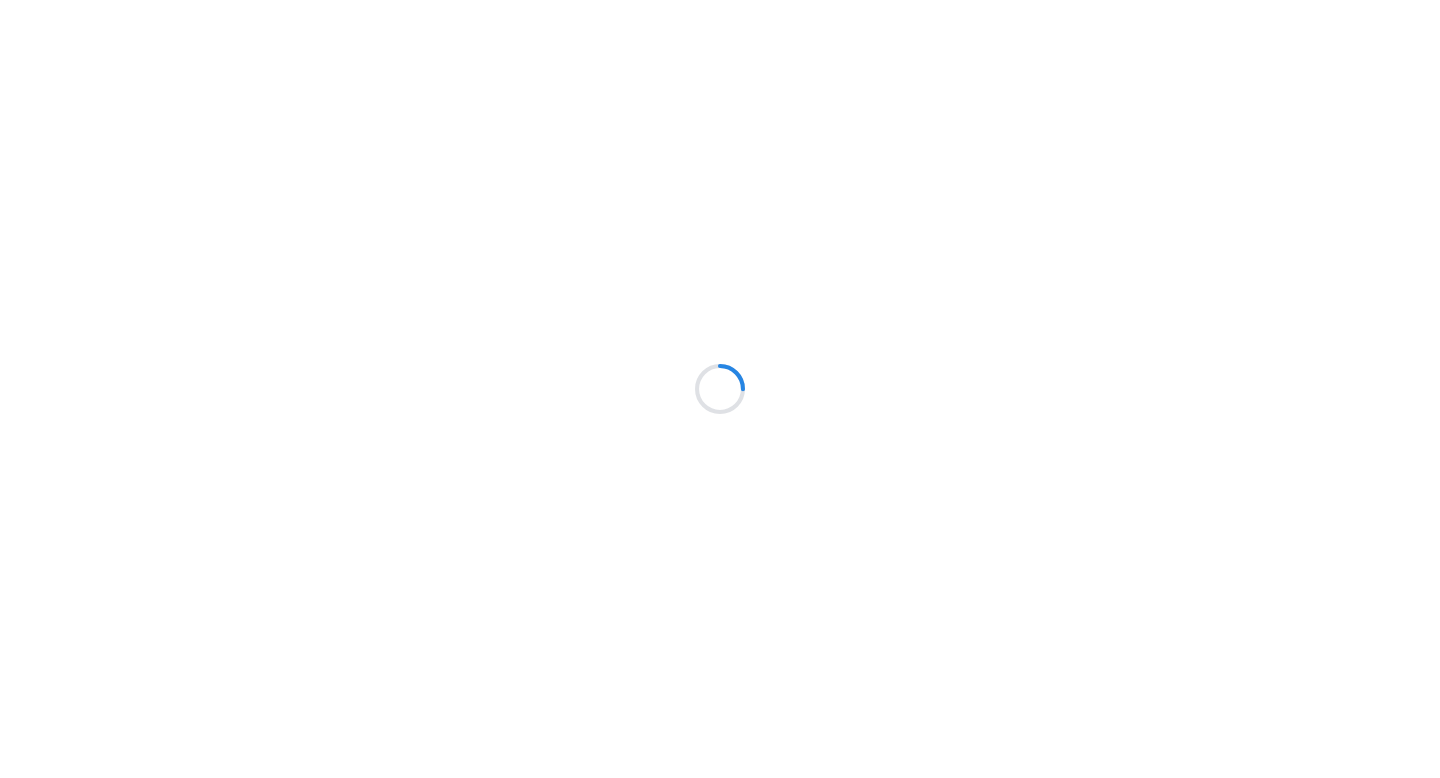 scroll, scrollTop: 0, scrollLeft: 0, axis: both 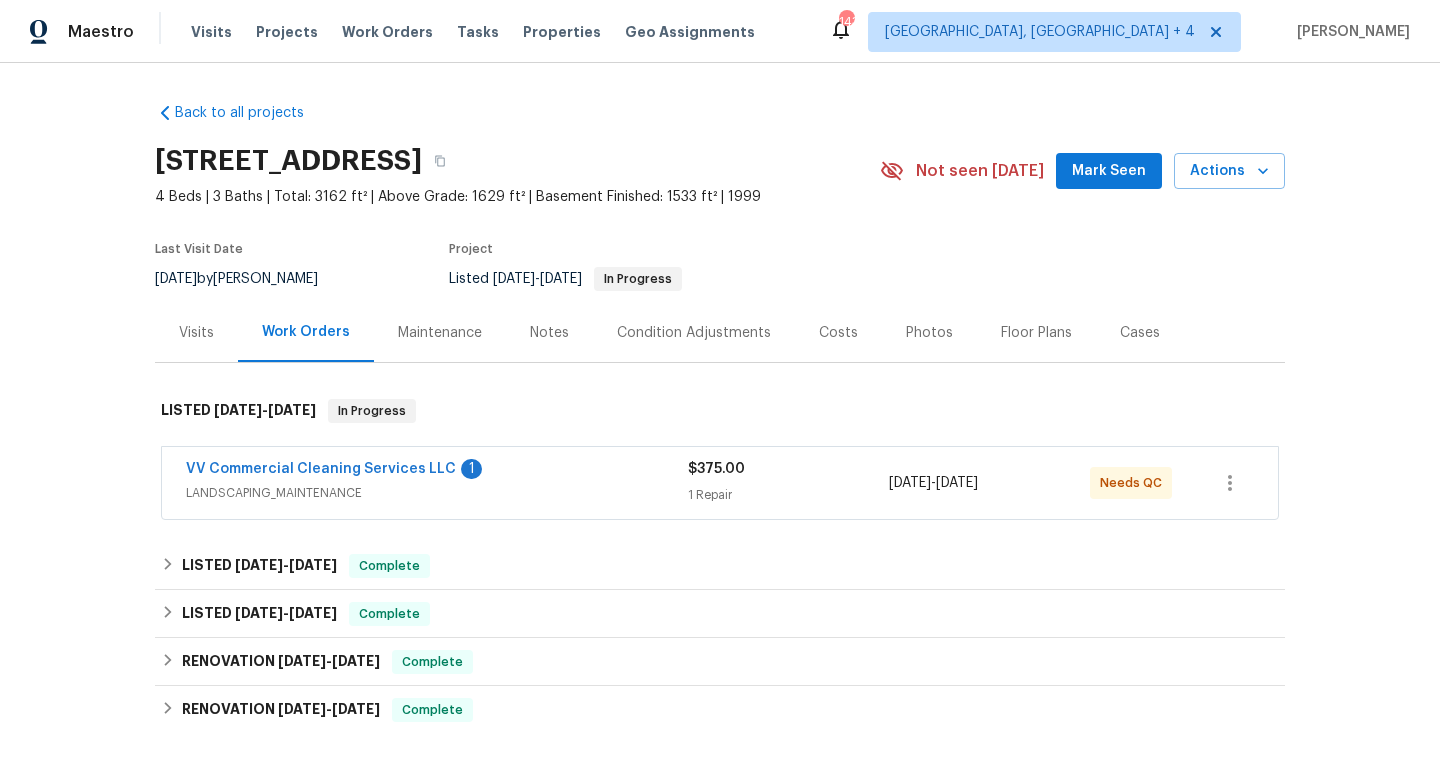 click on "Visits" at bounding box center (196, 333) 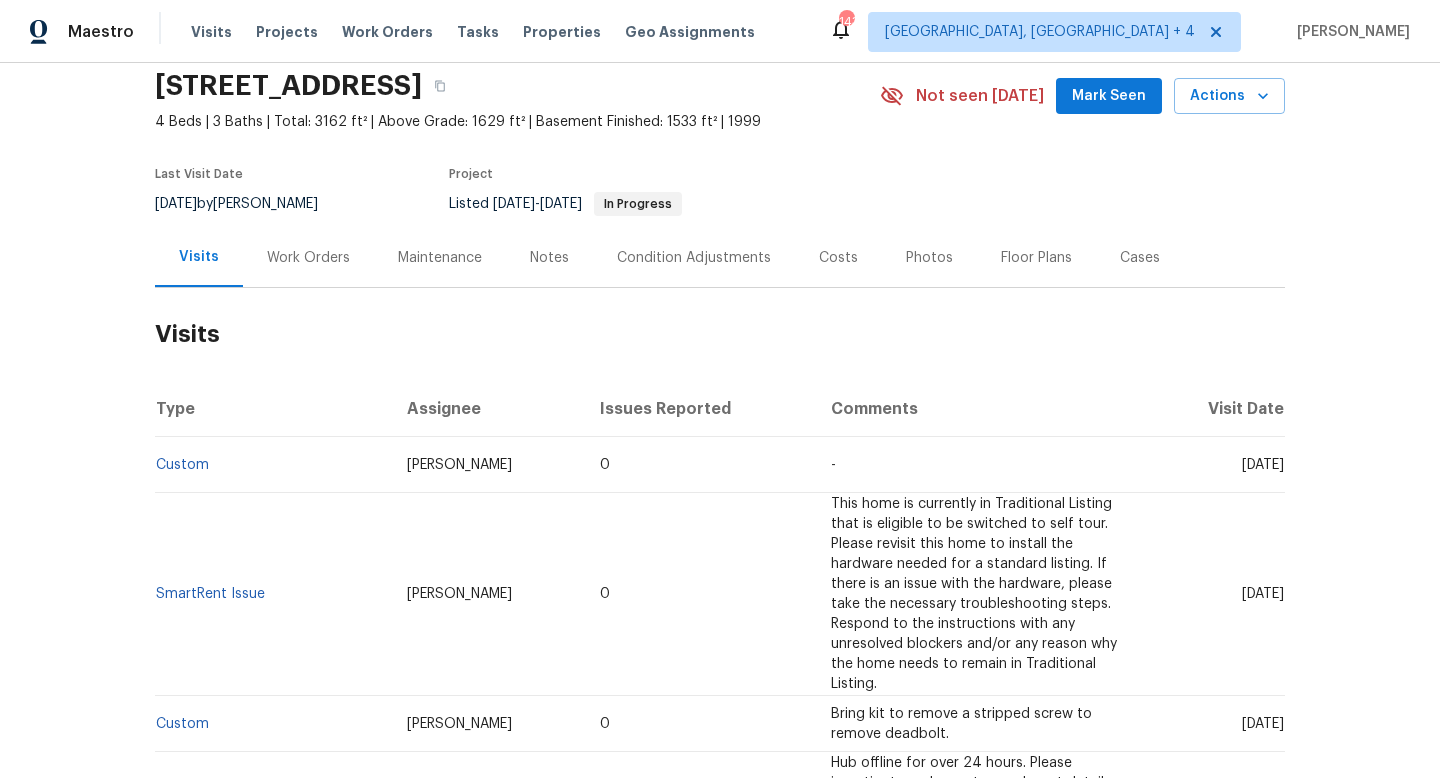 scroll, scrollTop: 115, scrollLeft: 0, axis: vertical 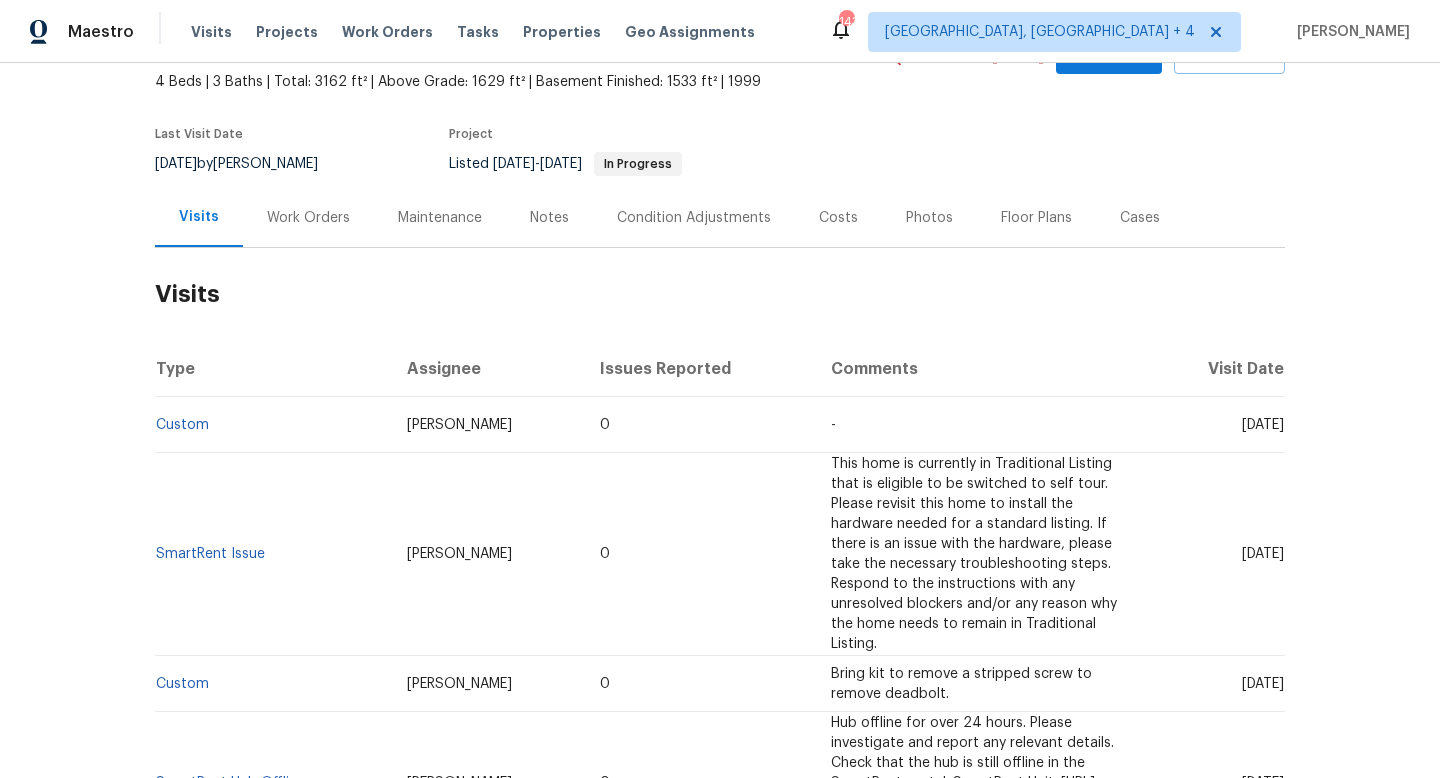 click on "Cases" at bounding box center [1140, 217] 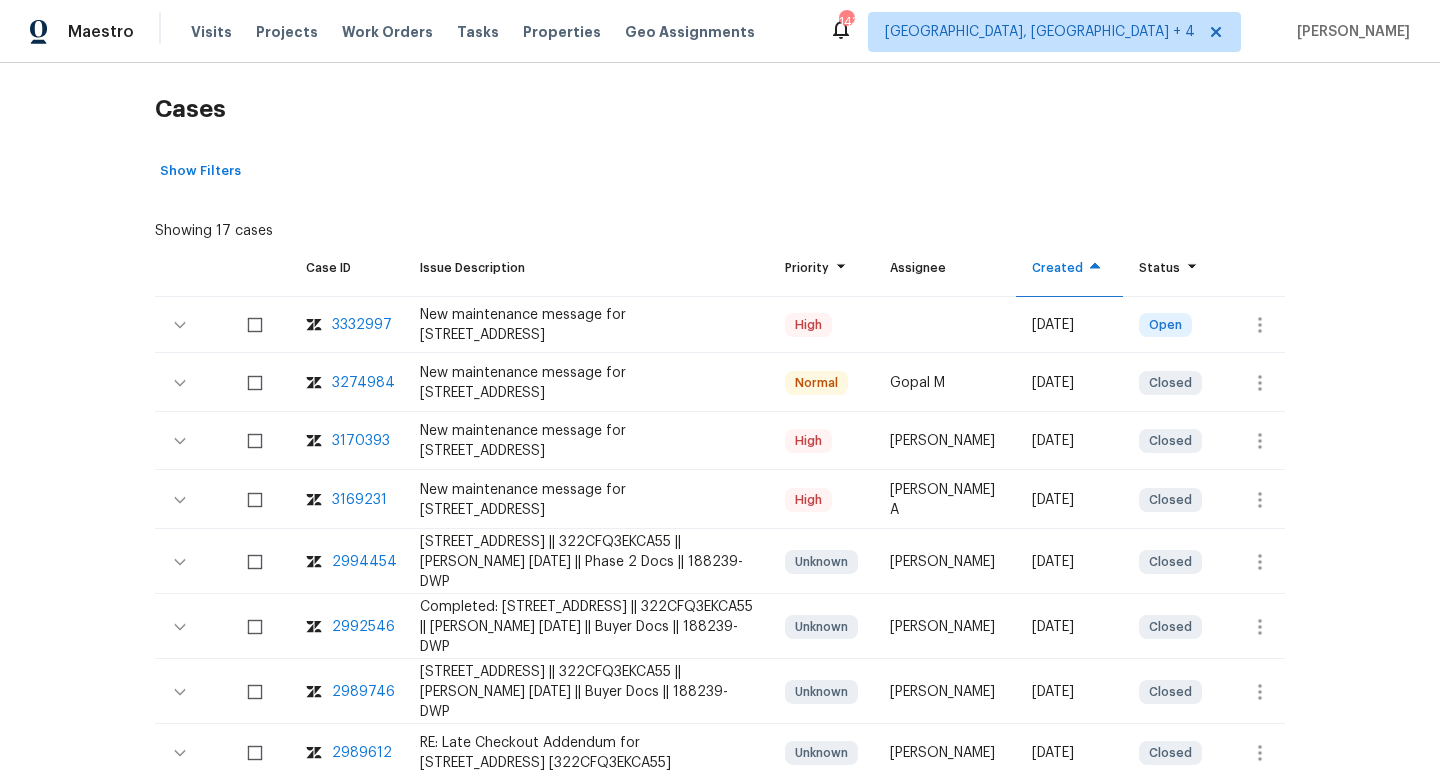 scroll, scrollTop: 305, scrollLeft: 0, axis: vertical 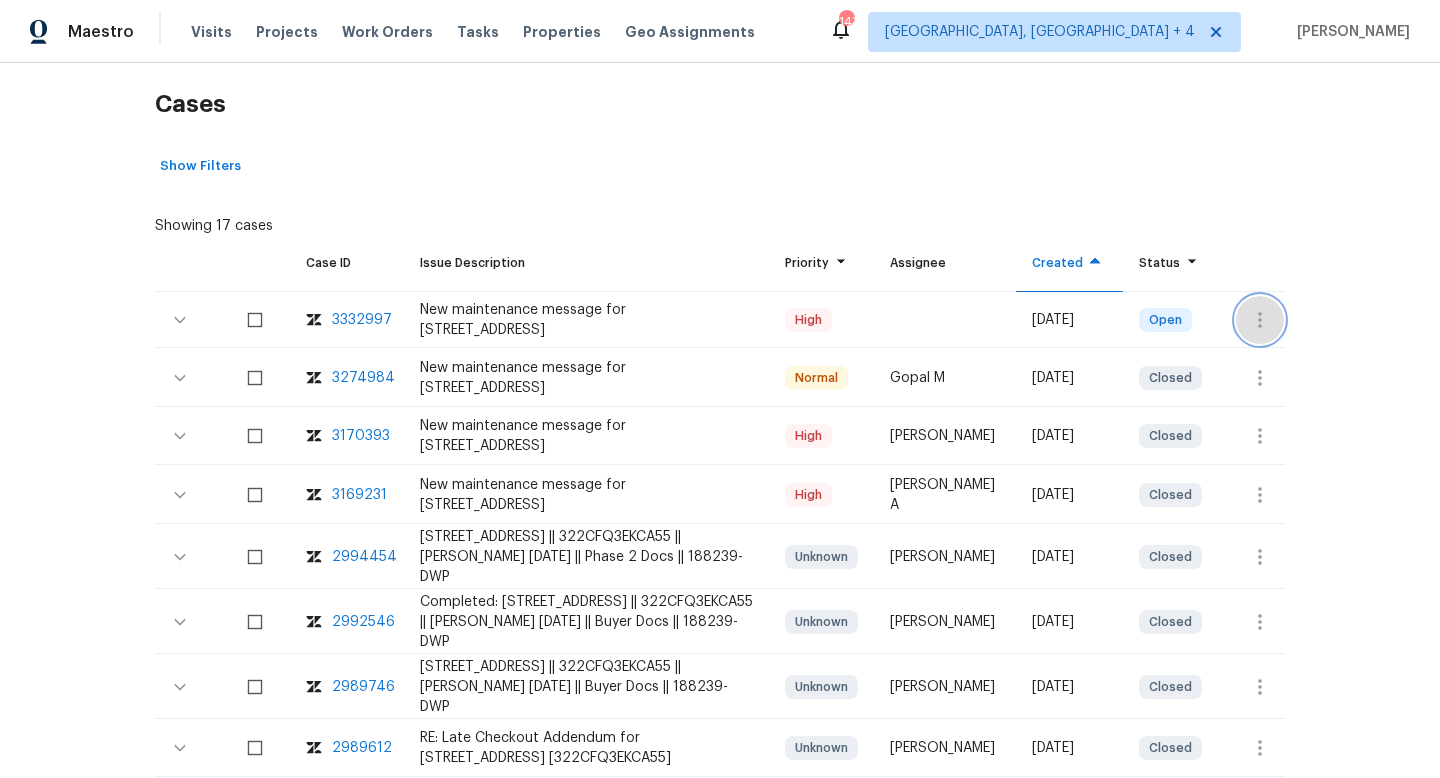 click 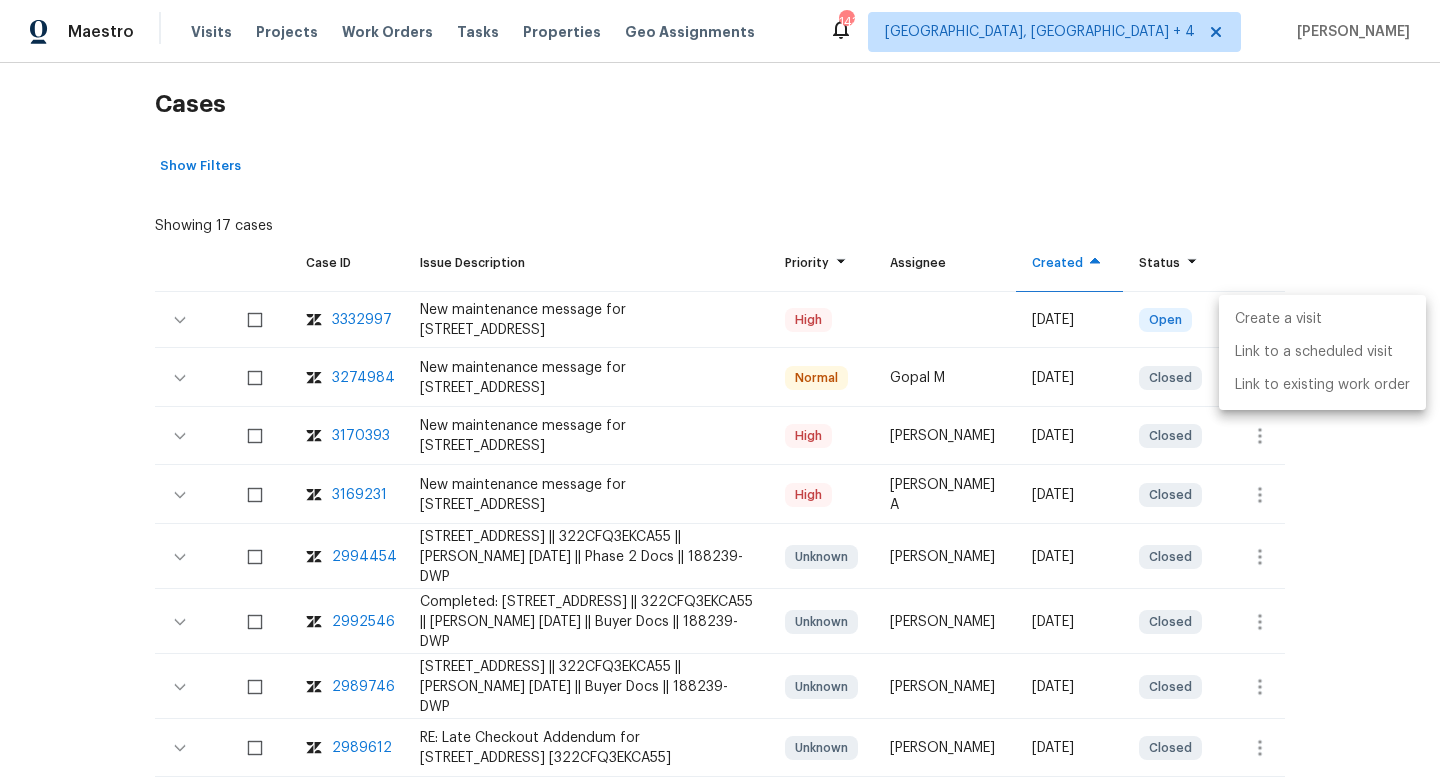 click on "Create a visit" at bounding box center [1322, 319] 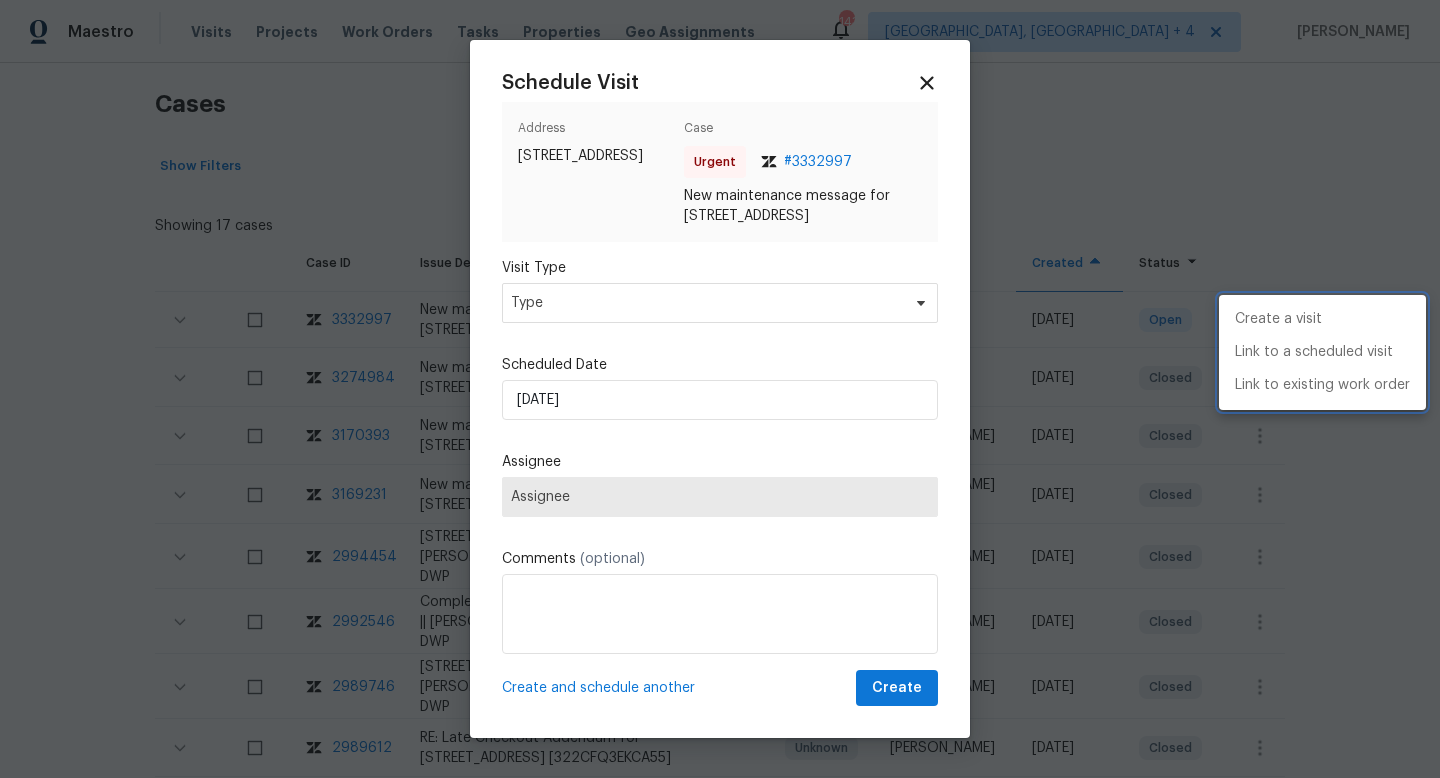 click at bounding box center [720, 389] 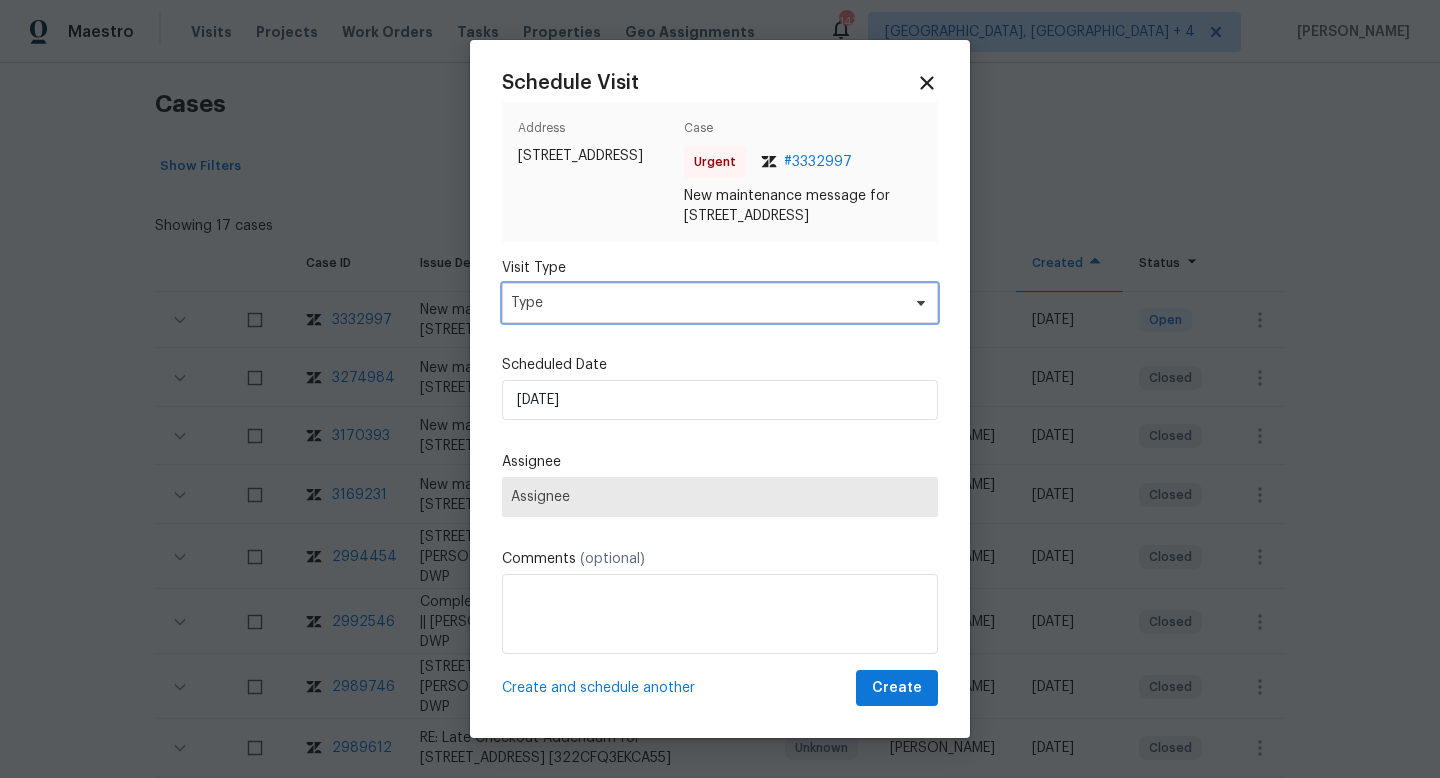 click on "Type" at bounding box center (705, 303) 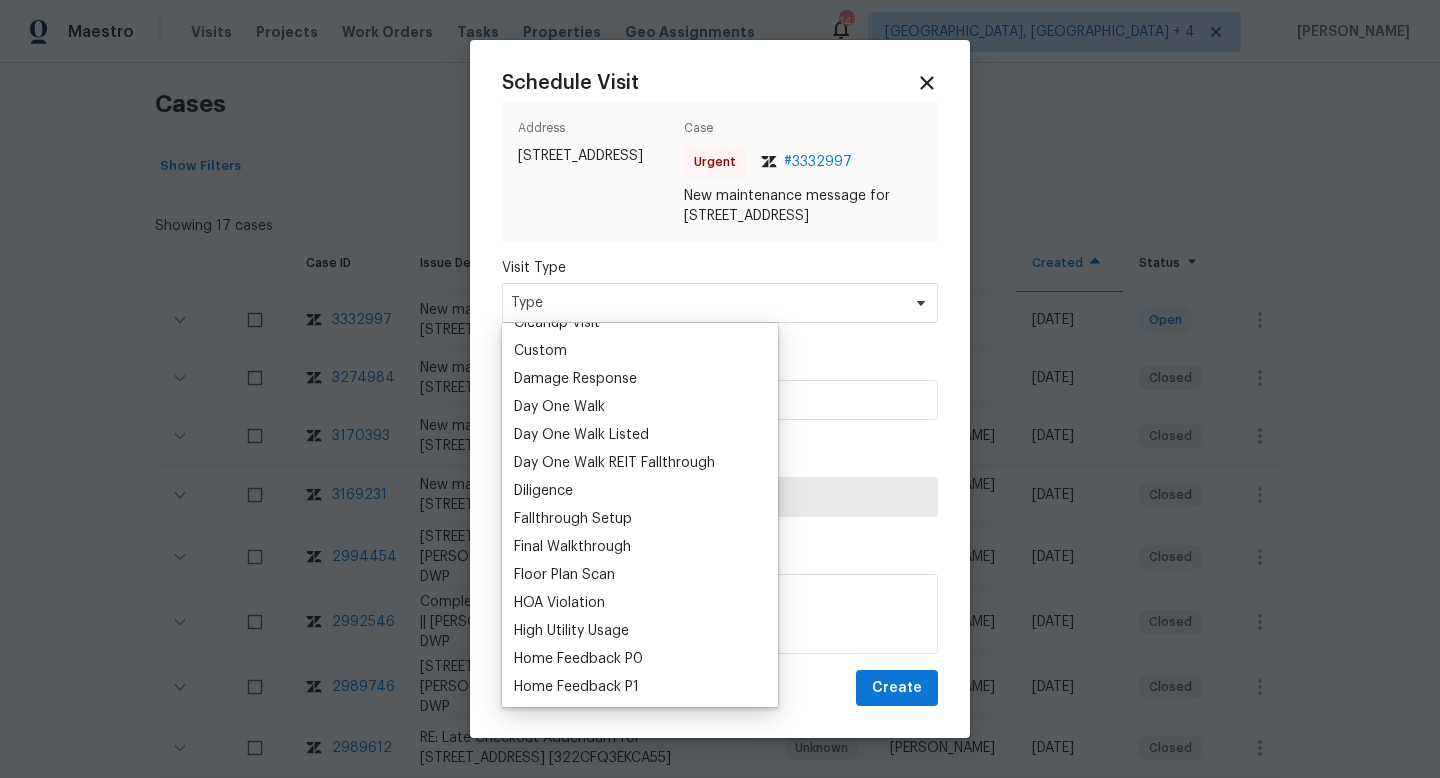 scroll, scrollTop: 486, scrollLeft: 0, axis: vertical 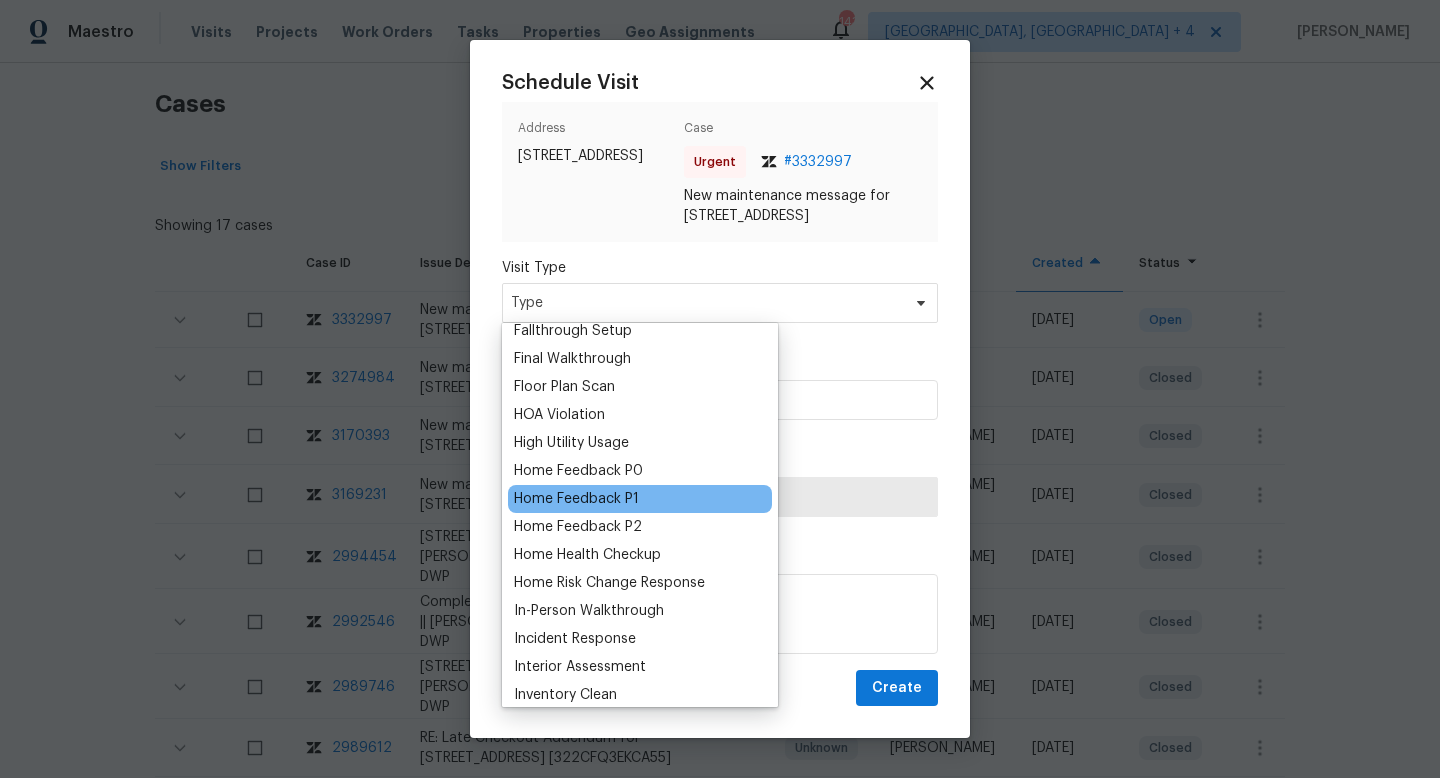 click on "Home Feedback P1" at bounding box center [576, 499] 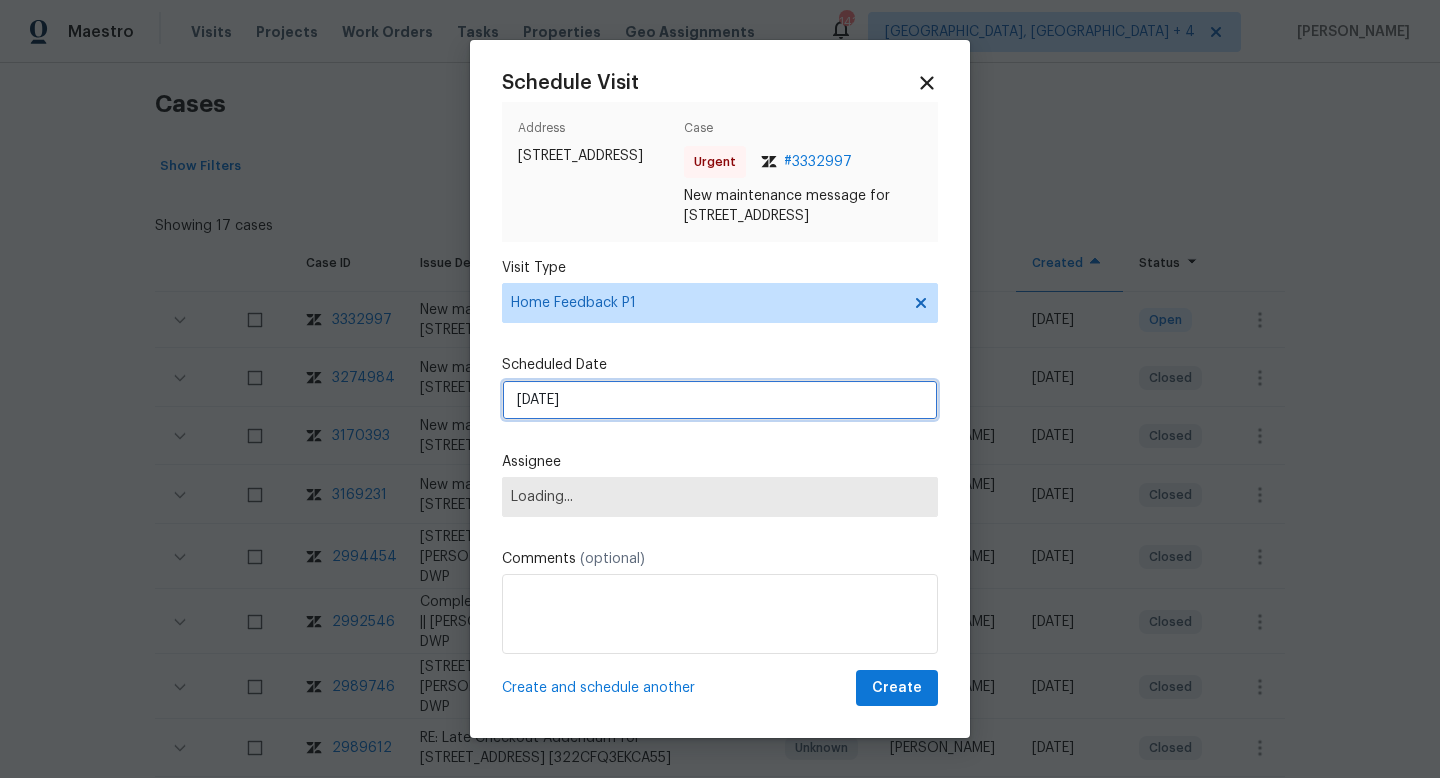 click on "[DATE]" at bounding box center (720, 400) 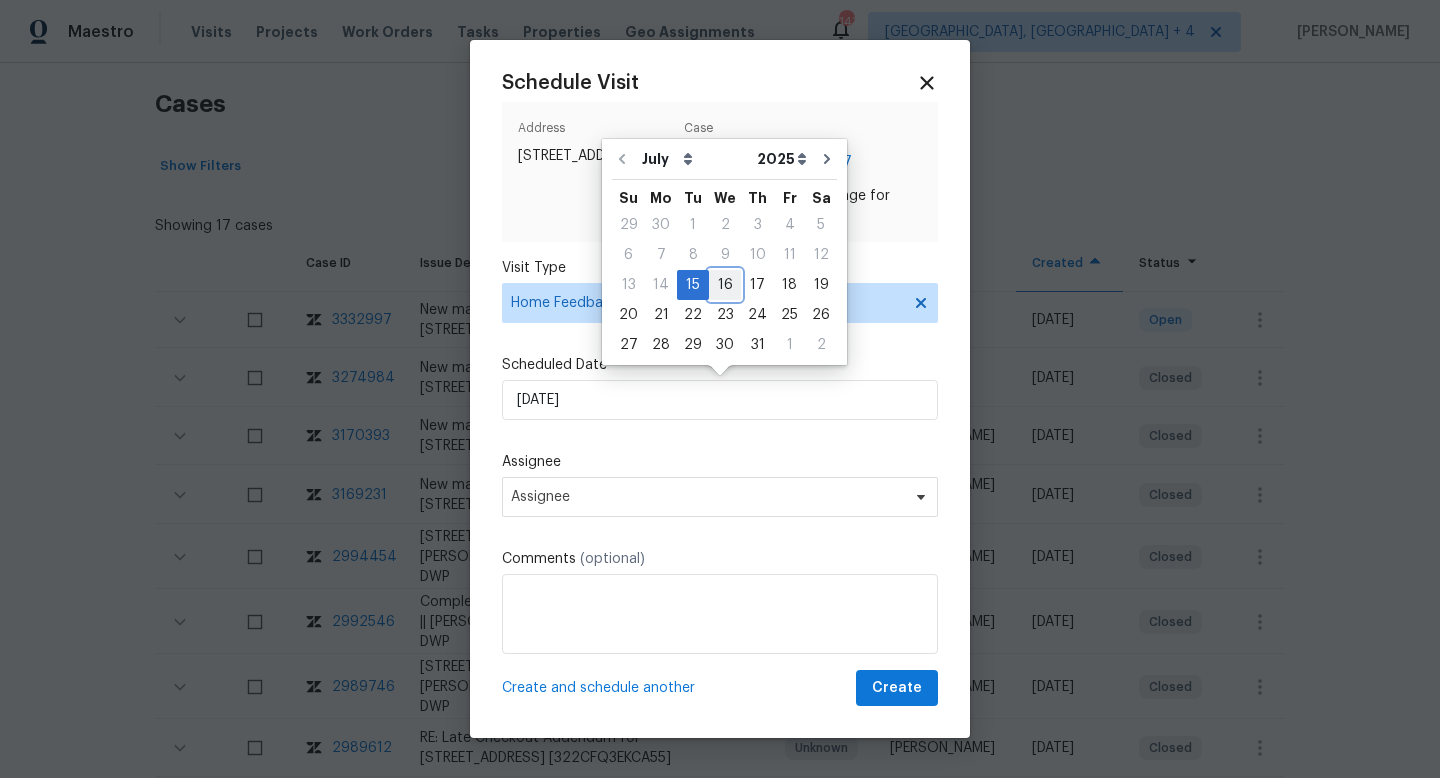 click on "16" at bounding box center [725, 285] 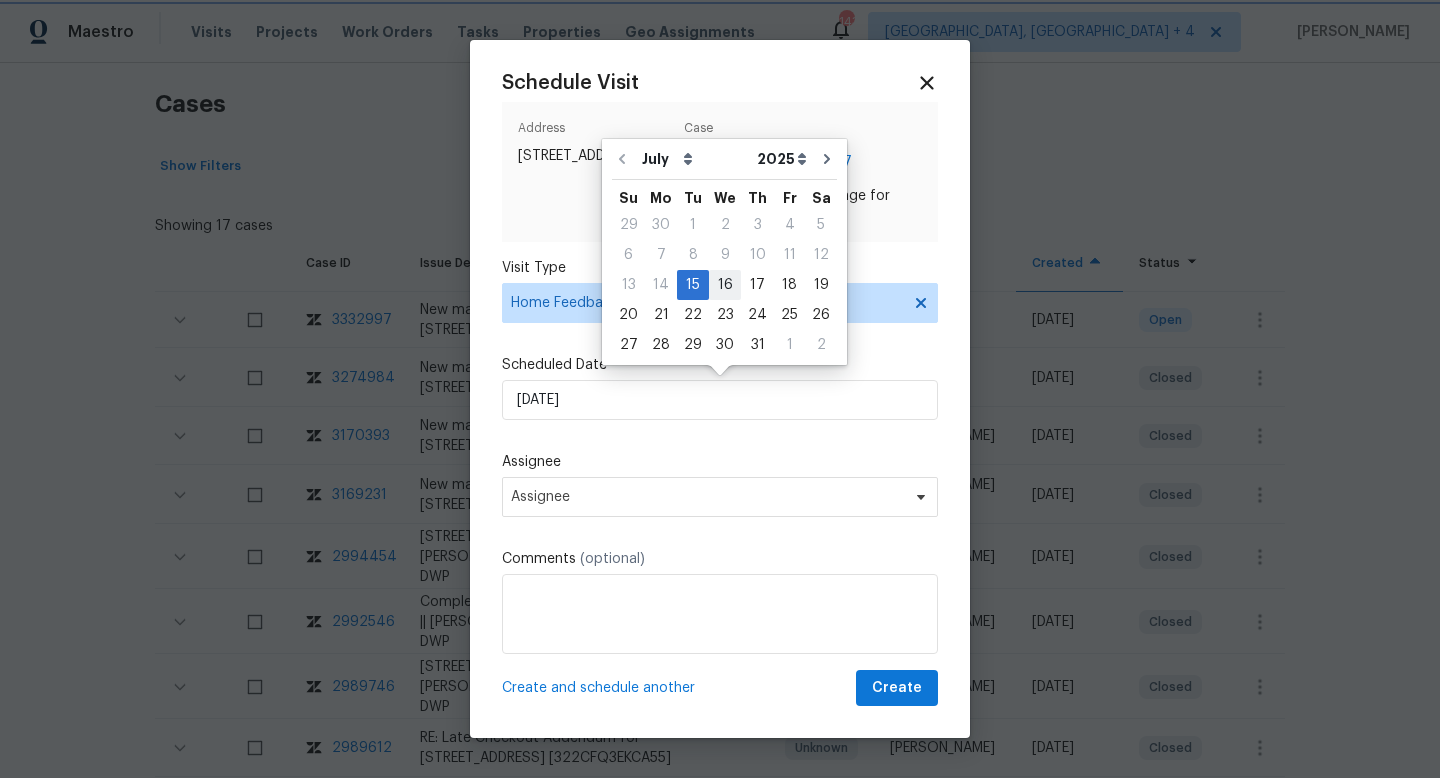 type on "7/16/2025" 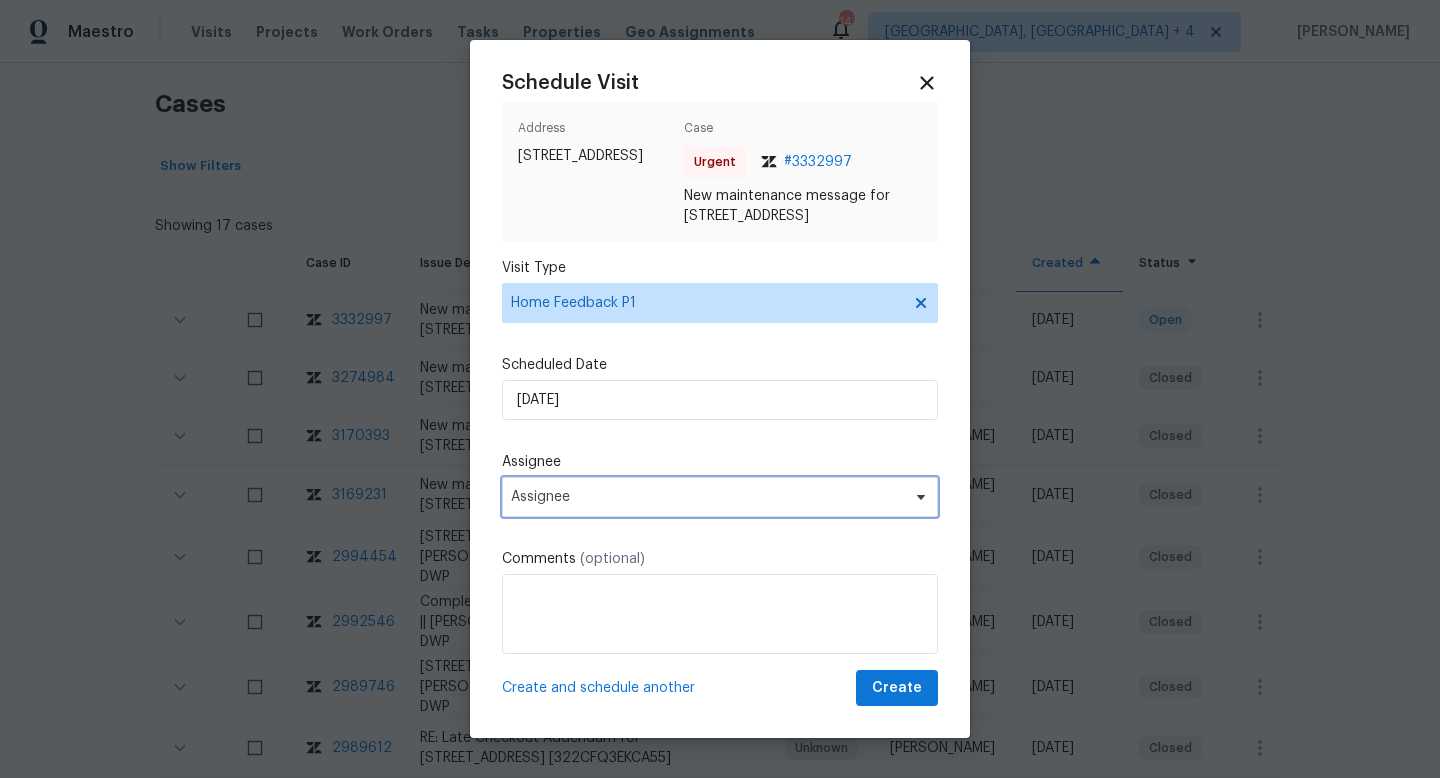 click on "Assignee" at bounding box center [707, 497] 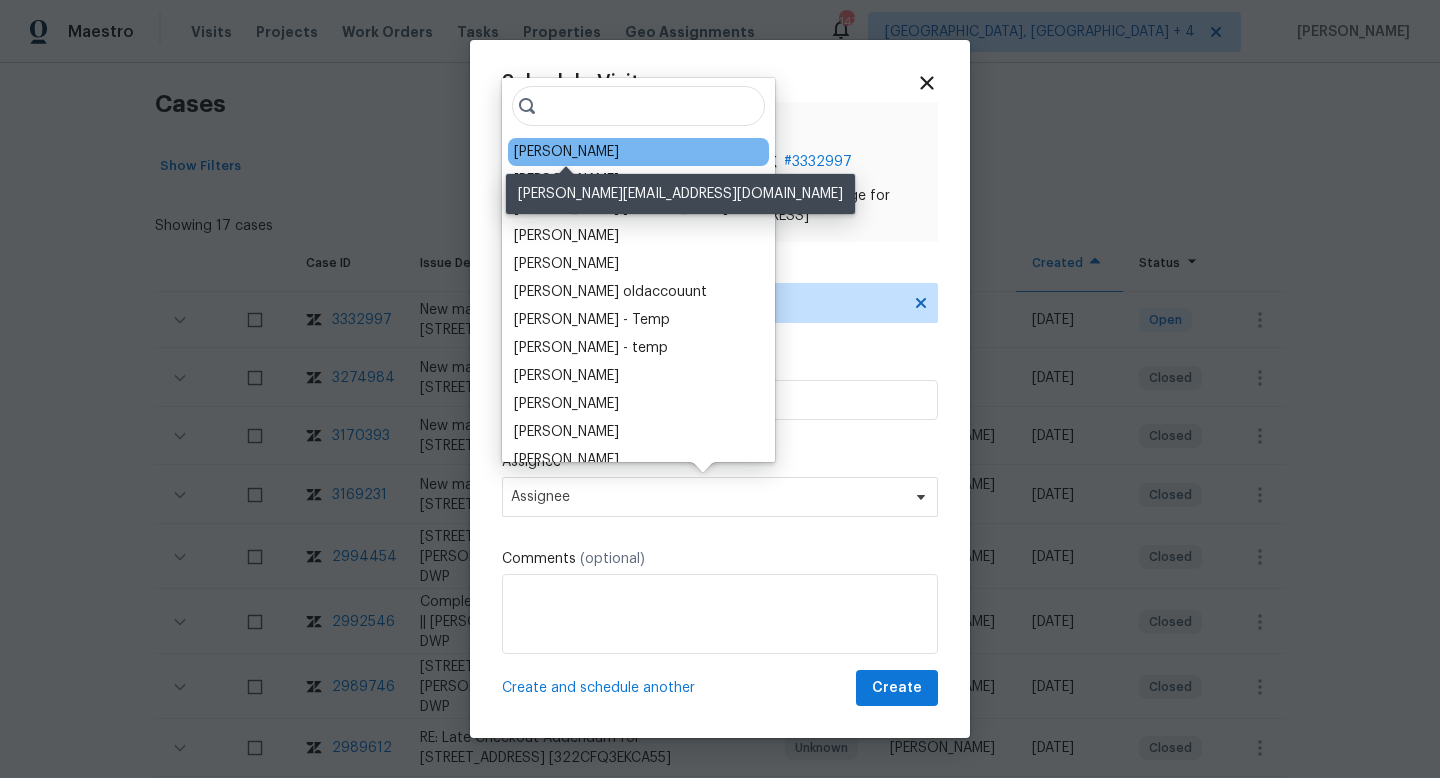click on "Scott Beirdneau" at bounding box center [566, 152] 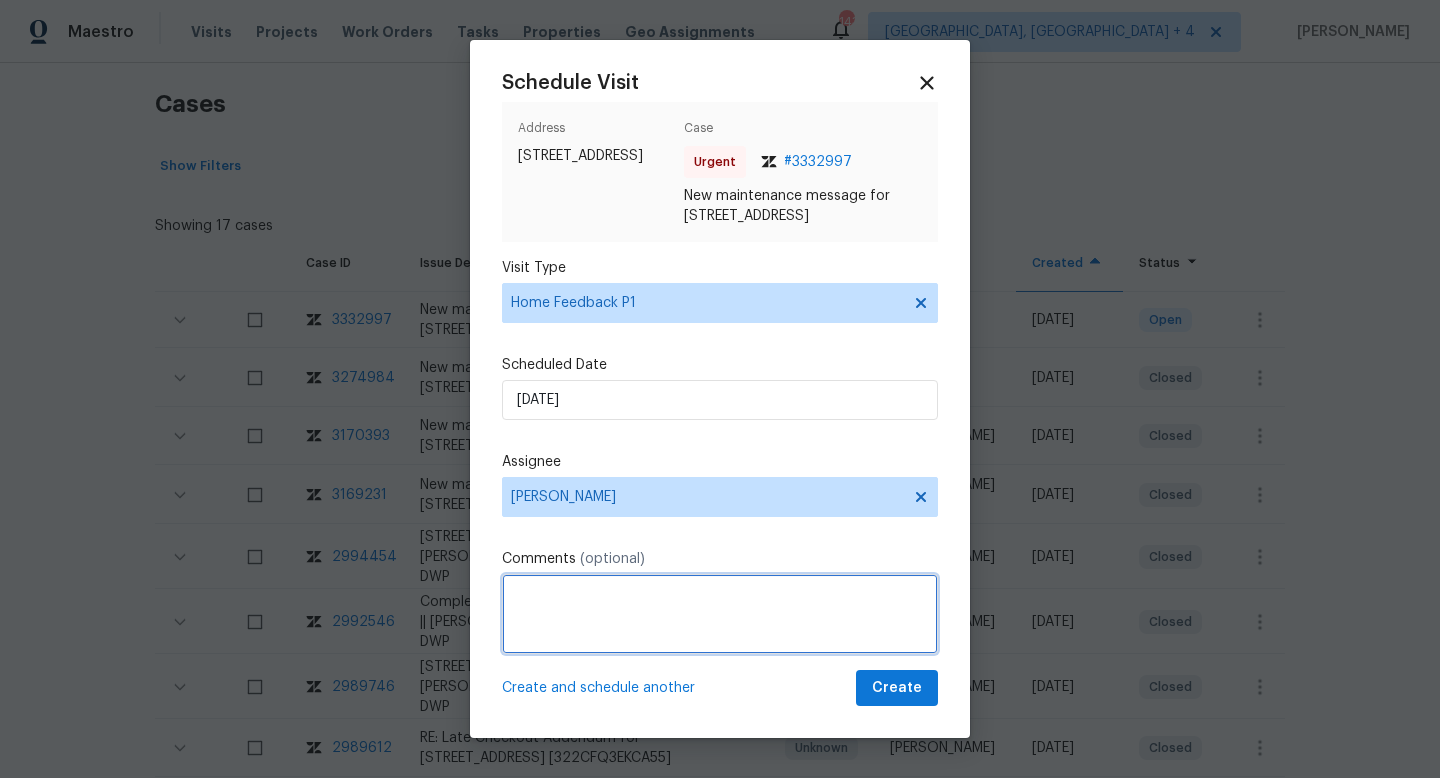 click at bounding box center [720, 614] 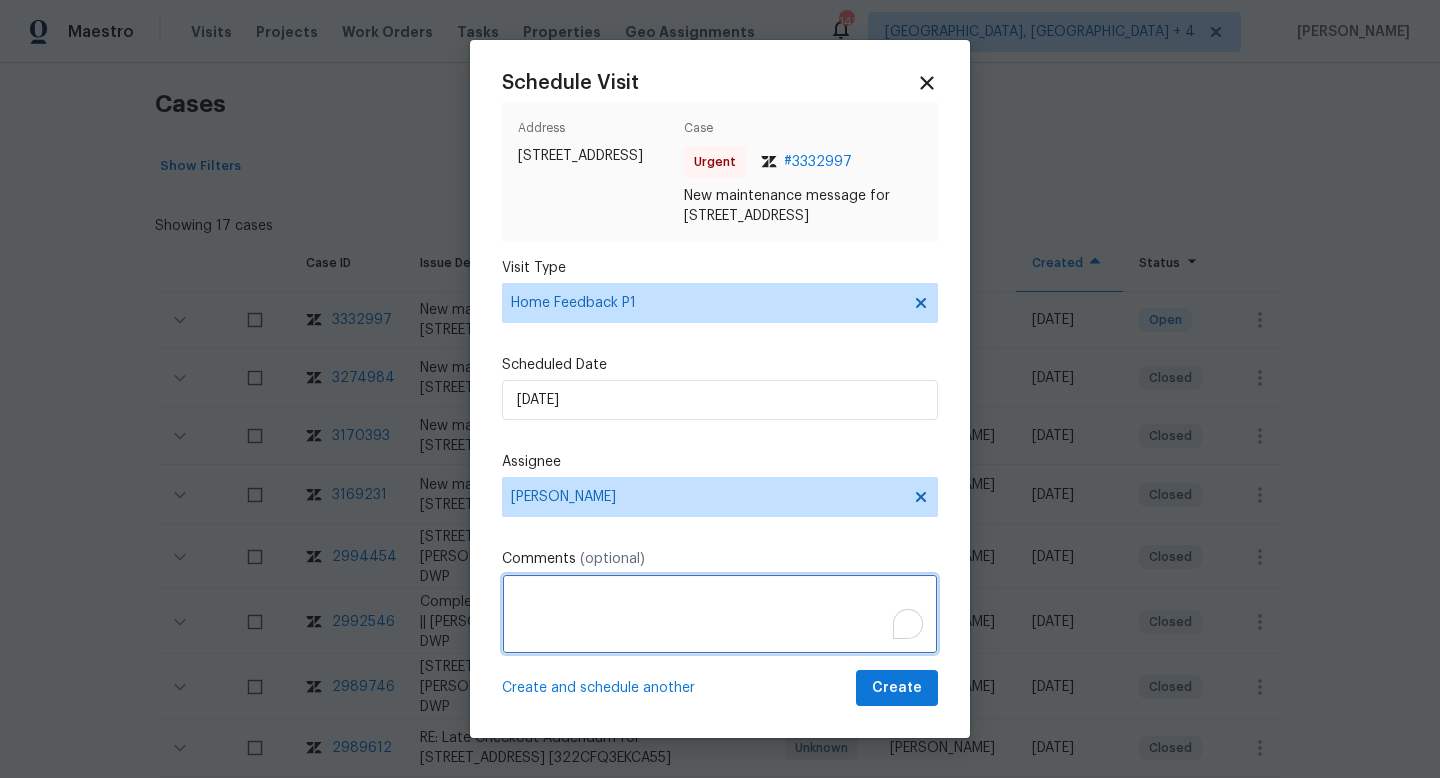 paste on "Note: Hello! Once again, we were unable to enter the property. We tried the code and the key and we were unable to get in. We always have a hard time trying to open this door, but this time it just wouldn’t open. What
could be done? And when could we go to get the property cleaned? Thank you for your help!" 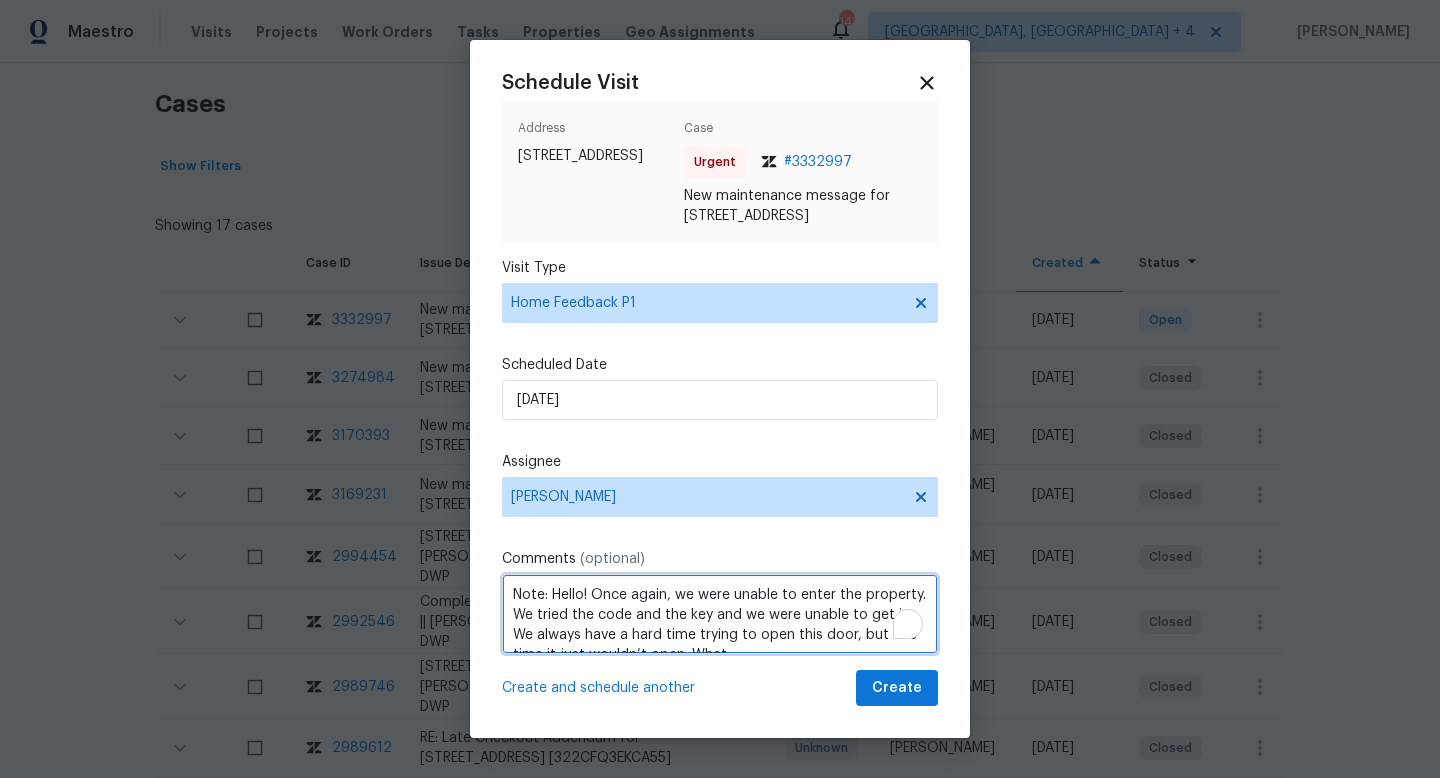 scroll, scrollTop: 49, scrollLeft: 0, axis: vertical 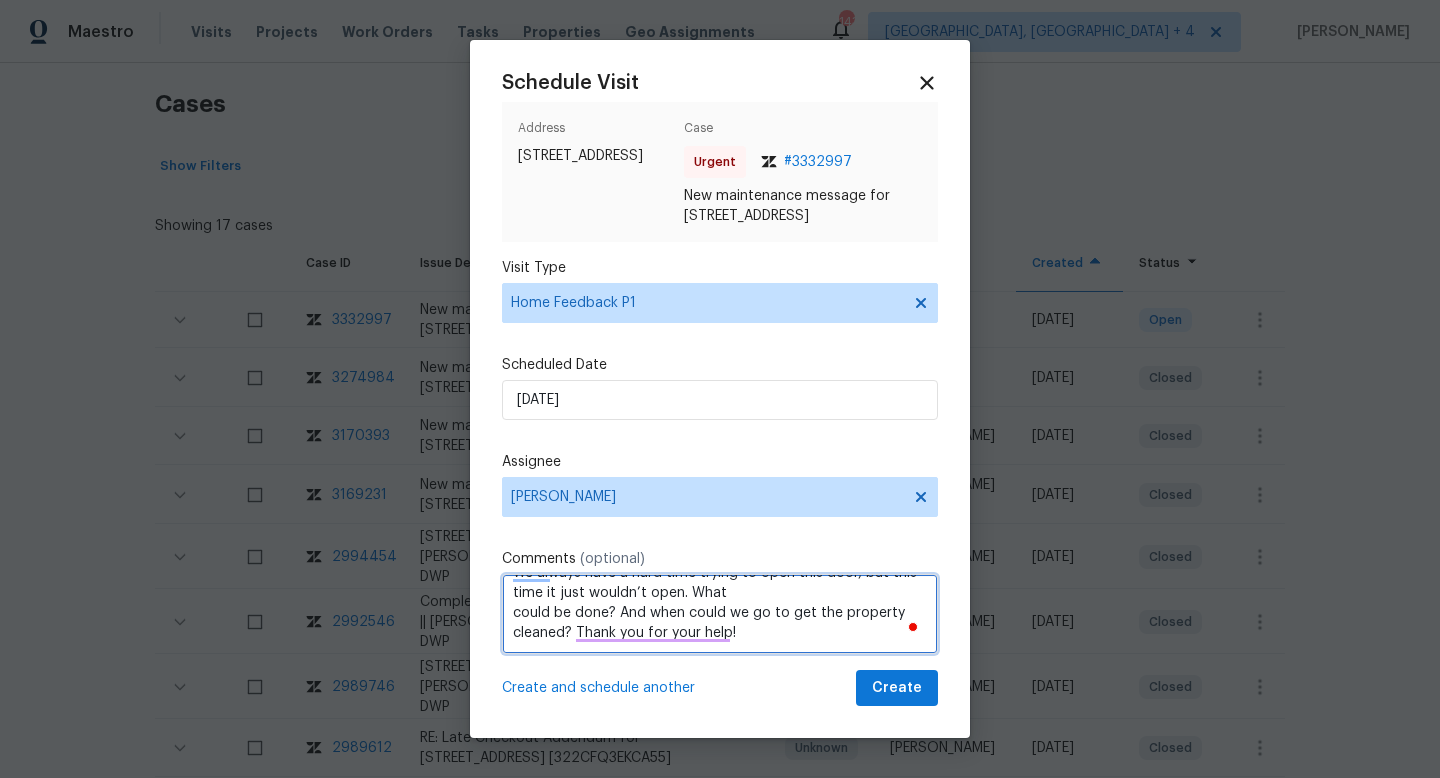 drag, startPoint x: 769, startPoint y: 636, endPoint x: 622, endPoint y: 620, distance: 147.86818 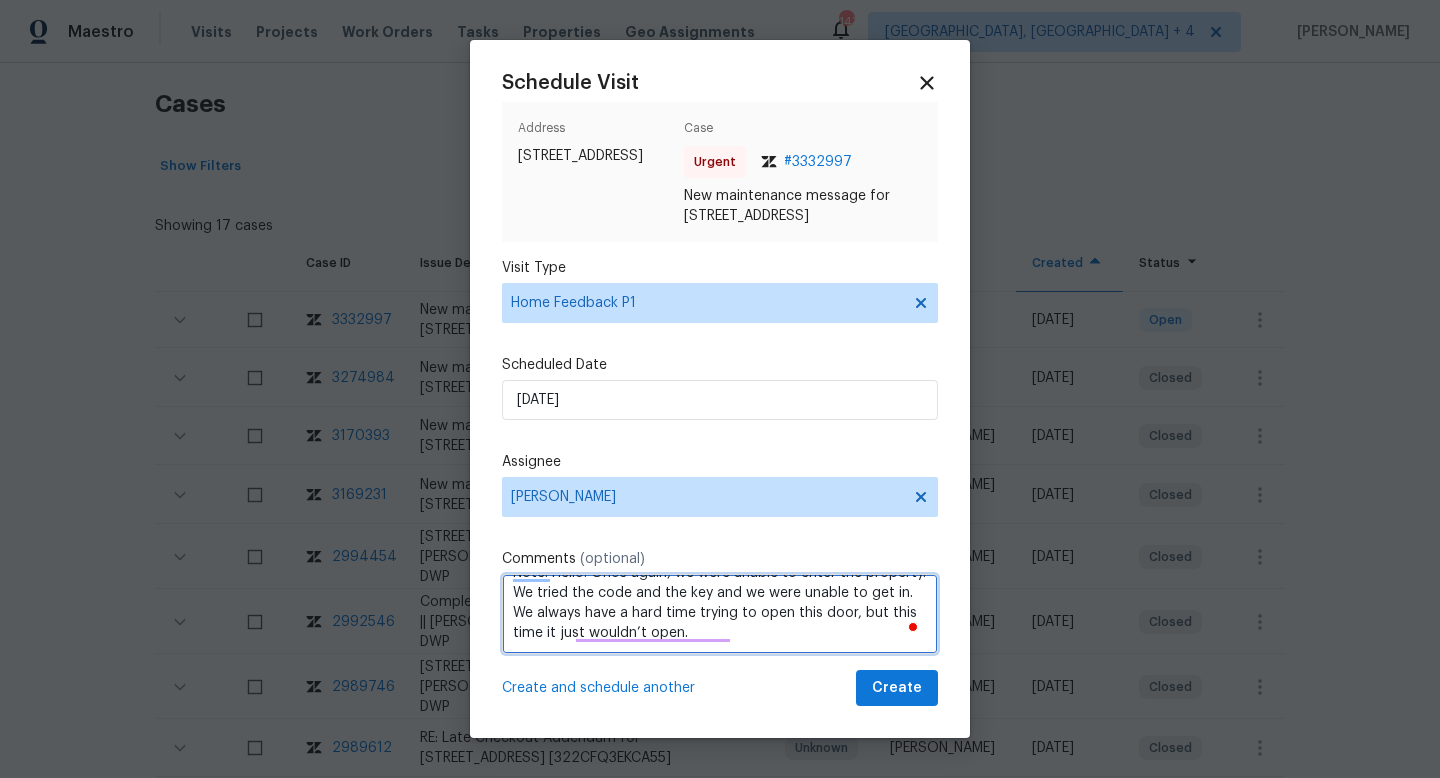 scroll, scrollTop: 22, scrollLeft: 0, axis: vertical 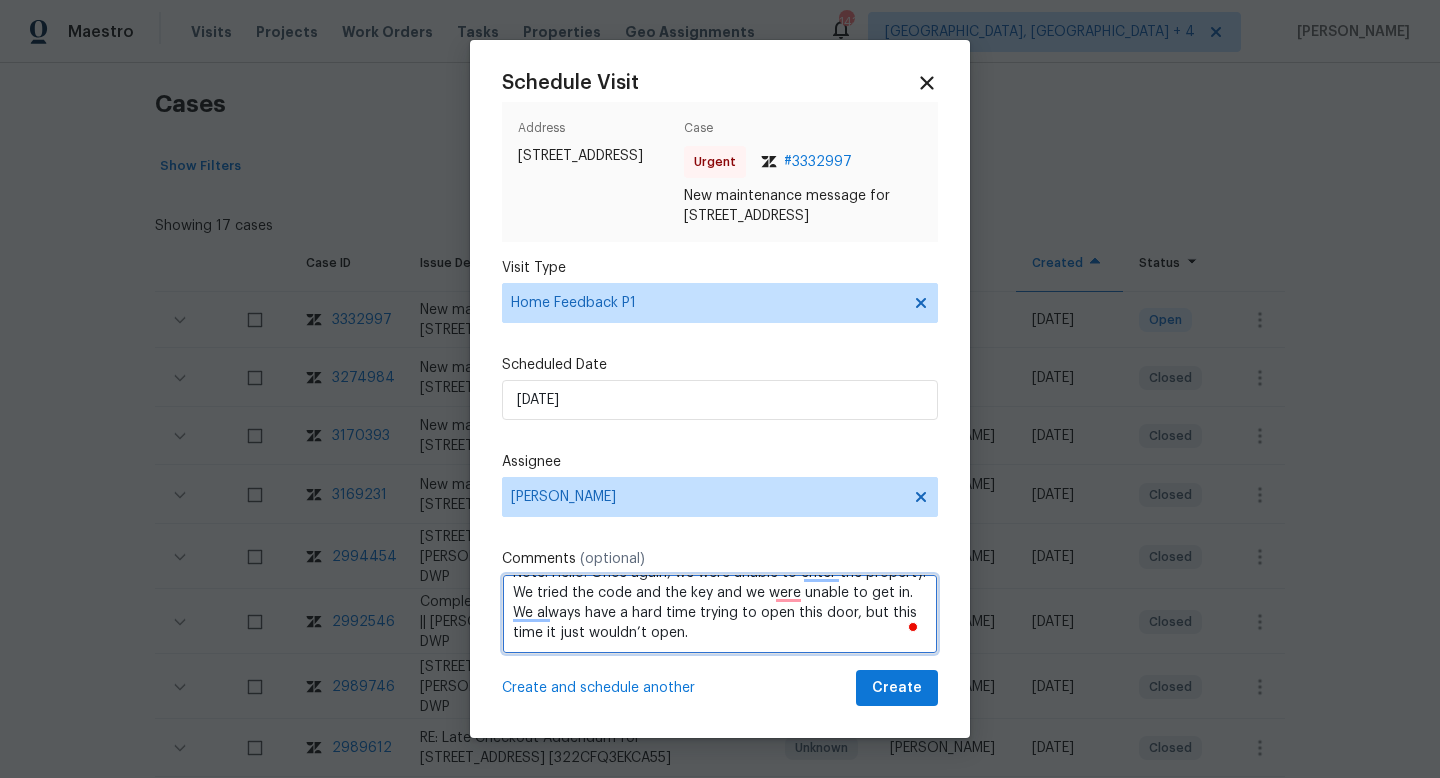 type on "Note: Hello! Once again, we were unable to enter the property. We tried the code and the key and we were unable to get in. We always have a hard time trying to open this door, but this time it just wouldn’t open." 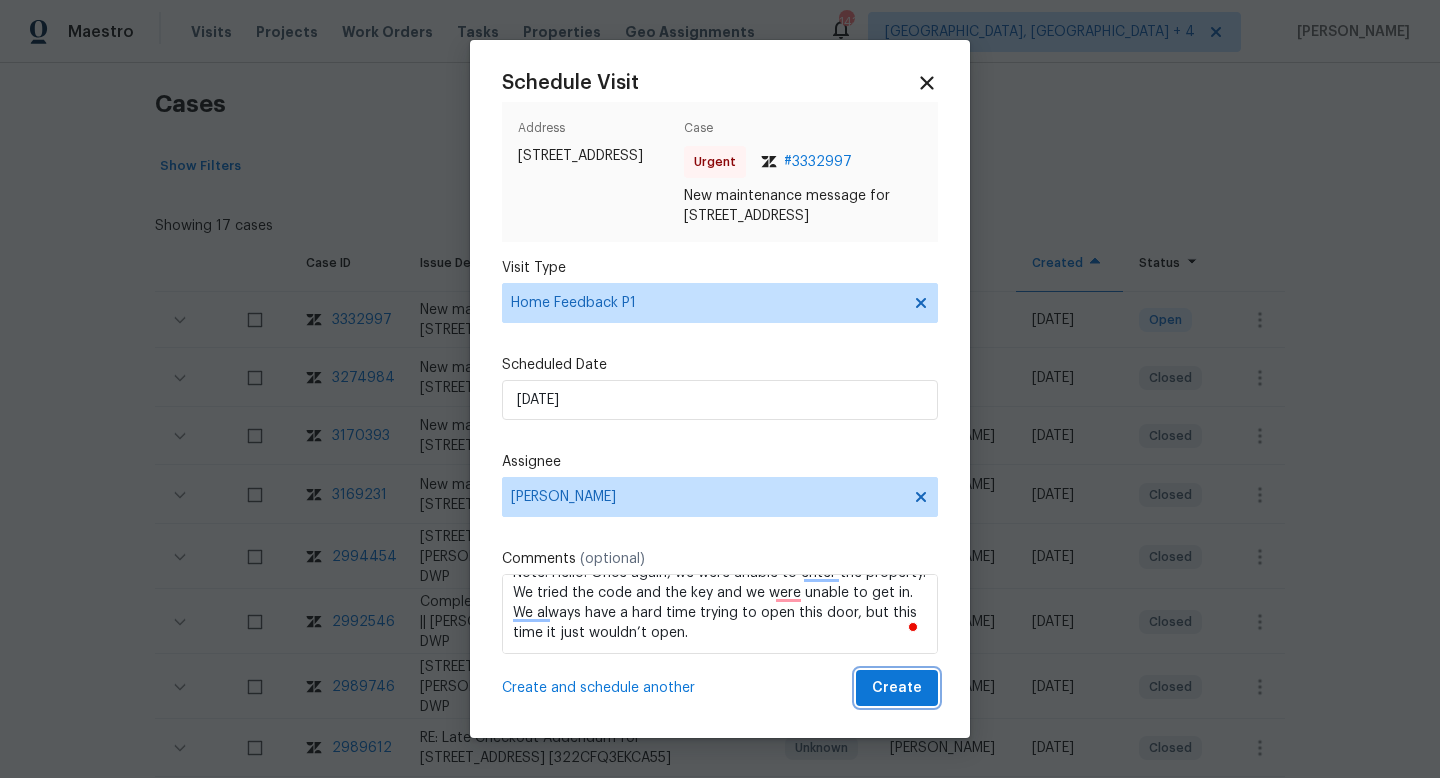 click on "Create" at bounding box center [897, 688] 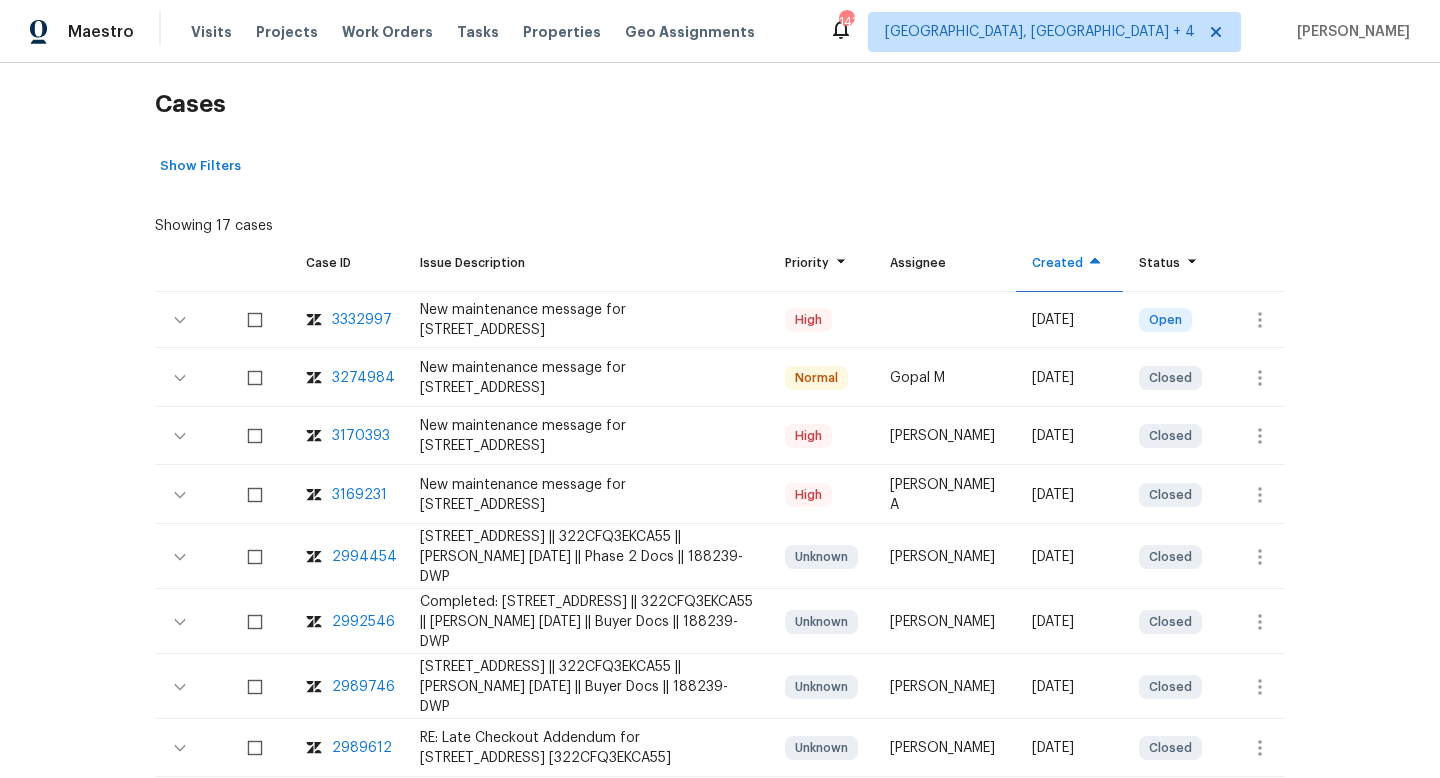 scroll, scrollTop: 0, scrollLeft: 0, axis: both 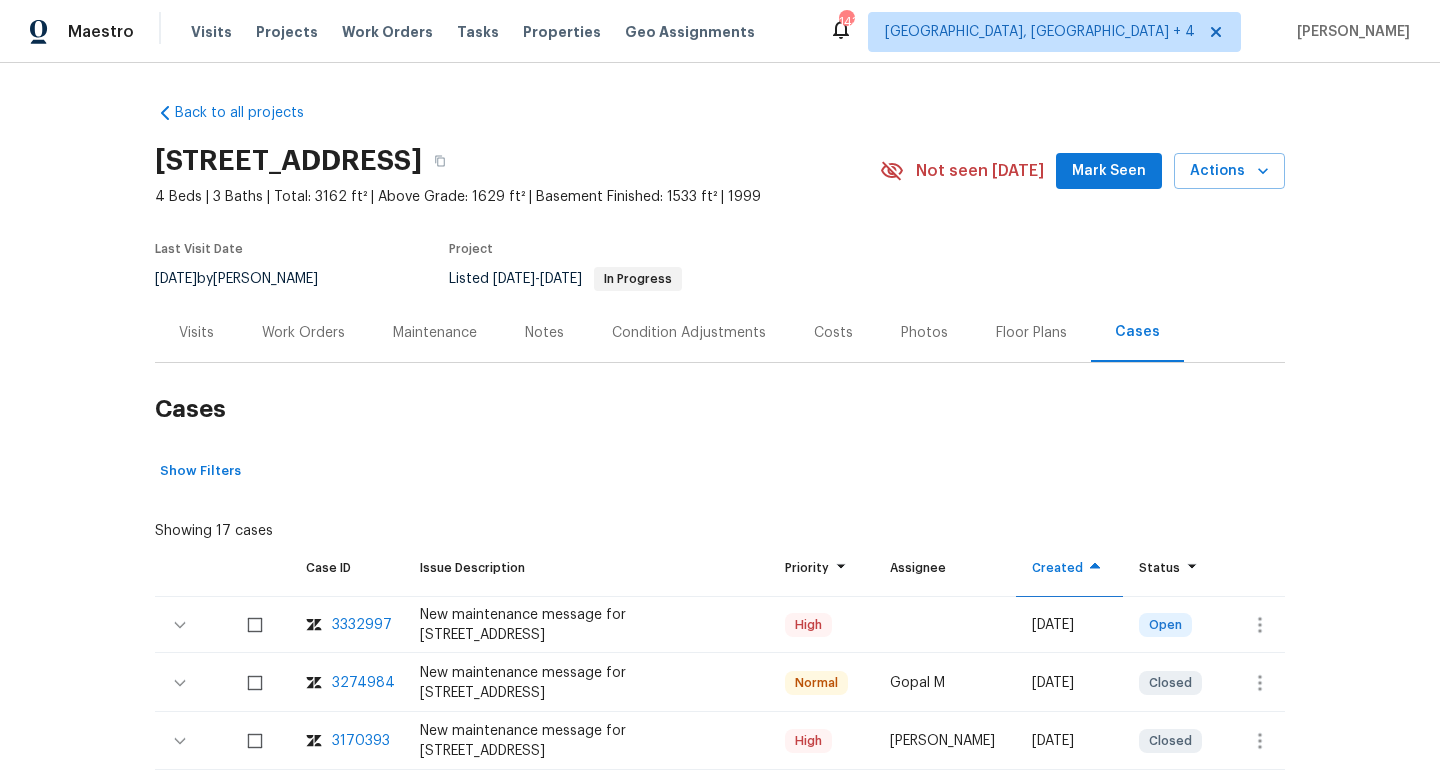 click on "Visits" at bounding box center [196, 332] 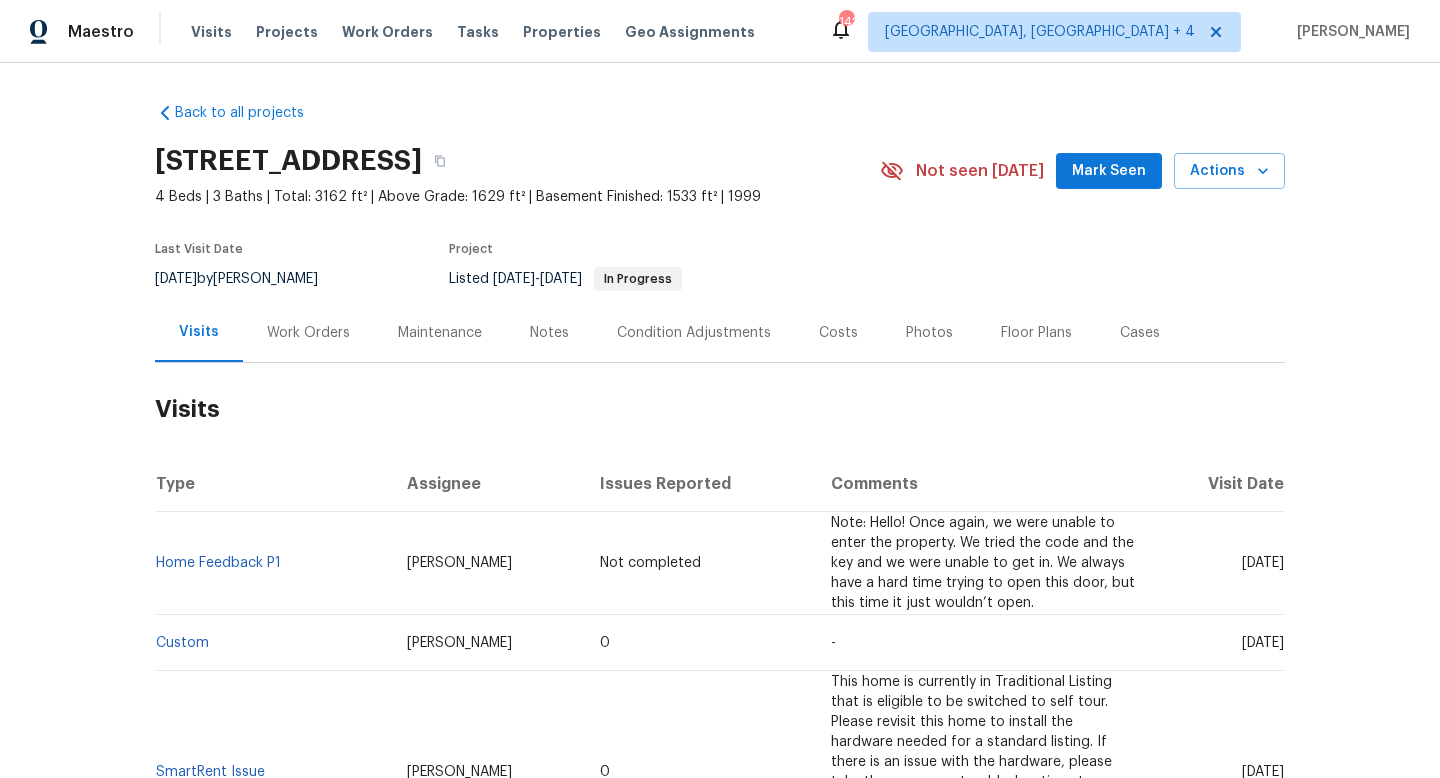 click on "Wed, Jul 16 2025" at bounding box center [1219, 563] 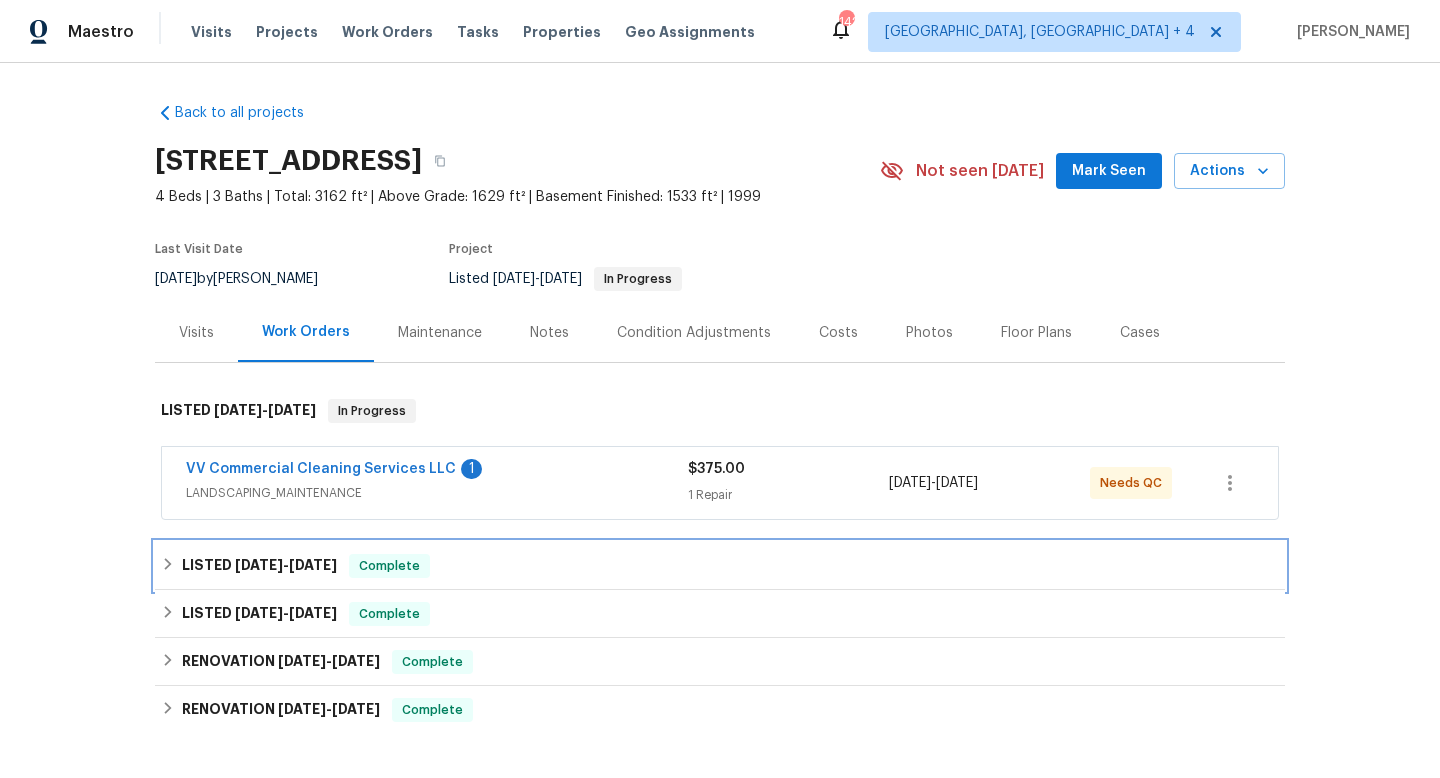 click on "Complete" at bounding box center (389, 566) 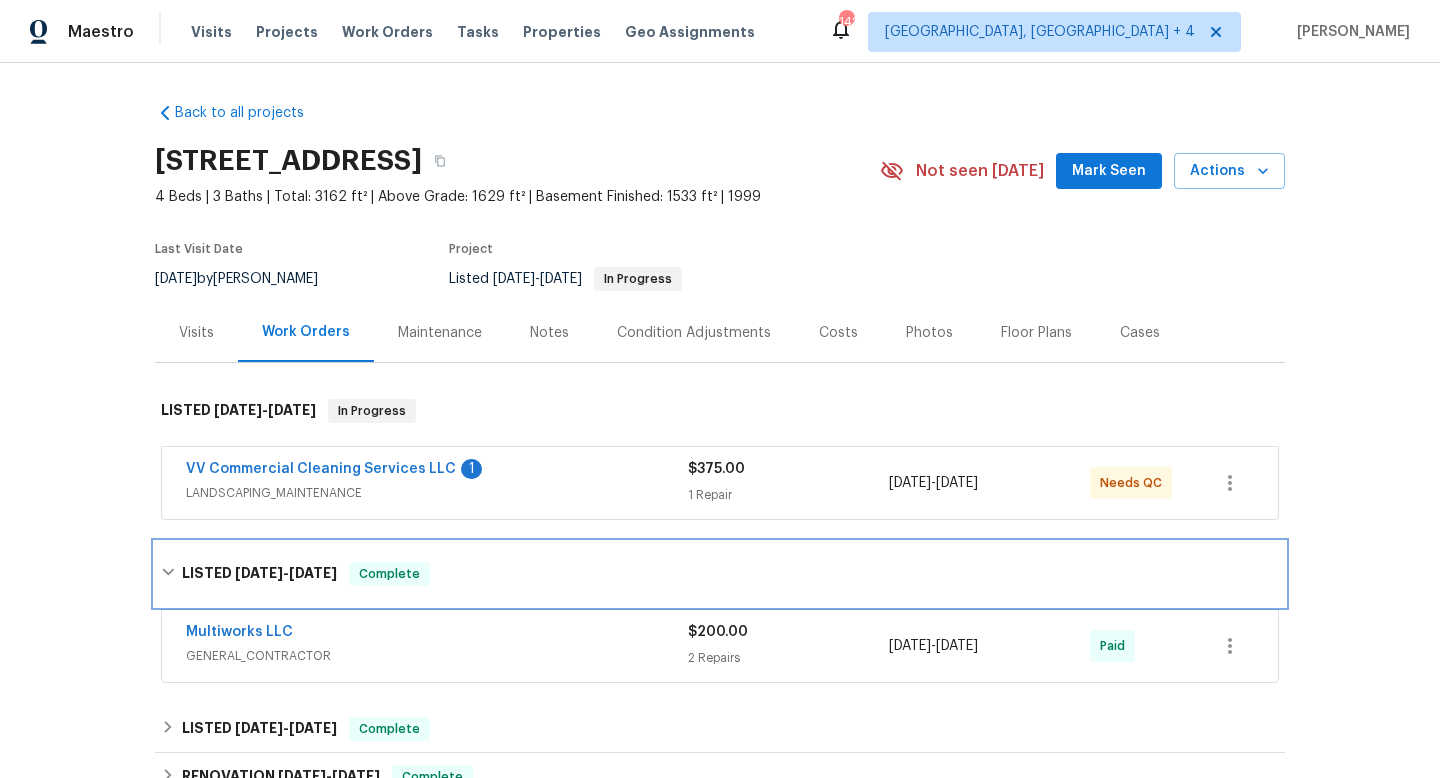 scroll, scrollTop: 113, scrollLeft: 0, axis: vertical 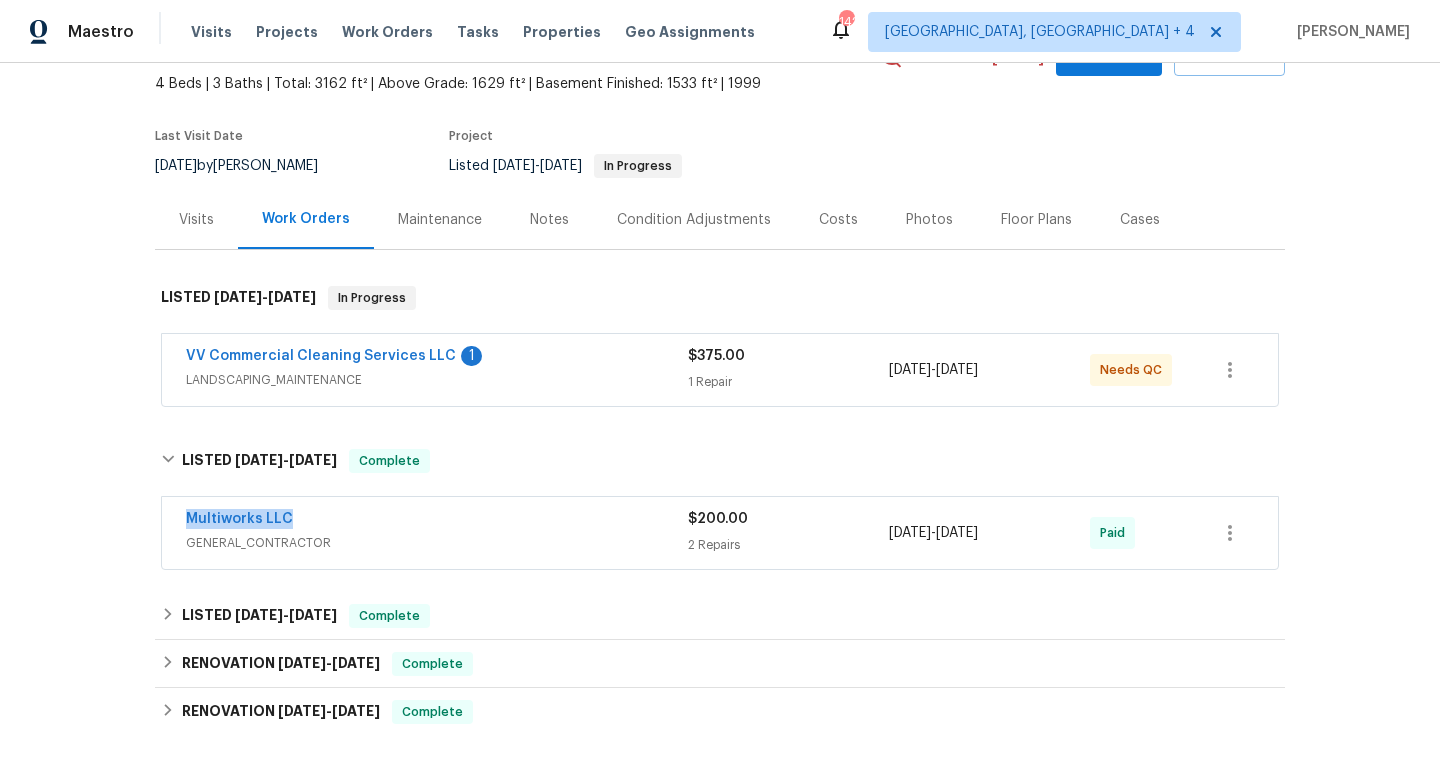 drag, startPoint x: 304, startPoint y: 514, endPoint x: 152, endPoint y: 525, distance: 152.3975 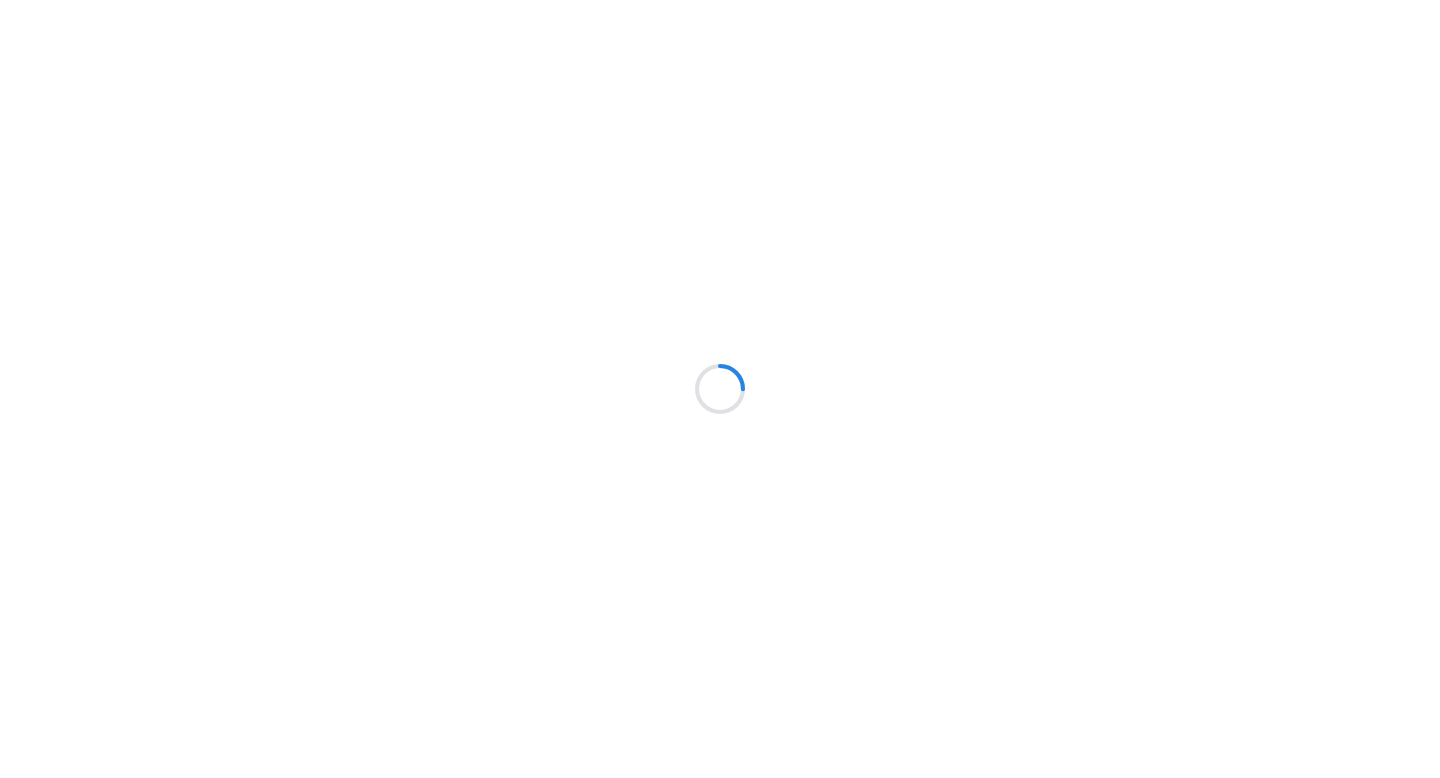 scroll, scrollTop: 0, scrollLeft: 0, axis: both 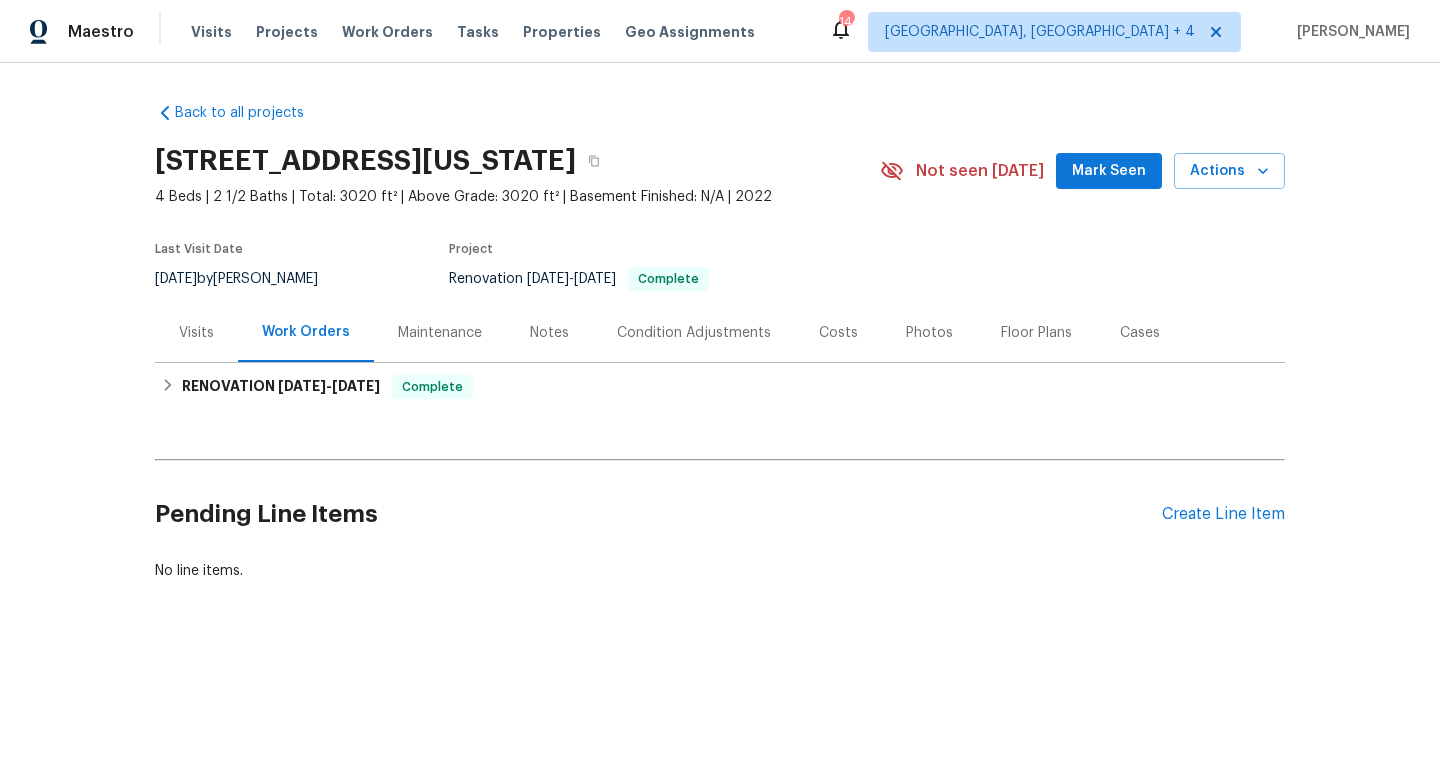 click on "Visits" at bounding box center (196, 333) 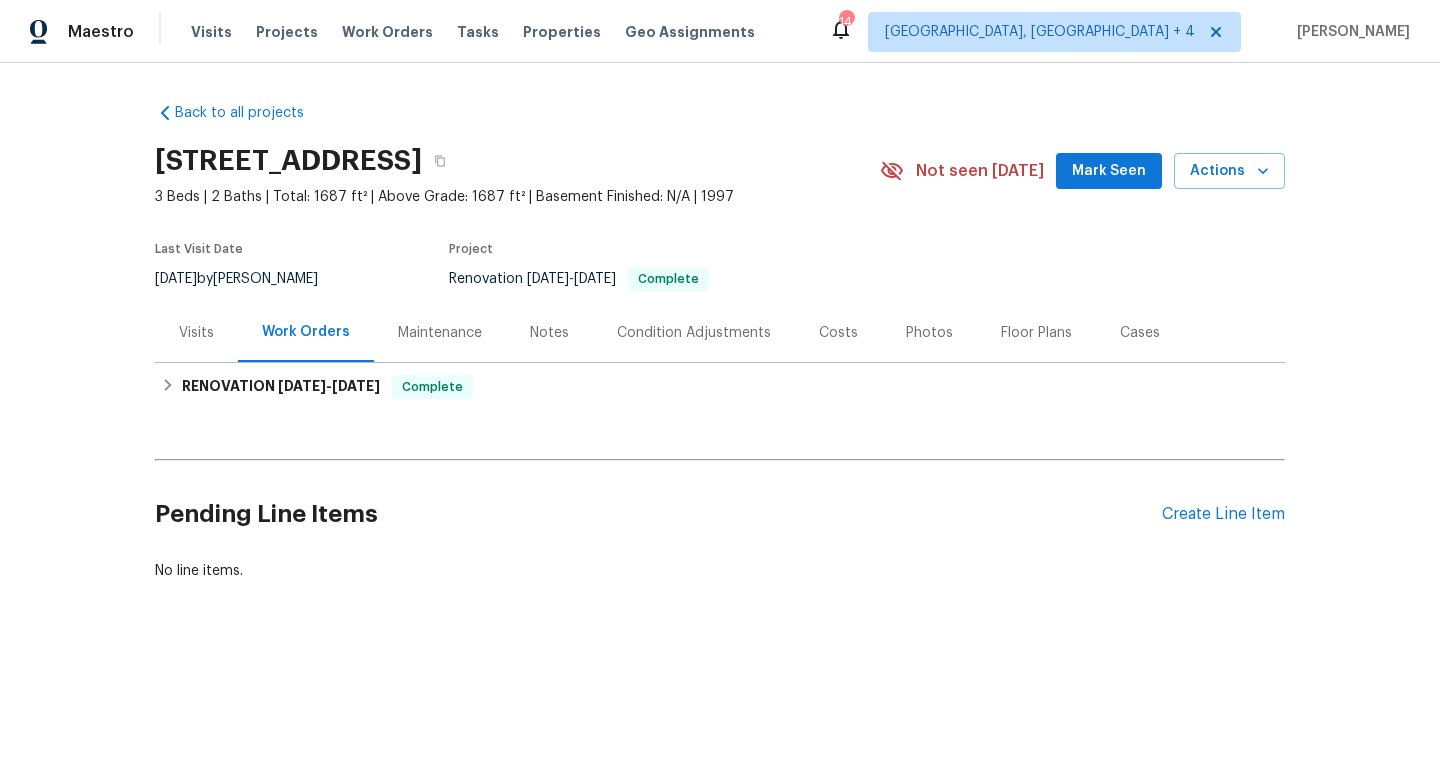 scroll, scrollTop: 0, scrollLeft: 0, axis: both 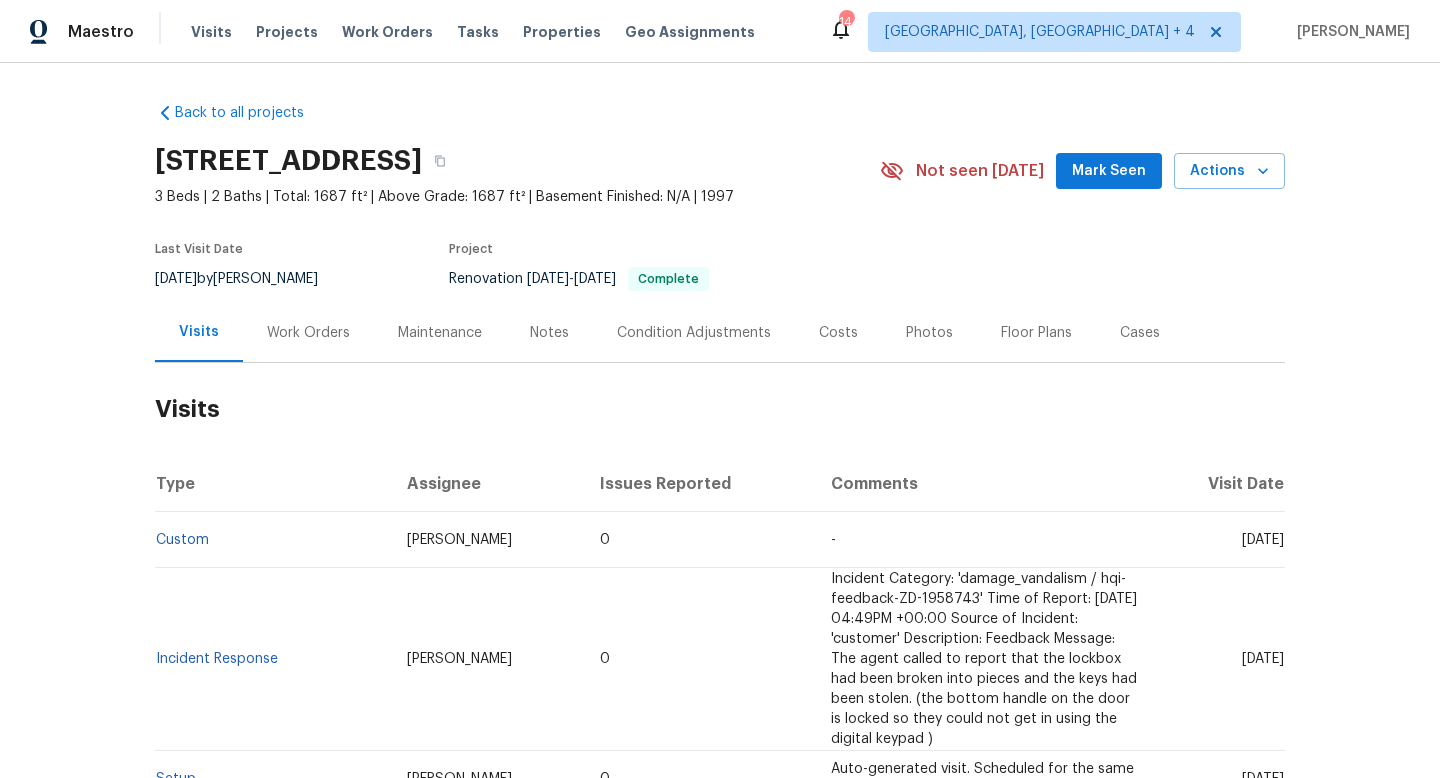 click on "Work Orders" at bounding box center (308, 332) 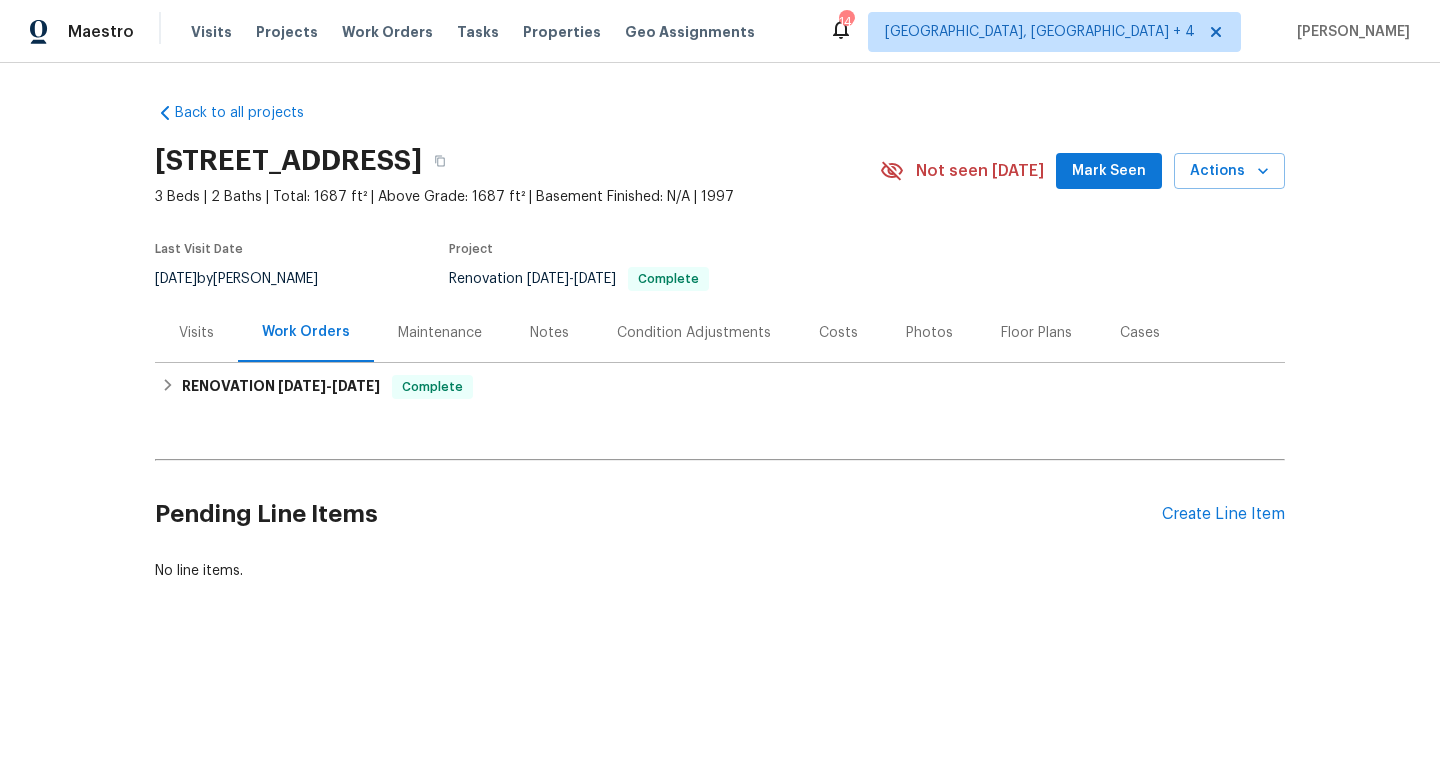 click on "Visits" at bounding box center (196, 332) 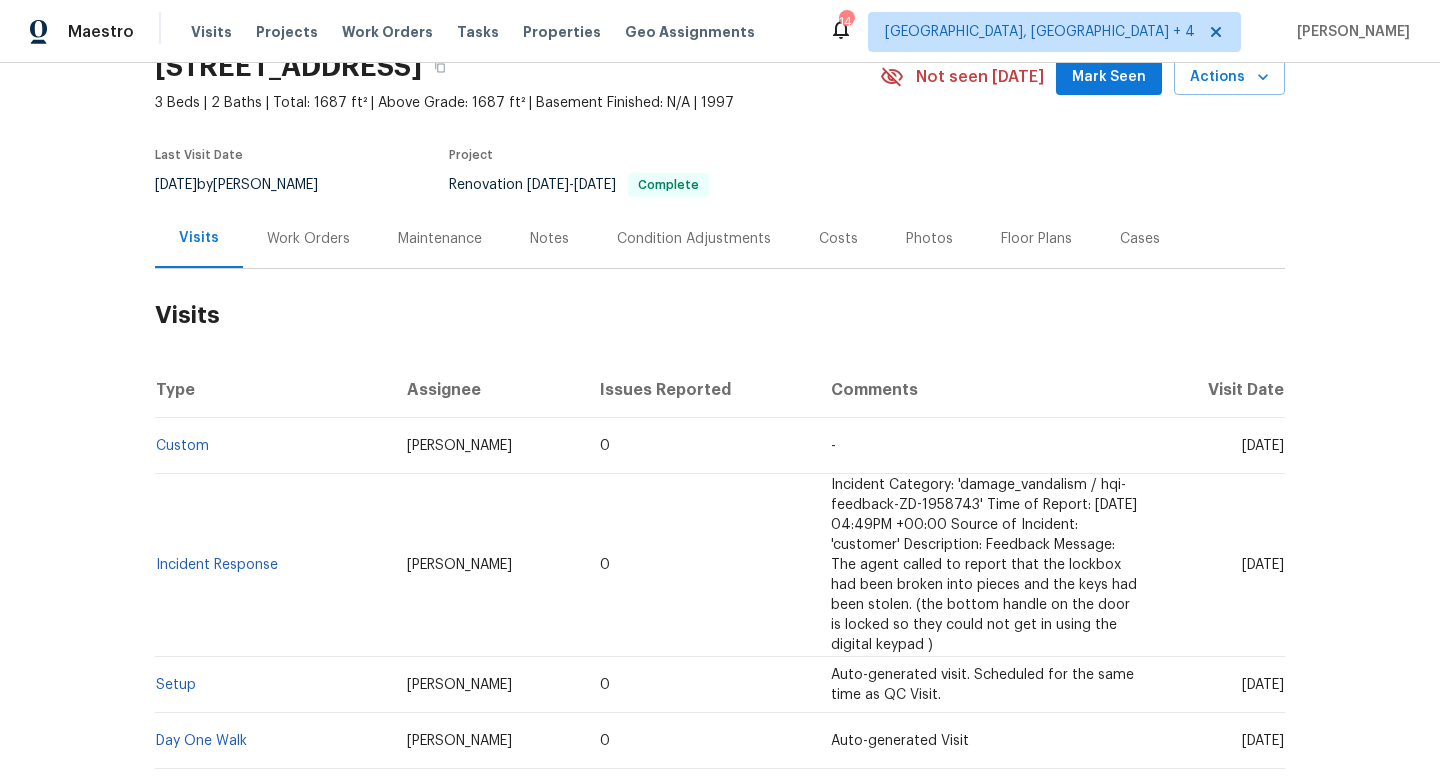 scroll, scrollTop: 100, scrollLeft: 0, axis: vertical 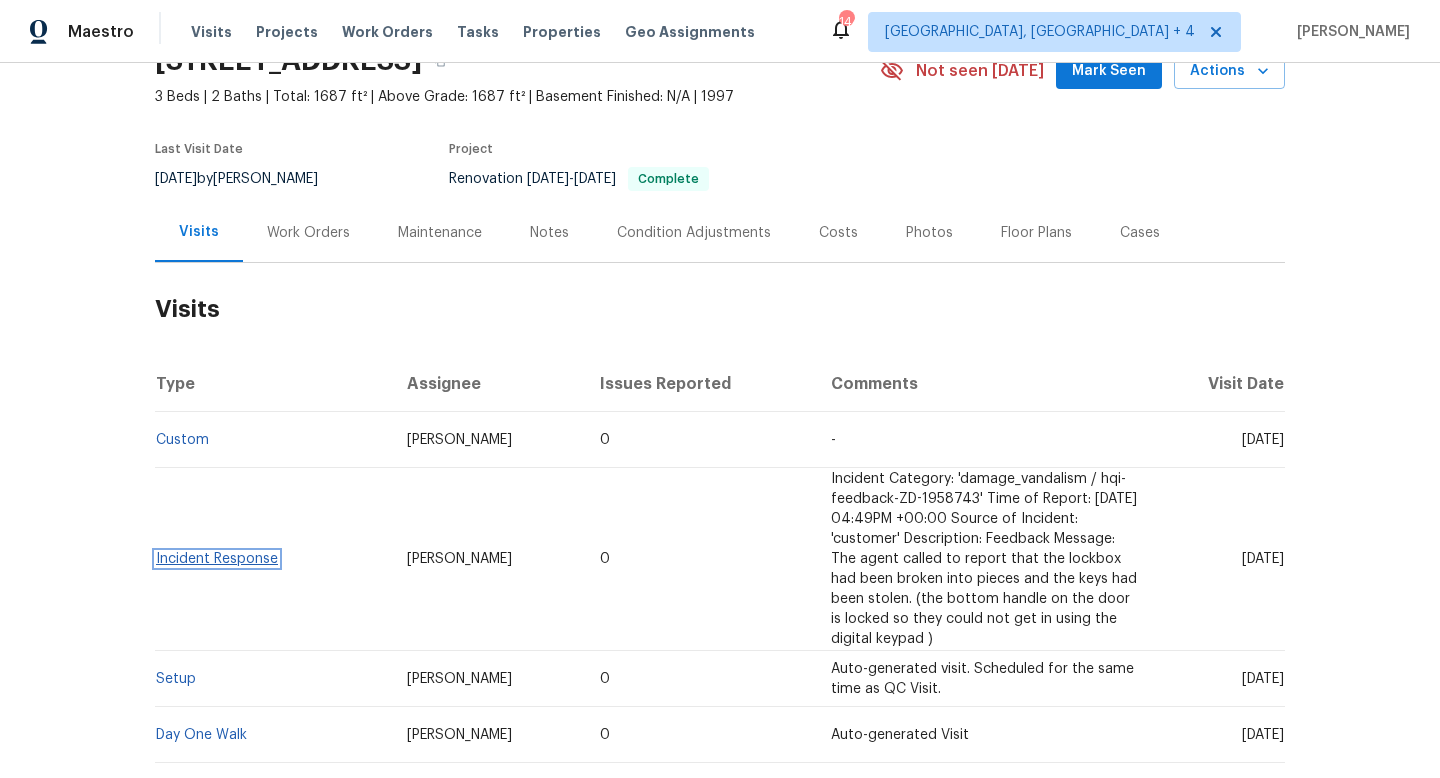 click on "Incident Response" at bounding box center [217, 559] 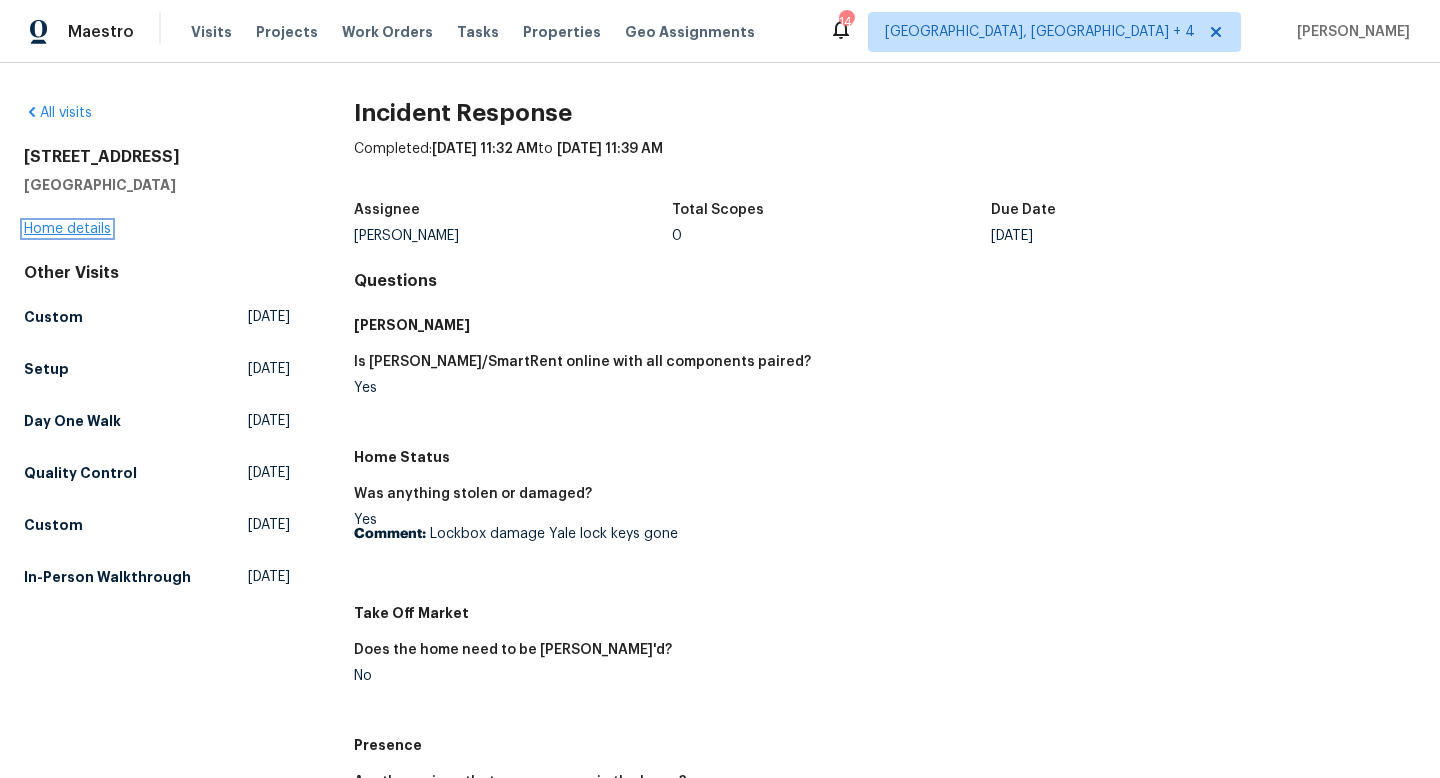 click on "Home details" at bounding box center [67, 229] 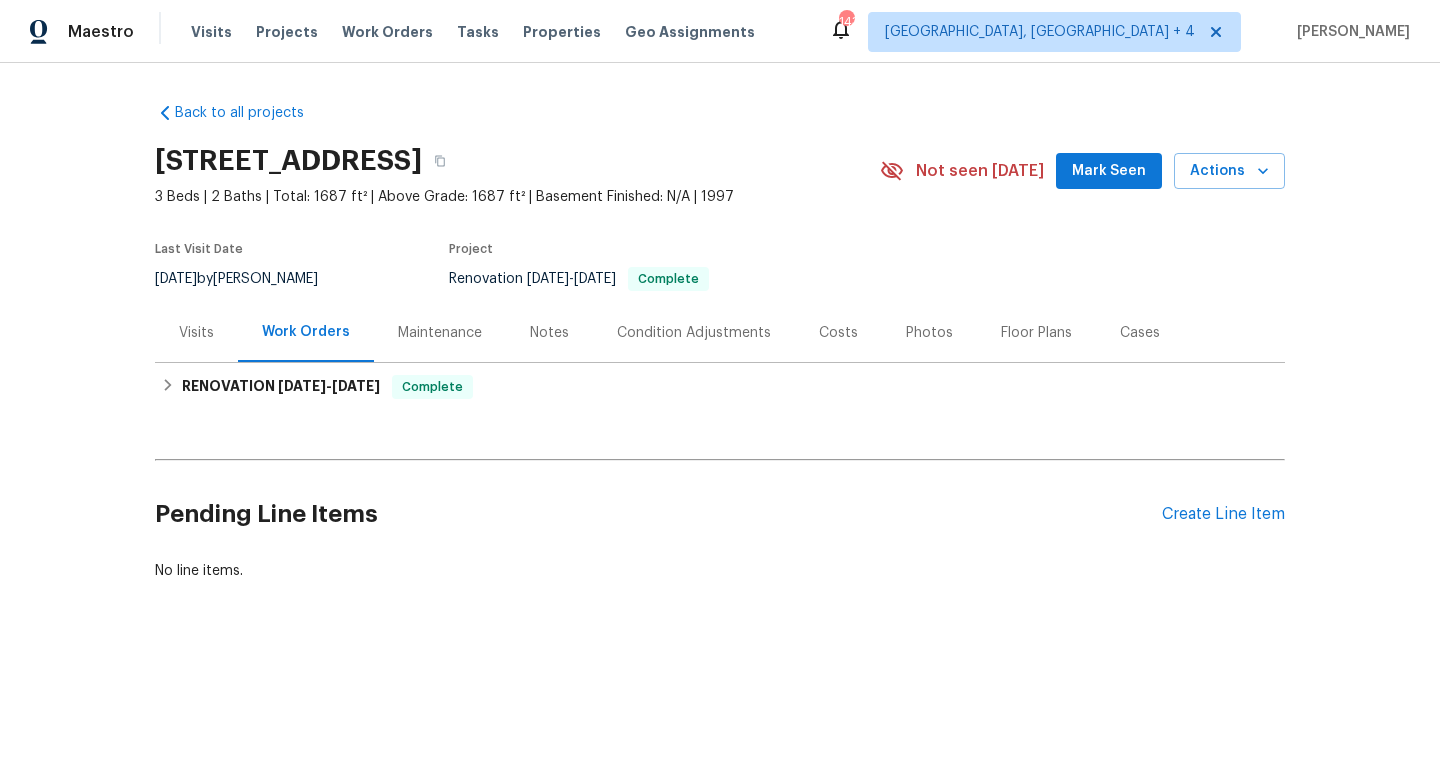 click on "Visits" at bounding box center (196, 333) 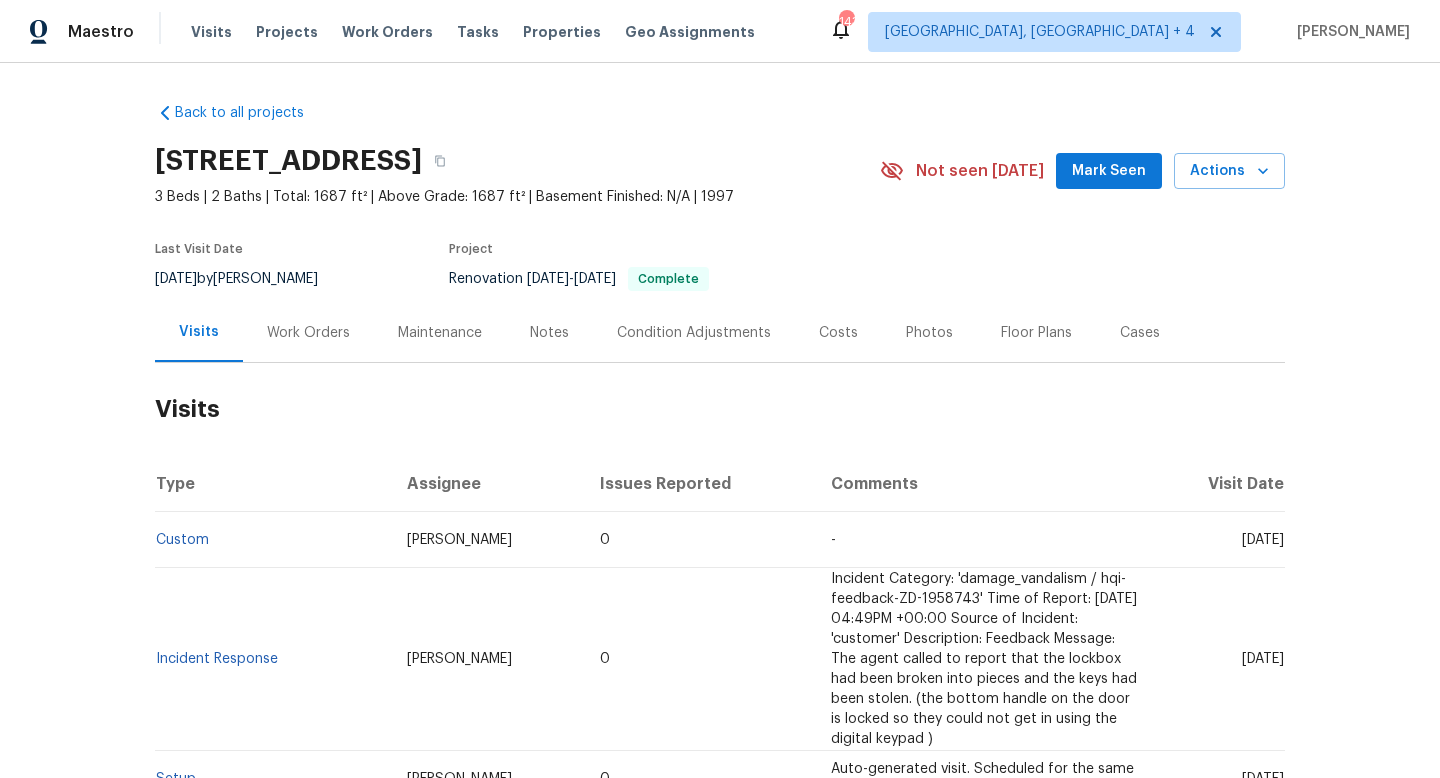 drag, startPoint x: 1200, startPoint y: 542, endPoint x: 1283, endPoint y: 547, distance: 83.15047 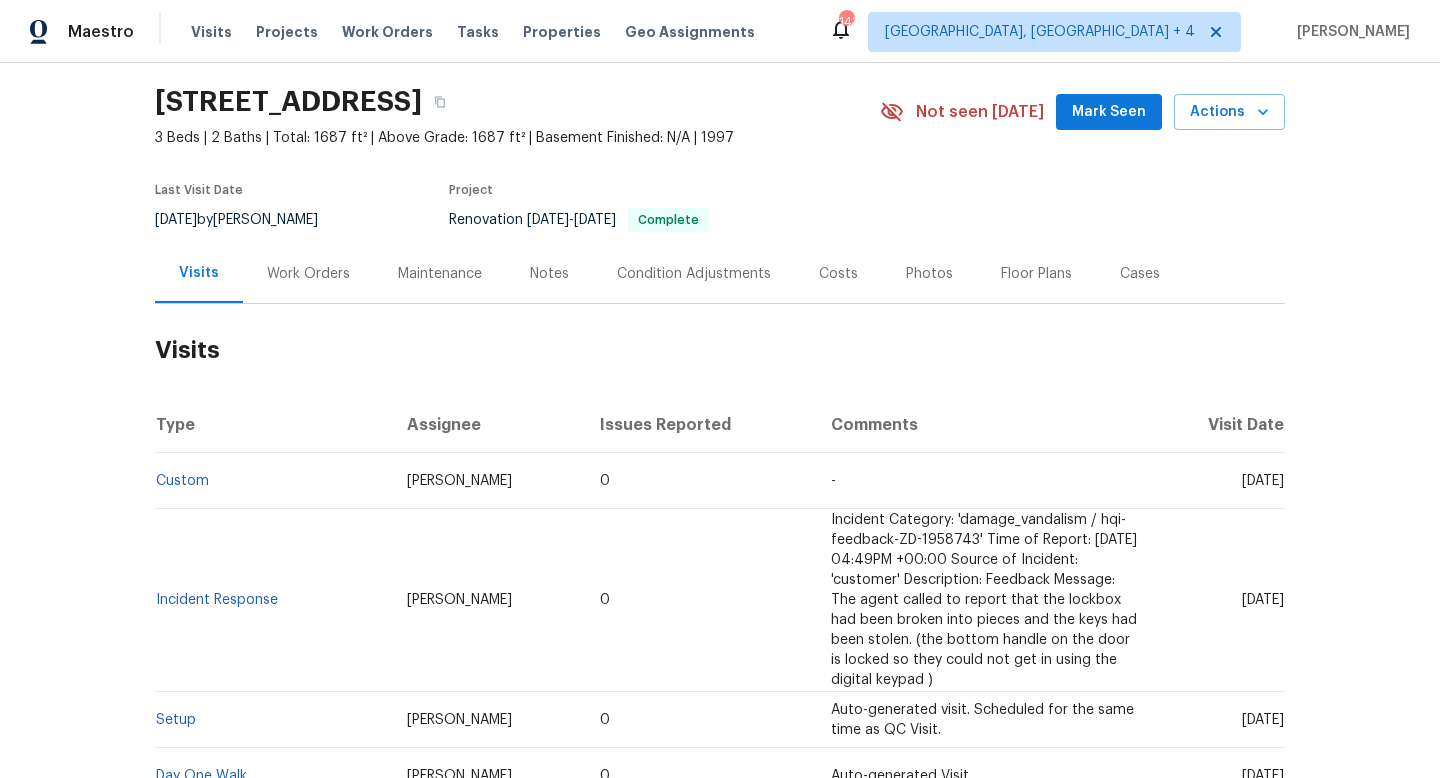 scroll, scrollTop: 60, scrollLeft: 0, axis: vertical 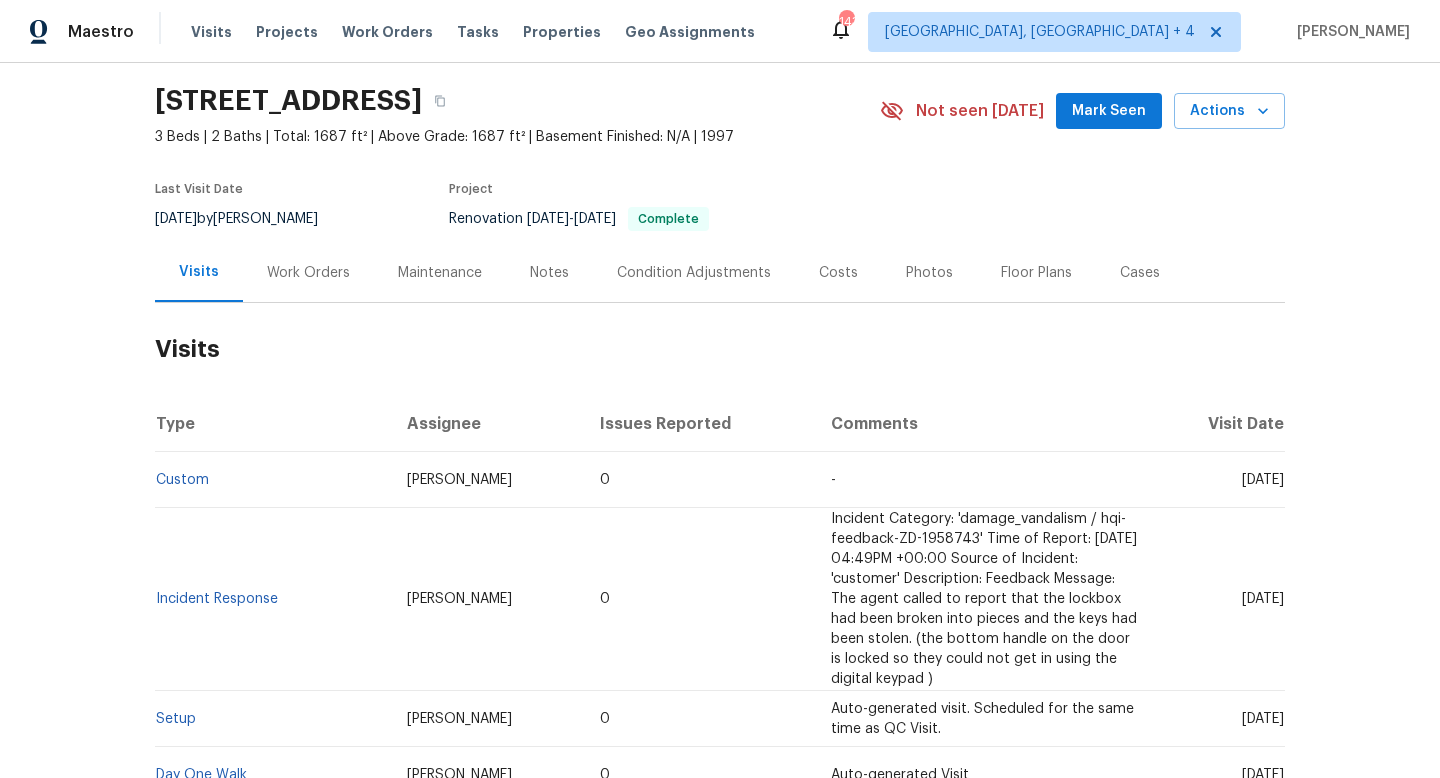 click on "Work Orders" at bounding box center [308, 273] 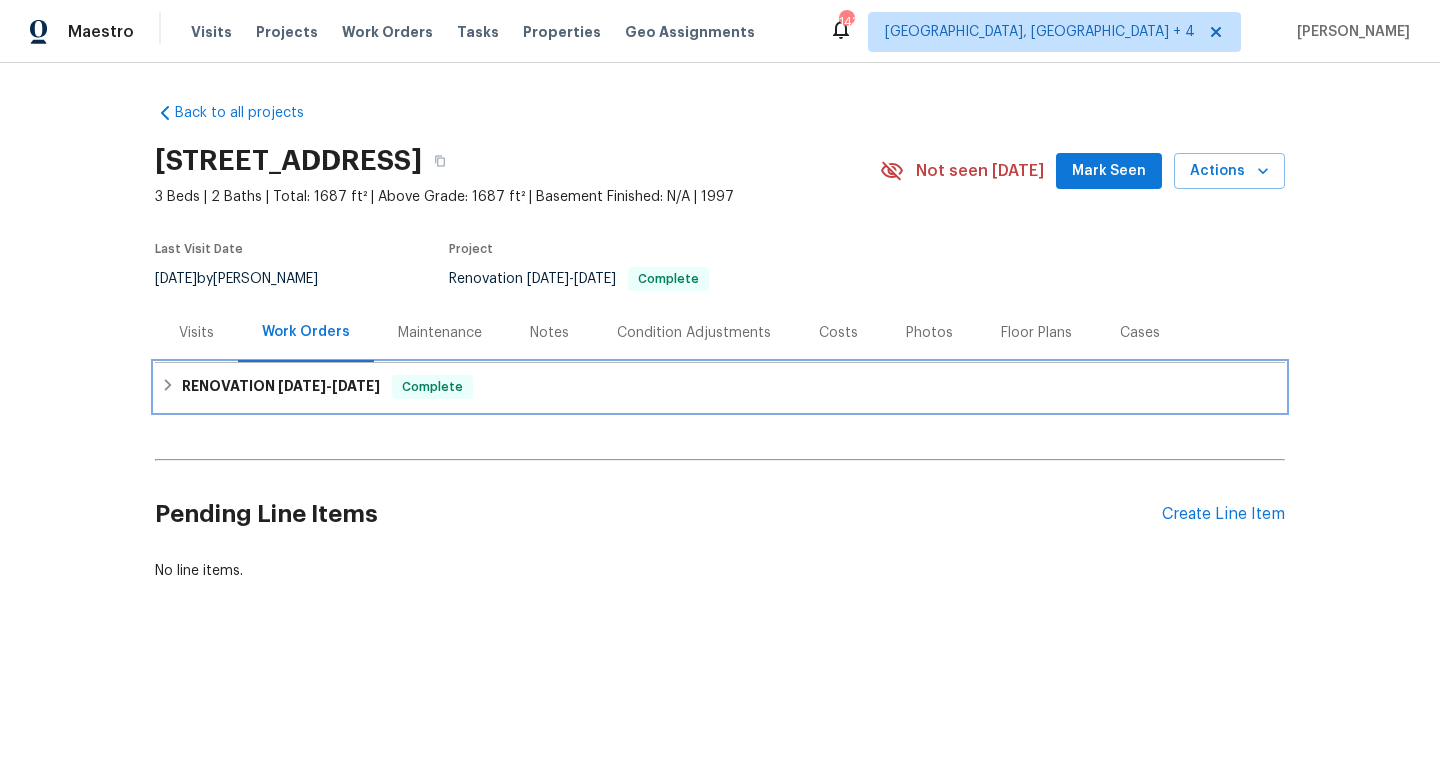 click on "7/15/24" at bounding box center (302, 386) 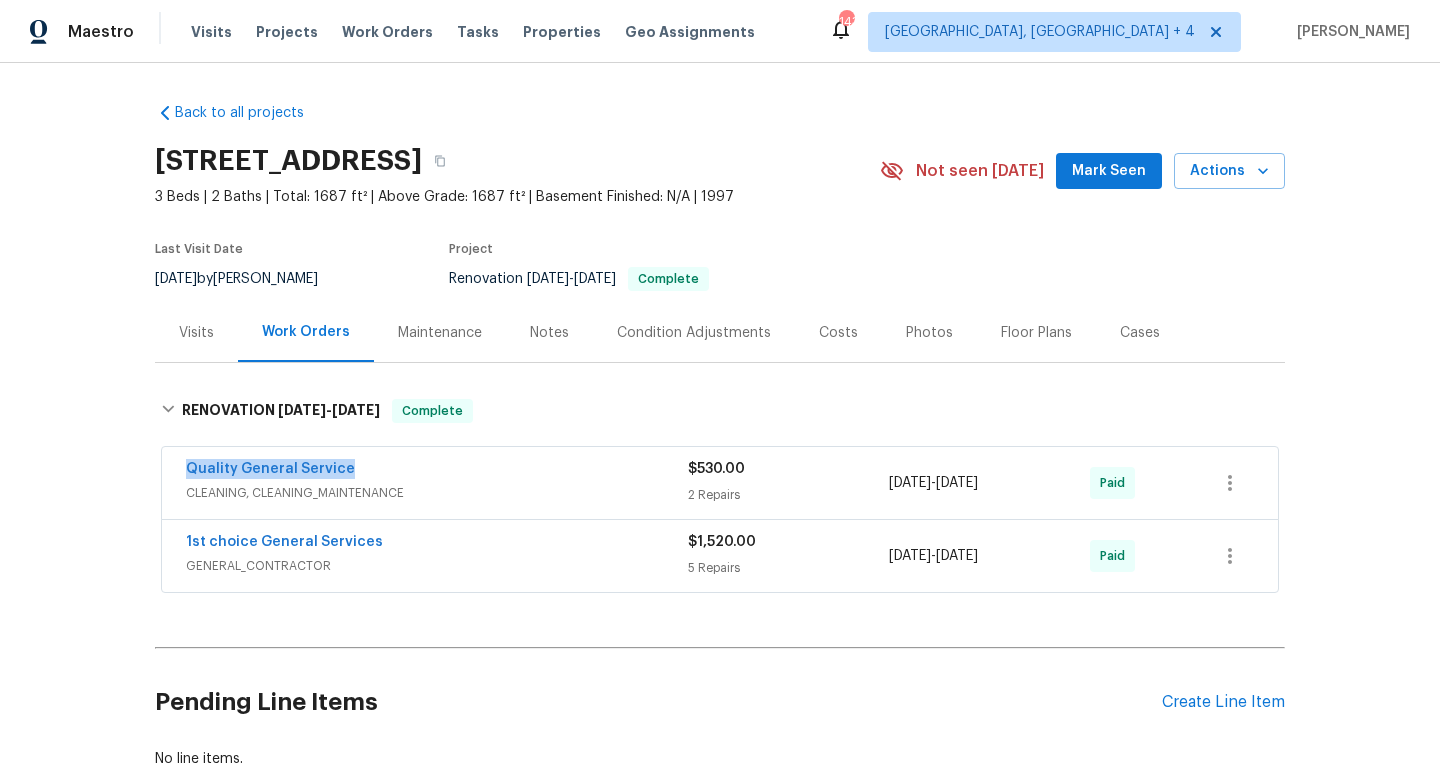 drag, startPoint x: 375, startPoint y: 468, endPoint x: 171, endPoint y: 459, distance: 204.19843 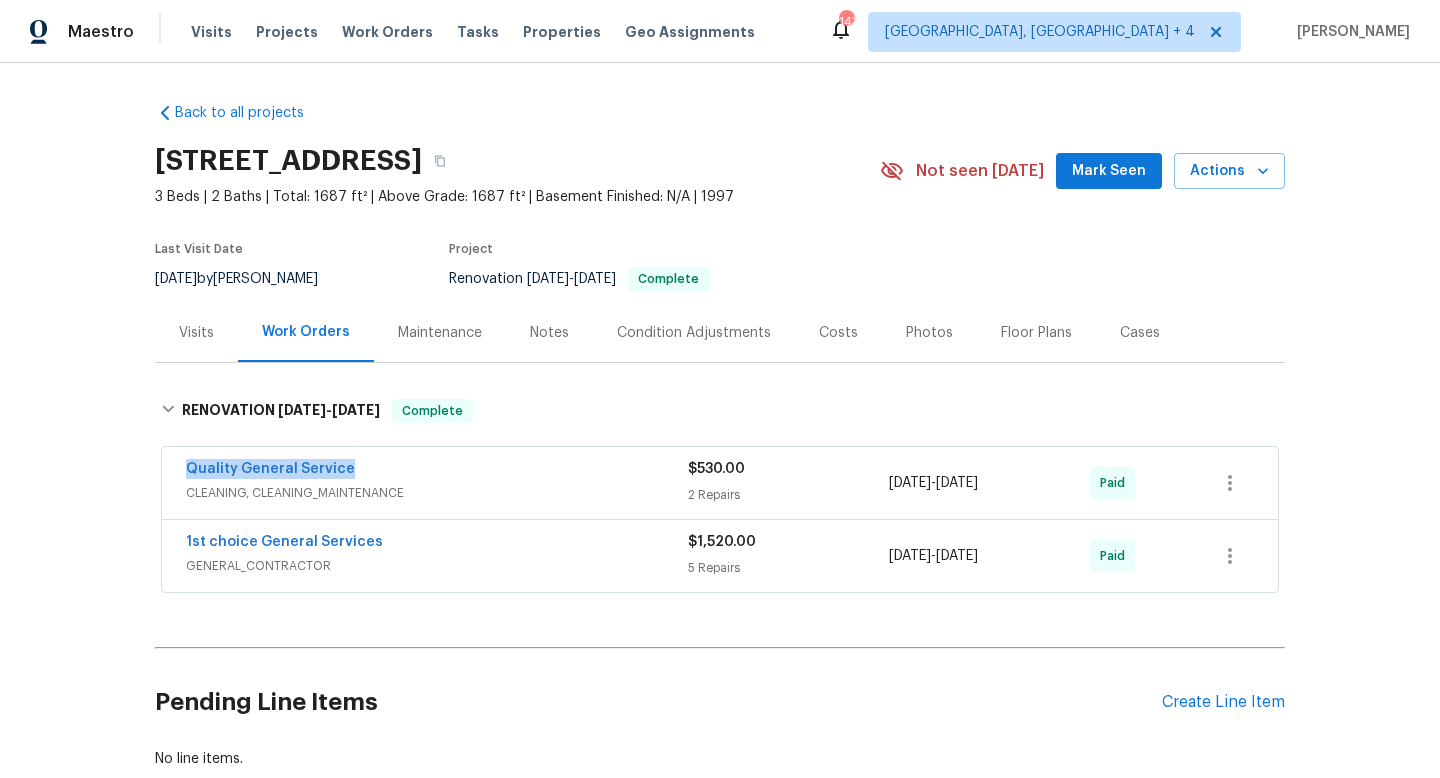 drag, startPoint x: 1046, startPoint y: 487, endPoint x: 854, endPoint y: 484, distance: 192.02344 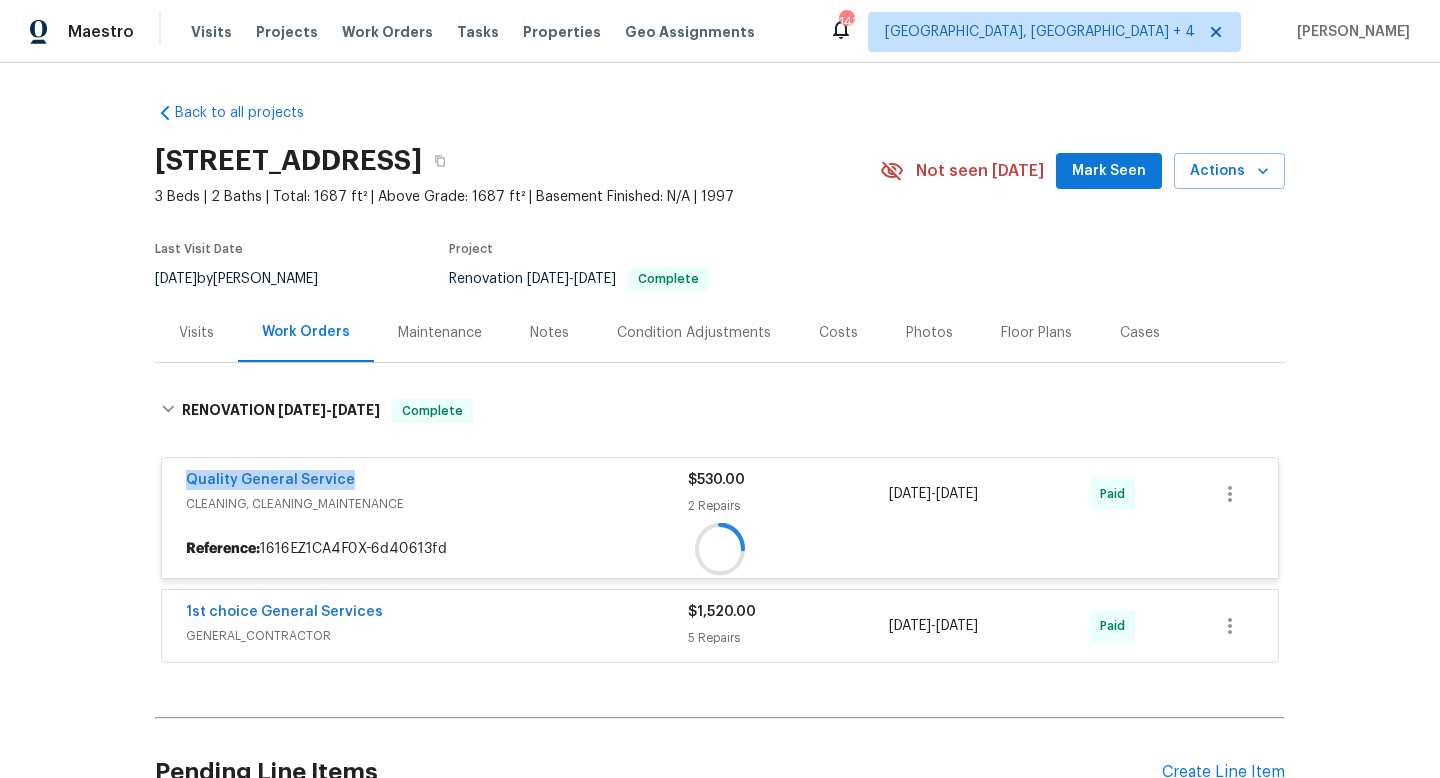 copy on "2 Repairs 7/15/2024  -  7/15/2024" 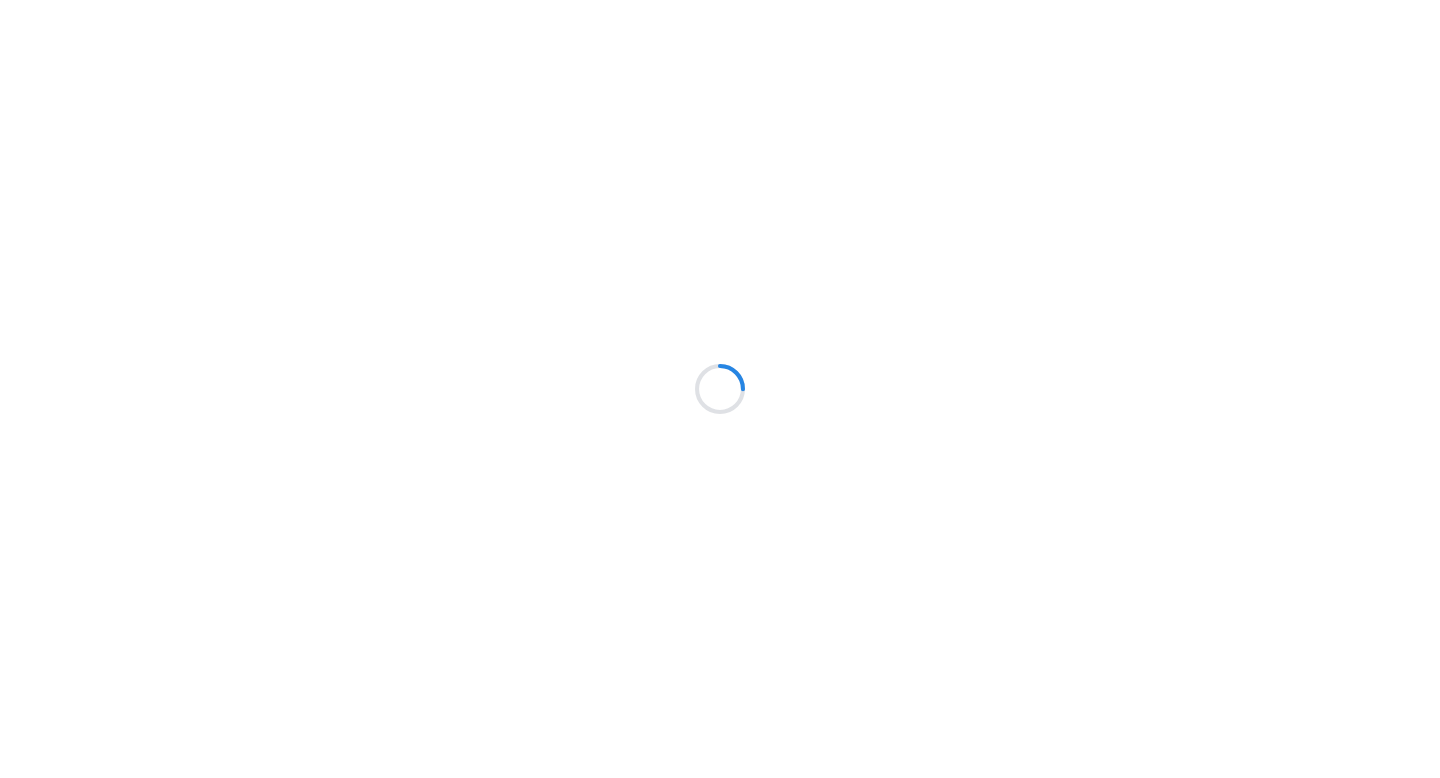 scroll, scrollTop: 0, scrollLeft: 0, axis: both 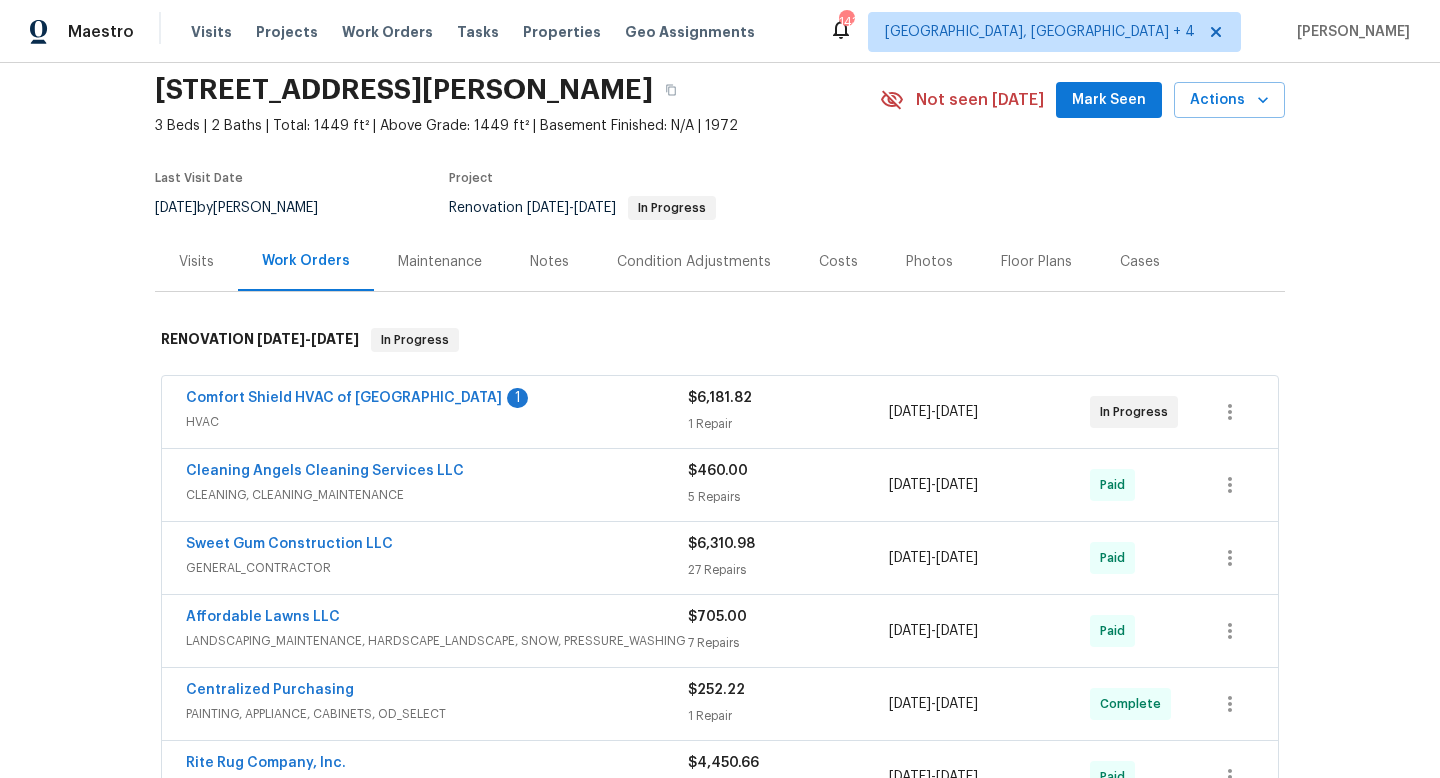 click on "Visits" at bounding box center [196, 262] 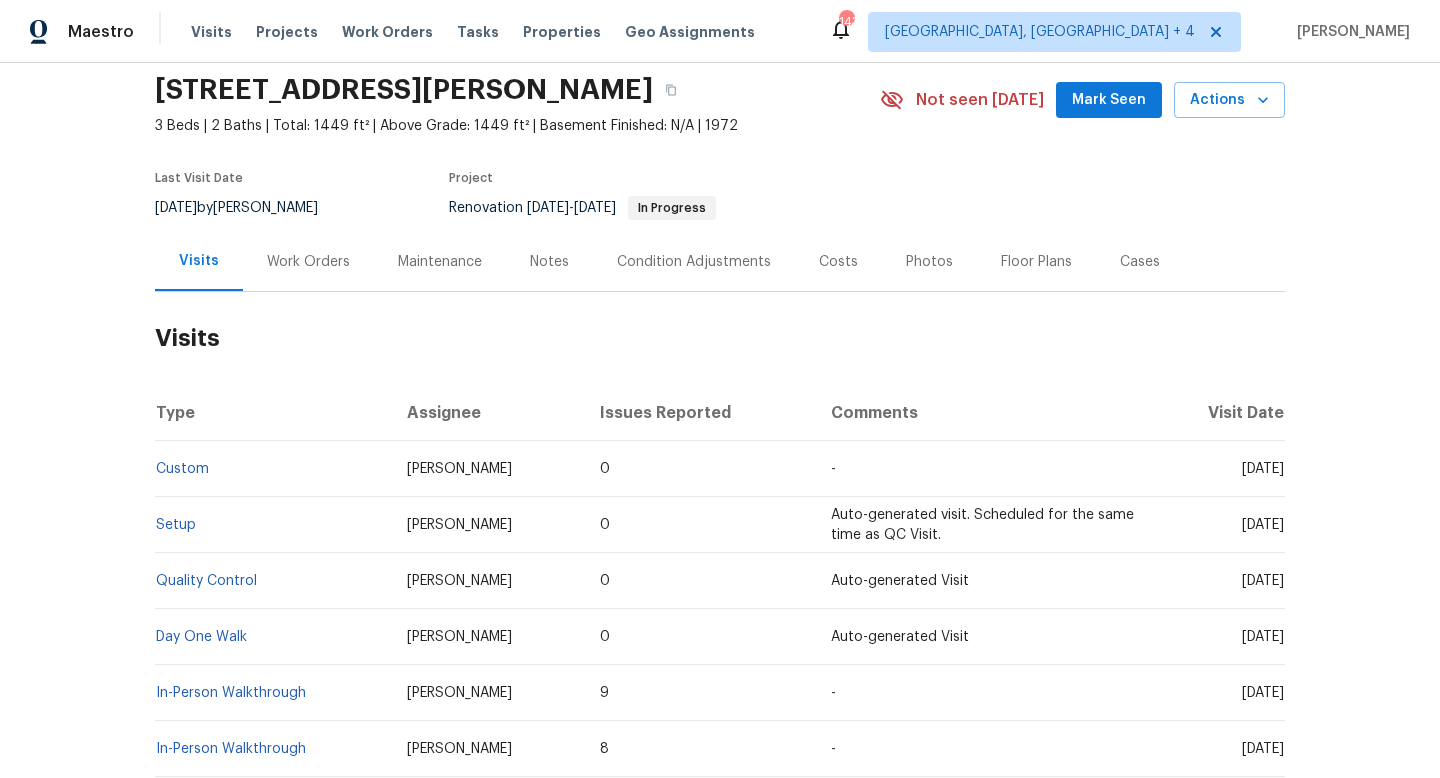 drag, startPoint x: 1208, startPoint y: 472, endPoint x: 1281, endPoint y: 476, distance: 73.109505 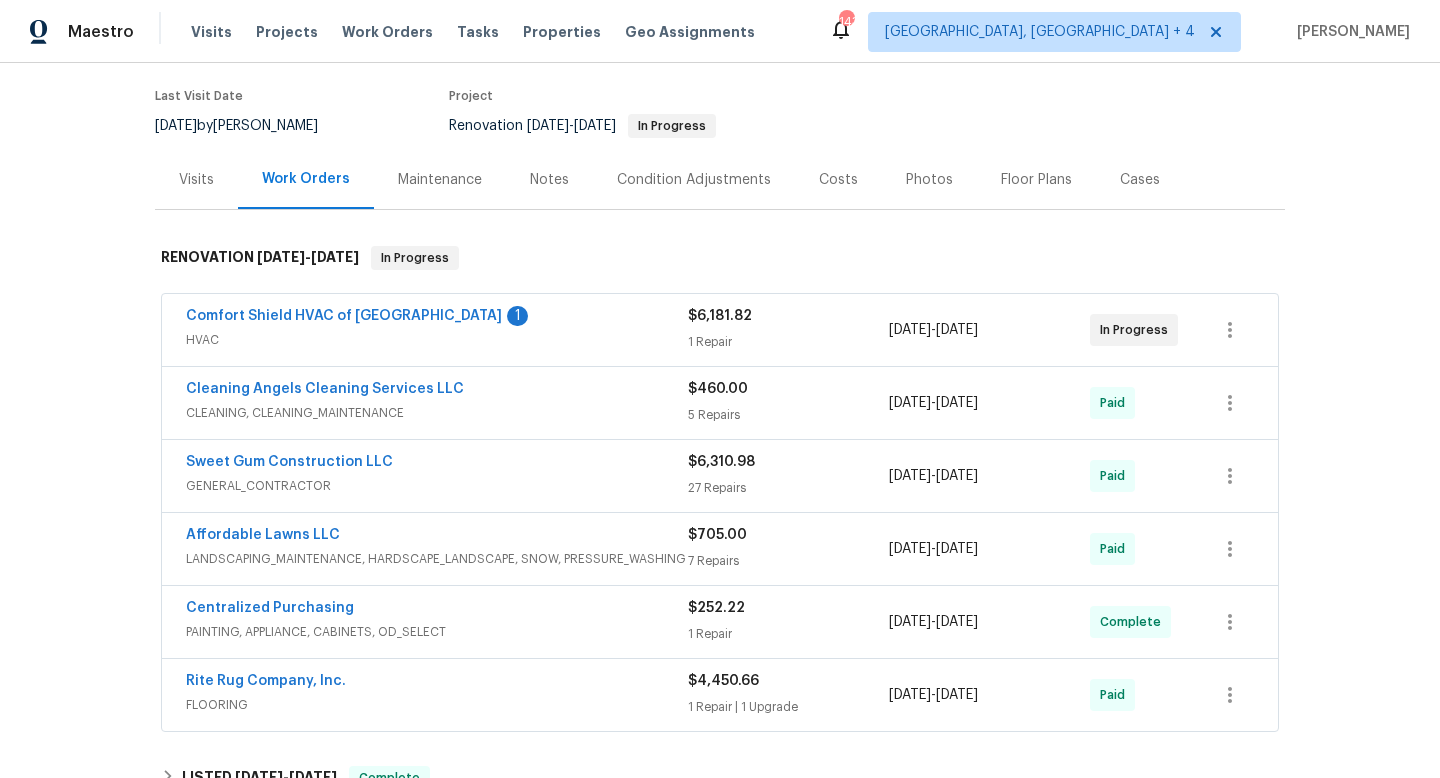 scroll, scrollTop: 230, scrollLeft: 0, axis: vertical 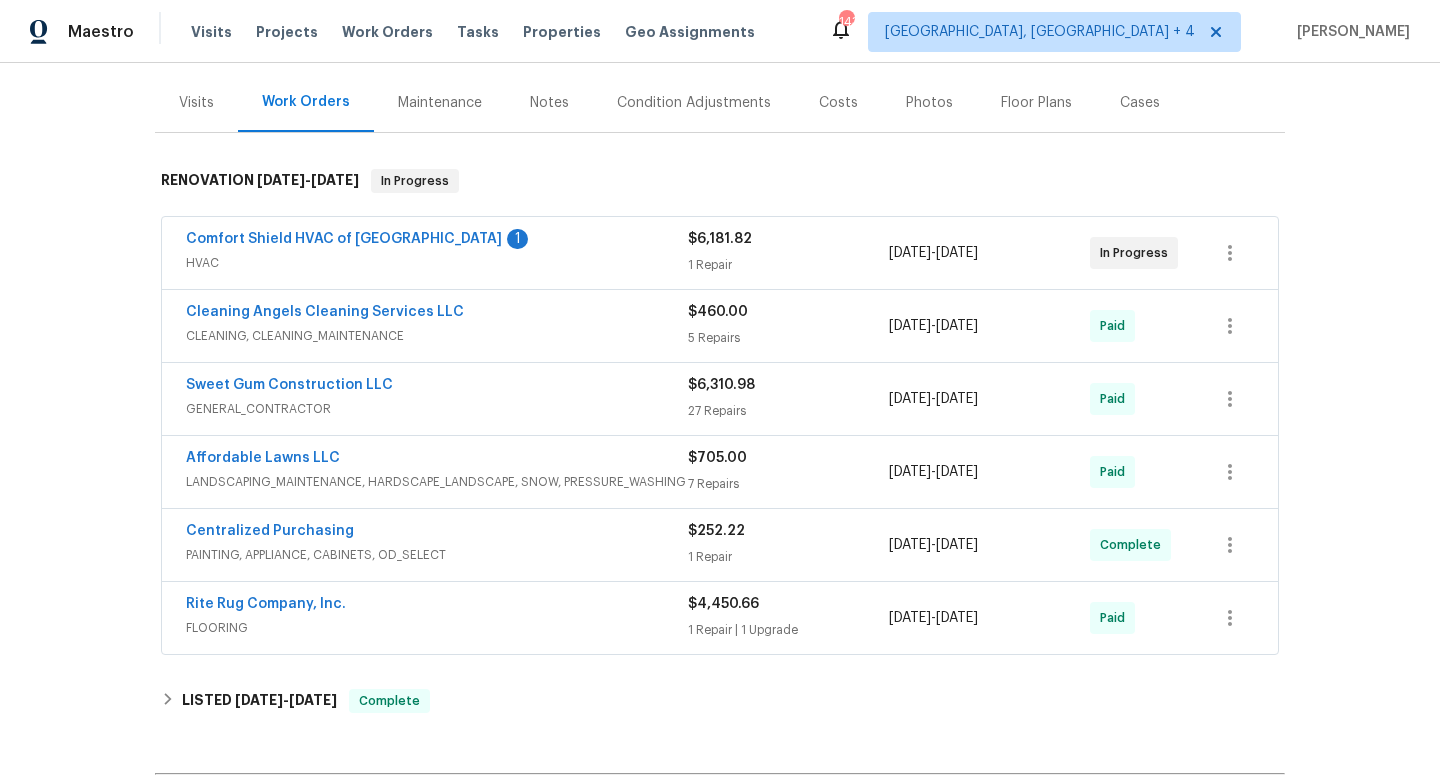 click on "CLEANING, CLEANING_MAINTENANCE" at bounding box center [437, 336] 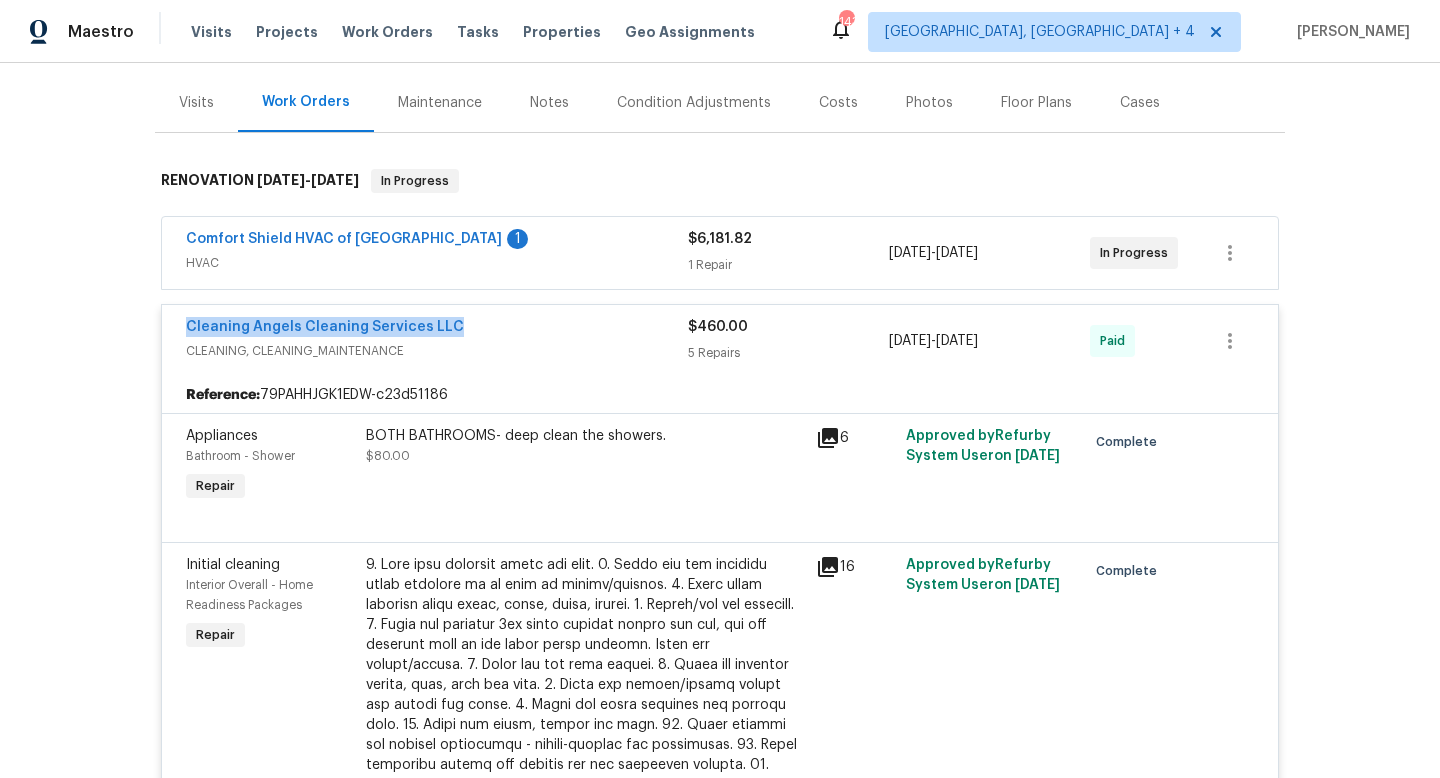 drag, startPoint x: 488, startPoint y: 327, endPoint x: 149, endPoint y: 326, distance: 339.00146 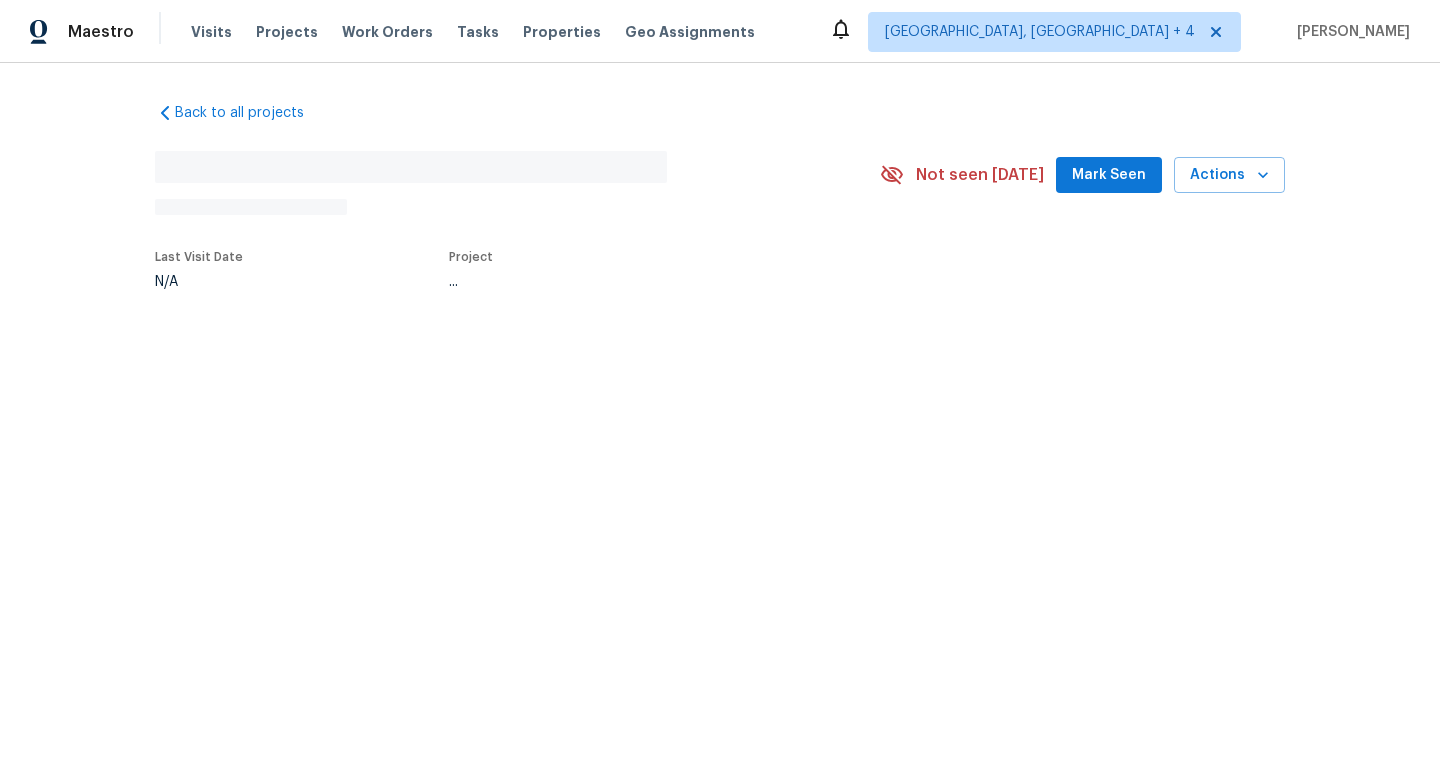 scroll, scrollTop: 0, scrollLeft: 0, axis: both 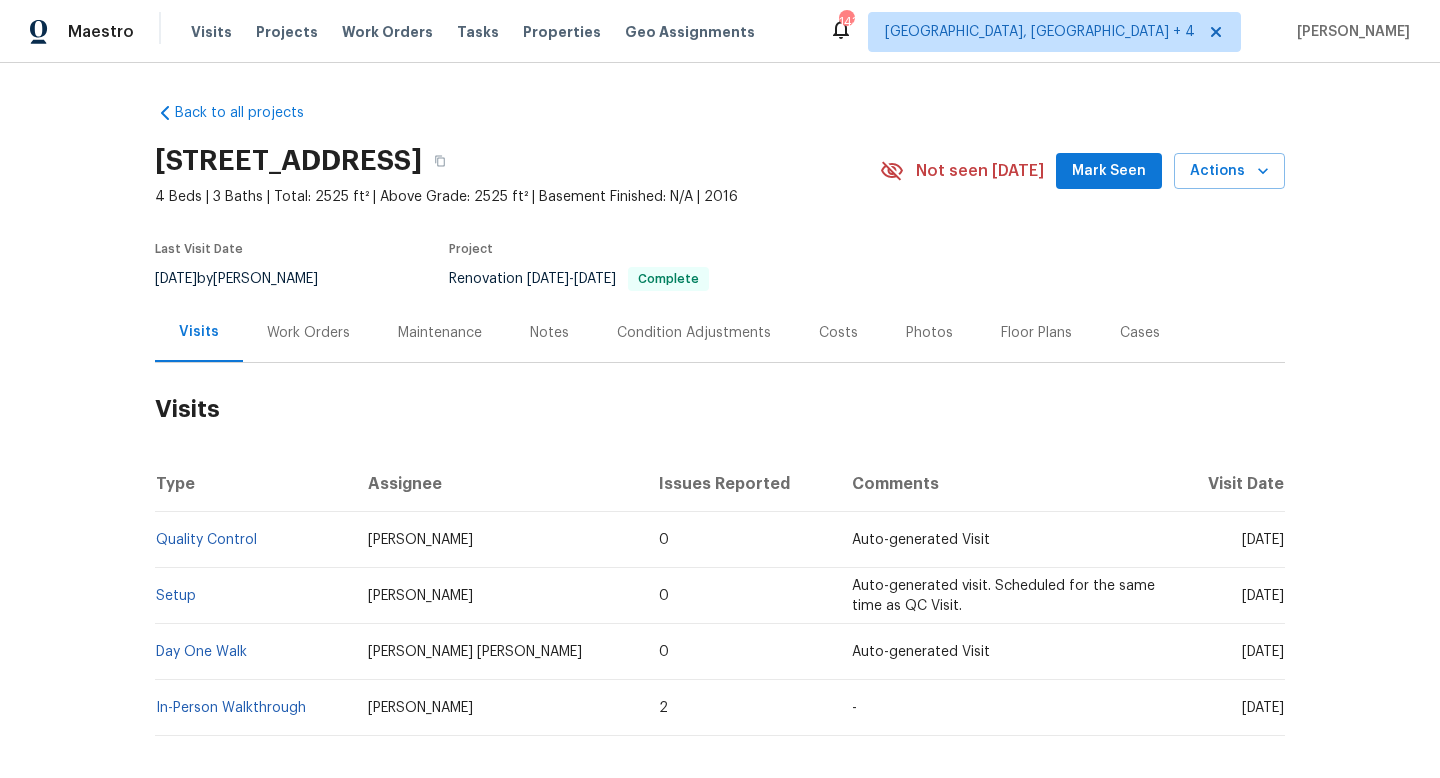 click on "Work Orders" at bounding box center [308, 333] 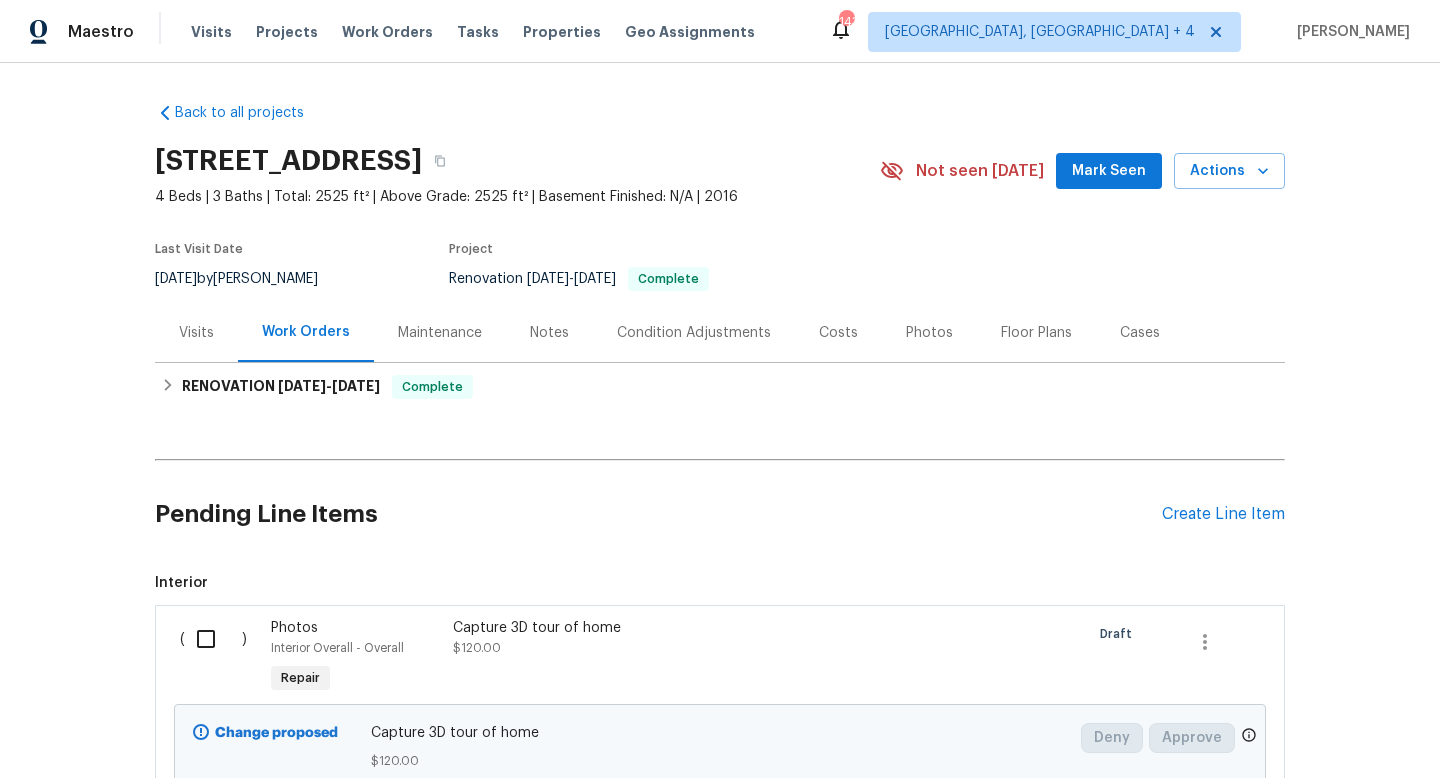 click on "Cases" at bounding box center (1140, 333) 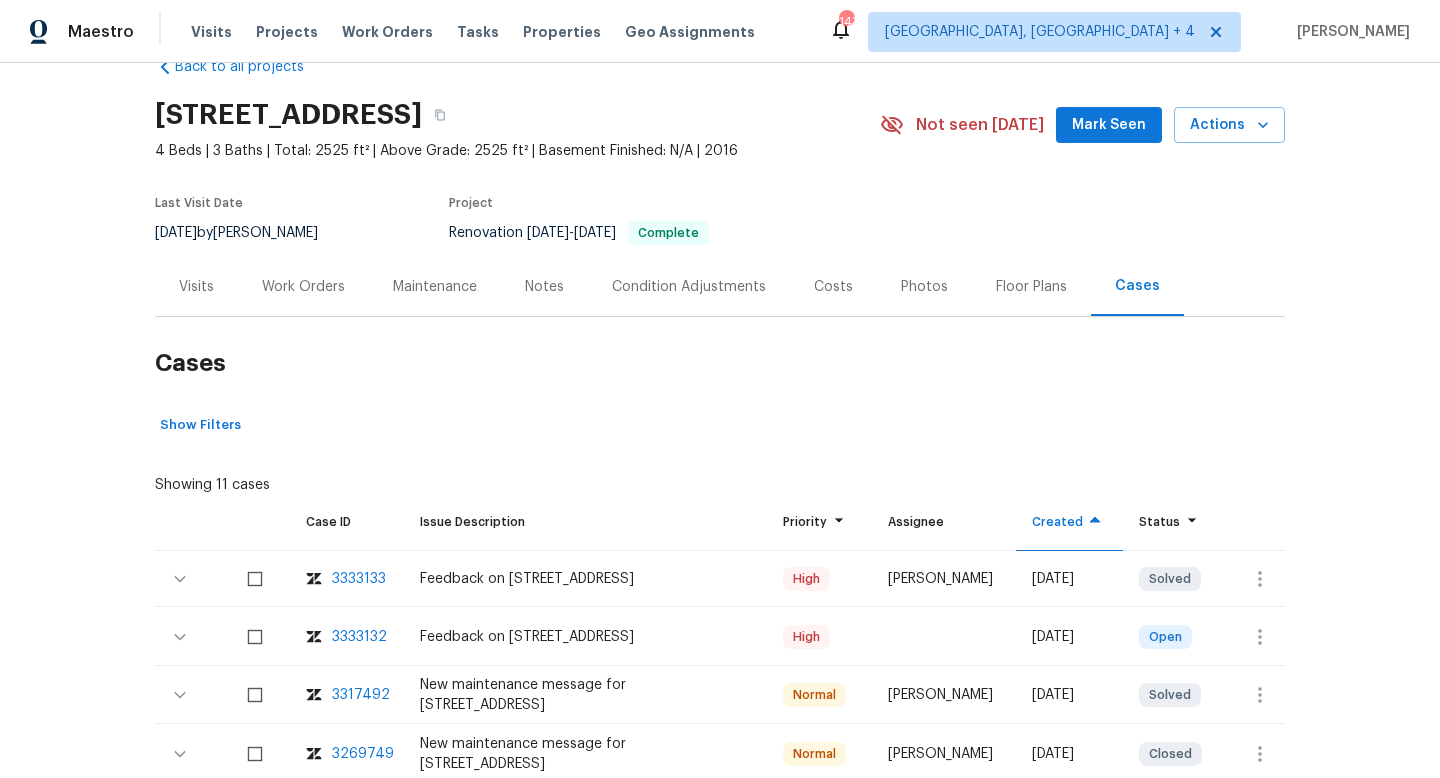 scroll, scrollTop: 76, scrollLeft: 0, axis: vertical 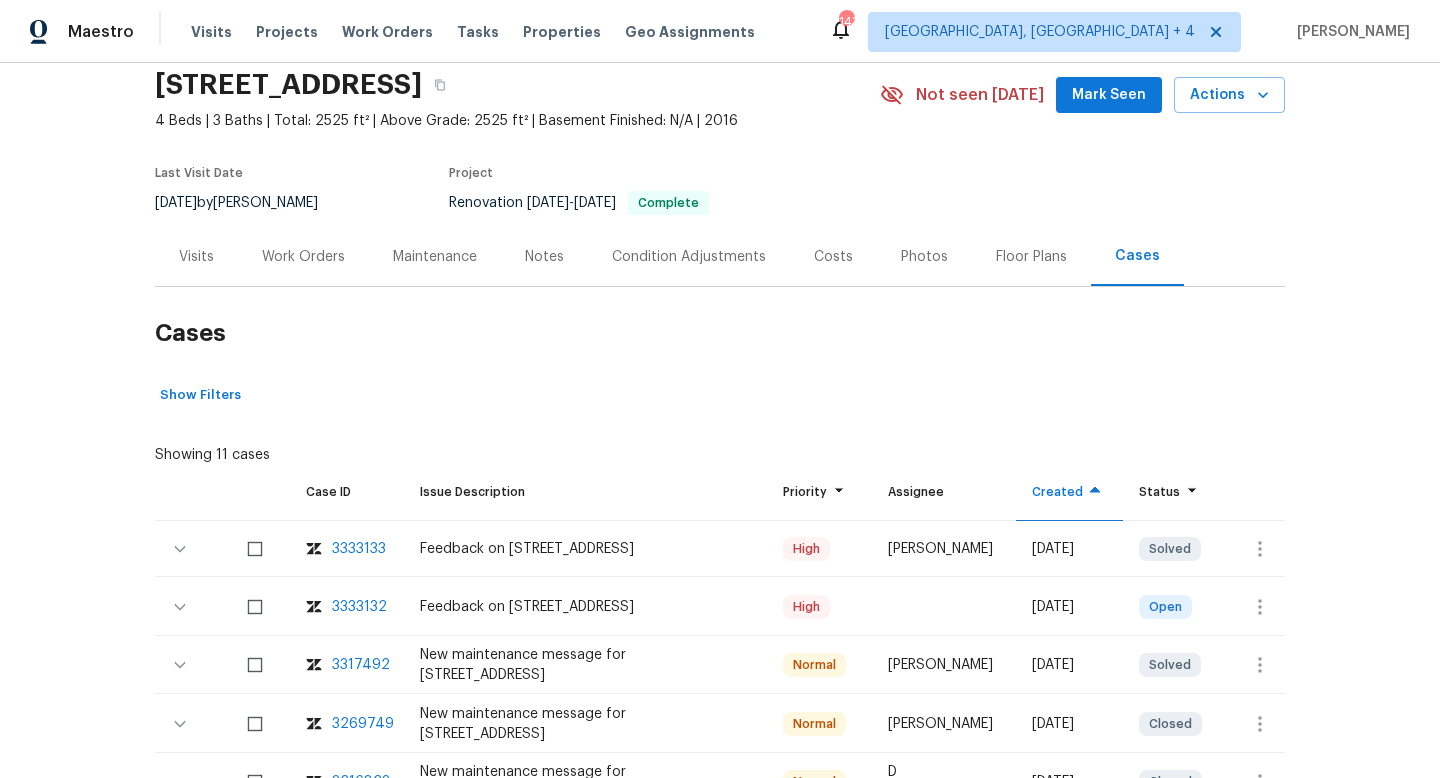click on "Visits" at bounding box center [196, 256] 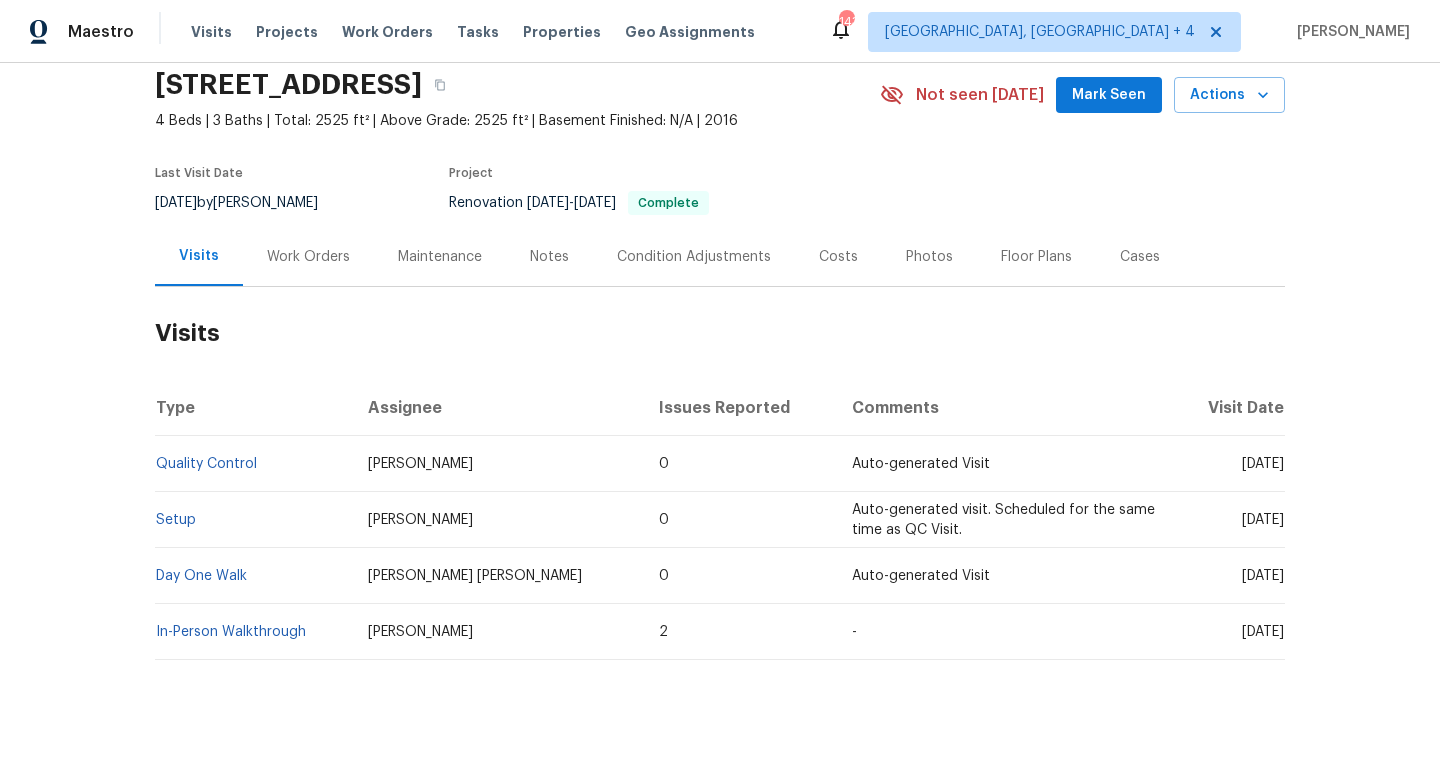 drag, startPoint x: 1201, startPoint y: 466, endPoint x: 1283, endPoint y: 468, distance: 82.02438 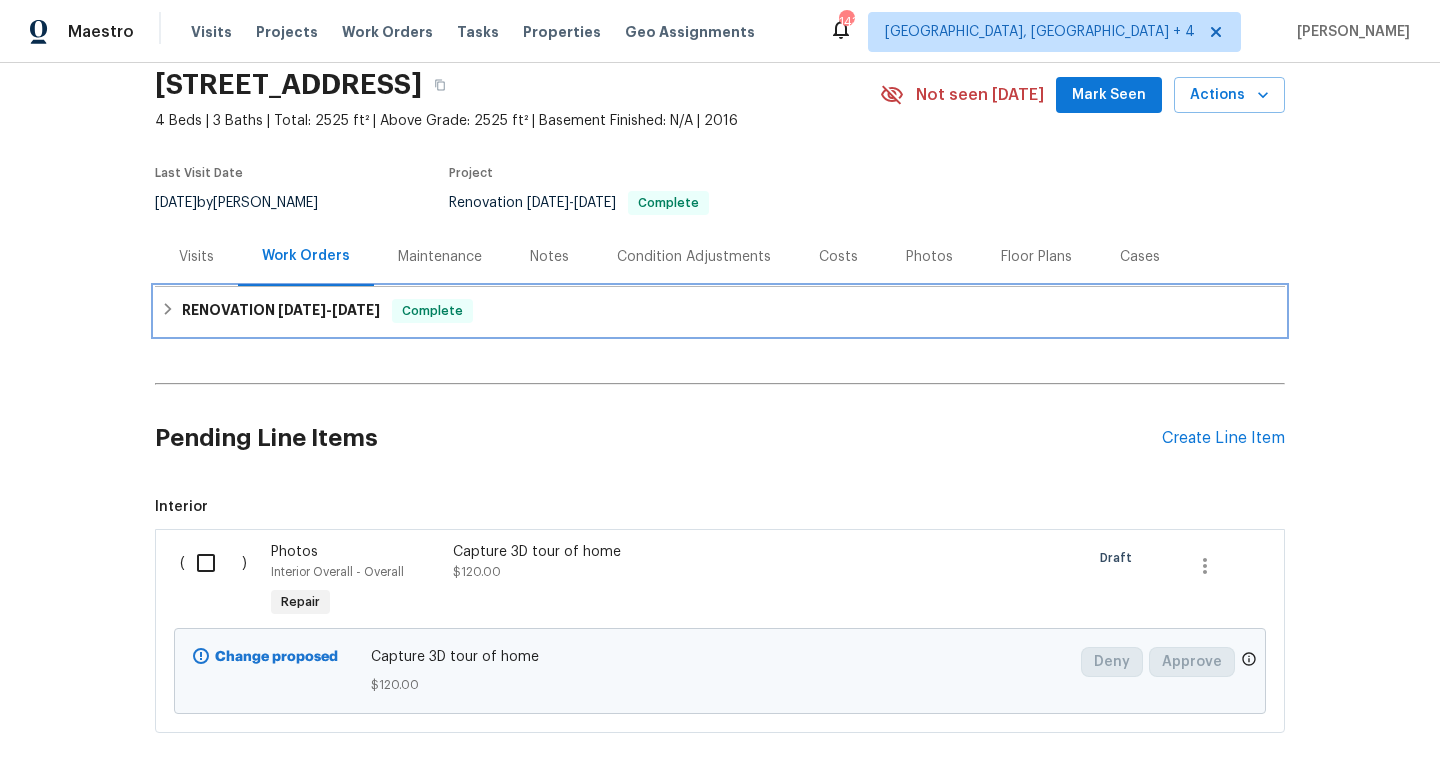 click on "5/28/25" at bounding box center (356, 310) 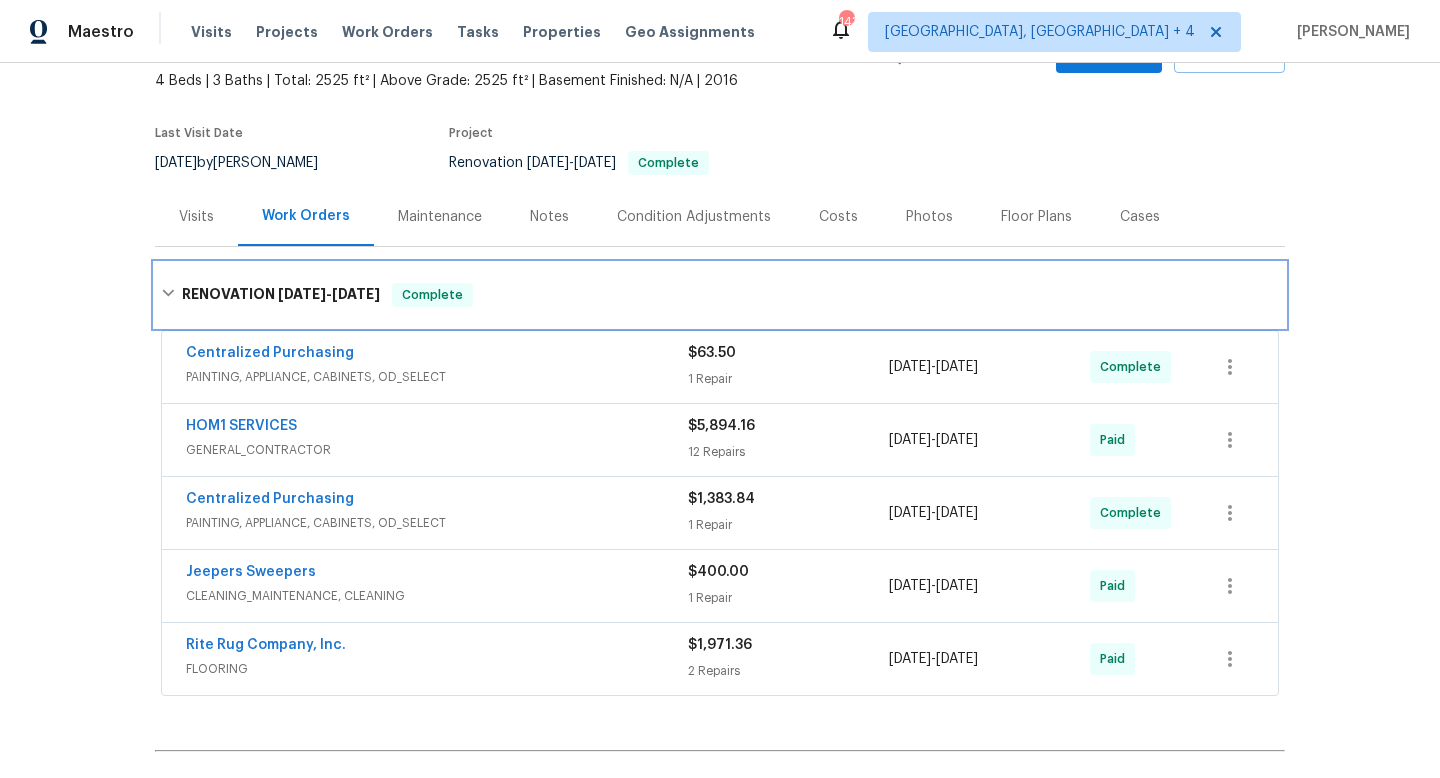 scroll, scrollTop: 135, scrollLeft: 0, axis: vertical 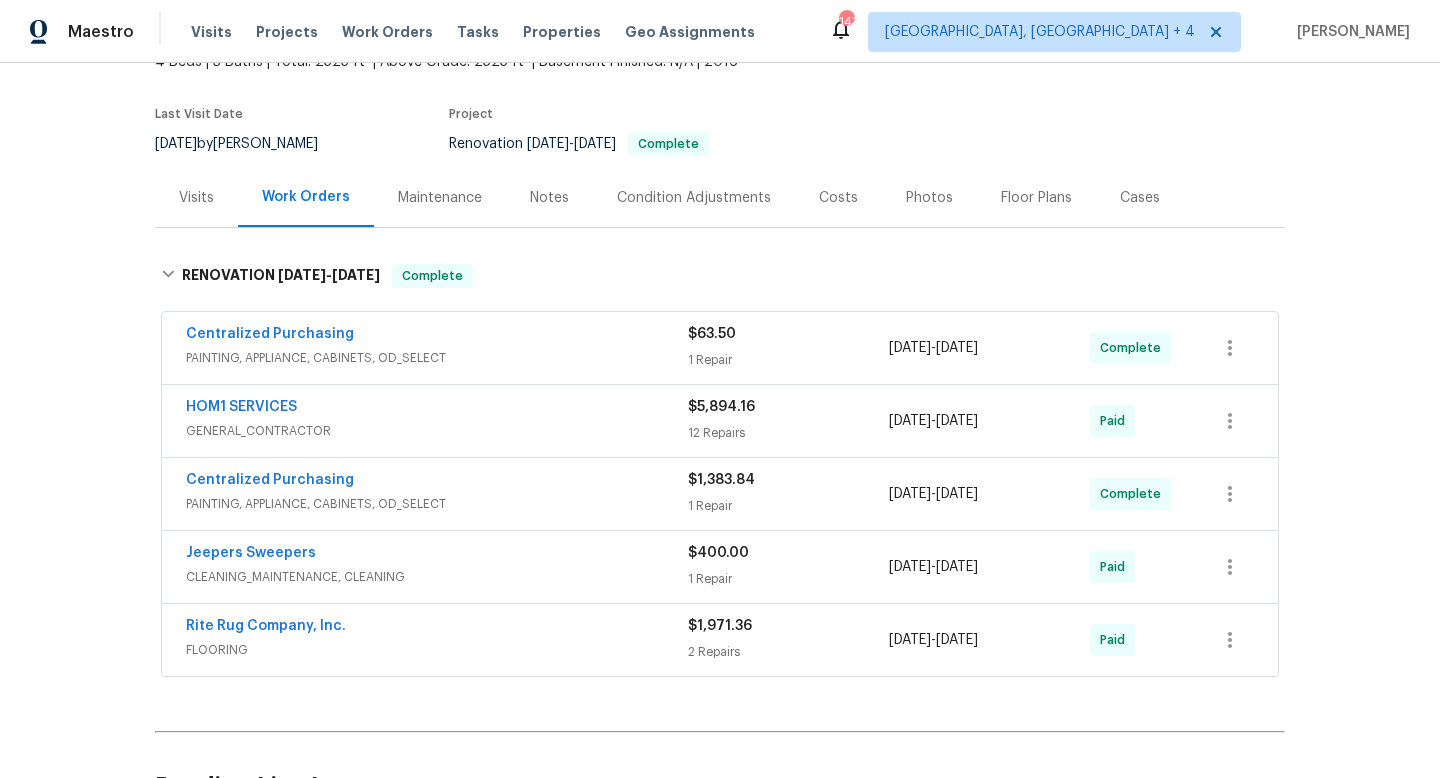 click on "Jeepers Sweepers CLEANING_MAINTENANCE, CLEANING" at bounding box center [437, 567] 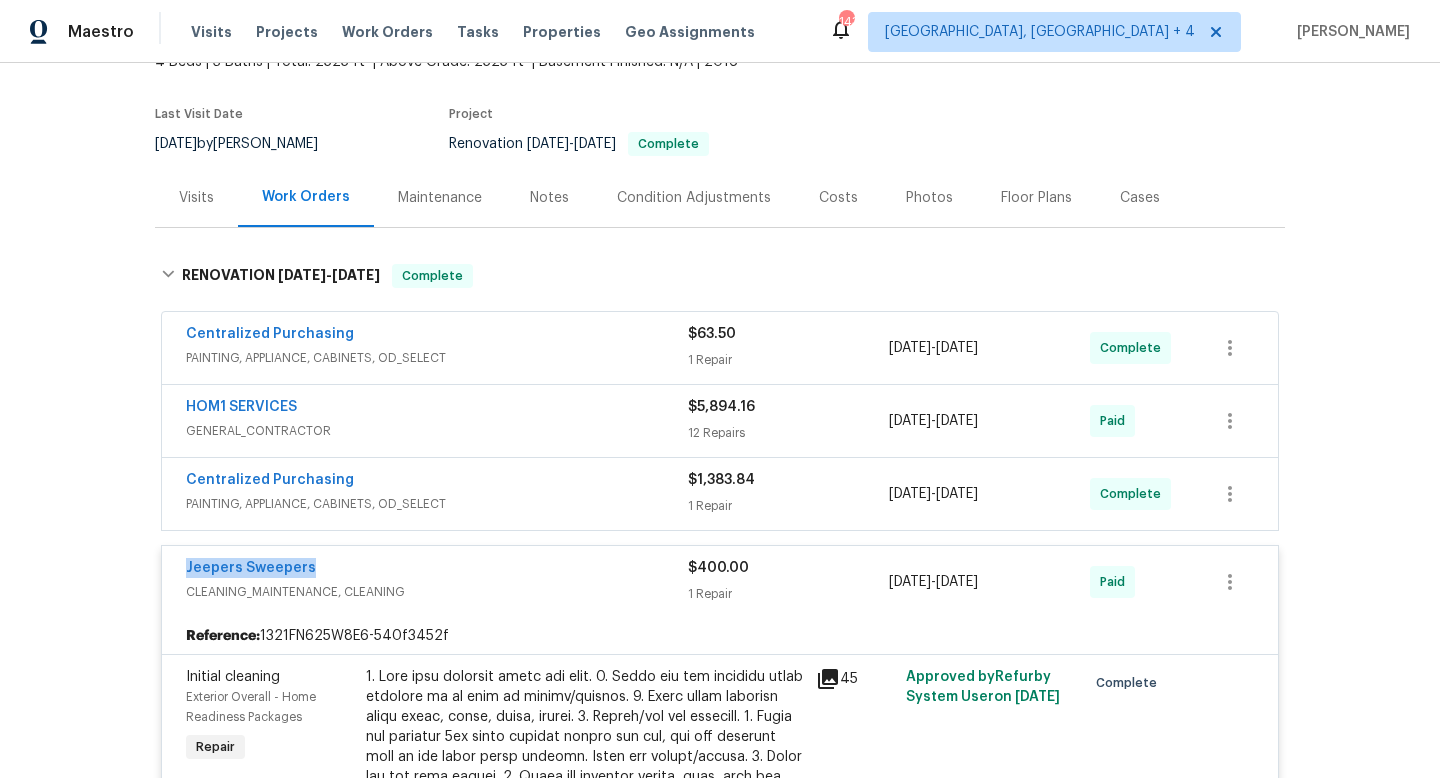 drag, startPoint x: 318, startPoint y: 570, endPoint x: 182, endPoint y: 571, distance: 136.00368 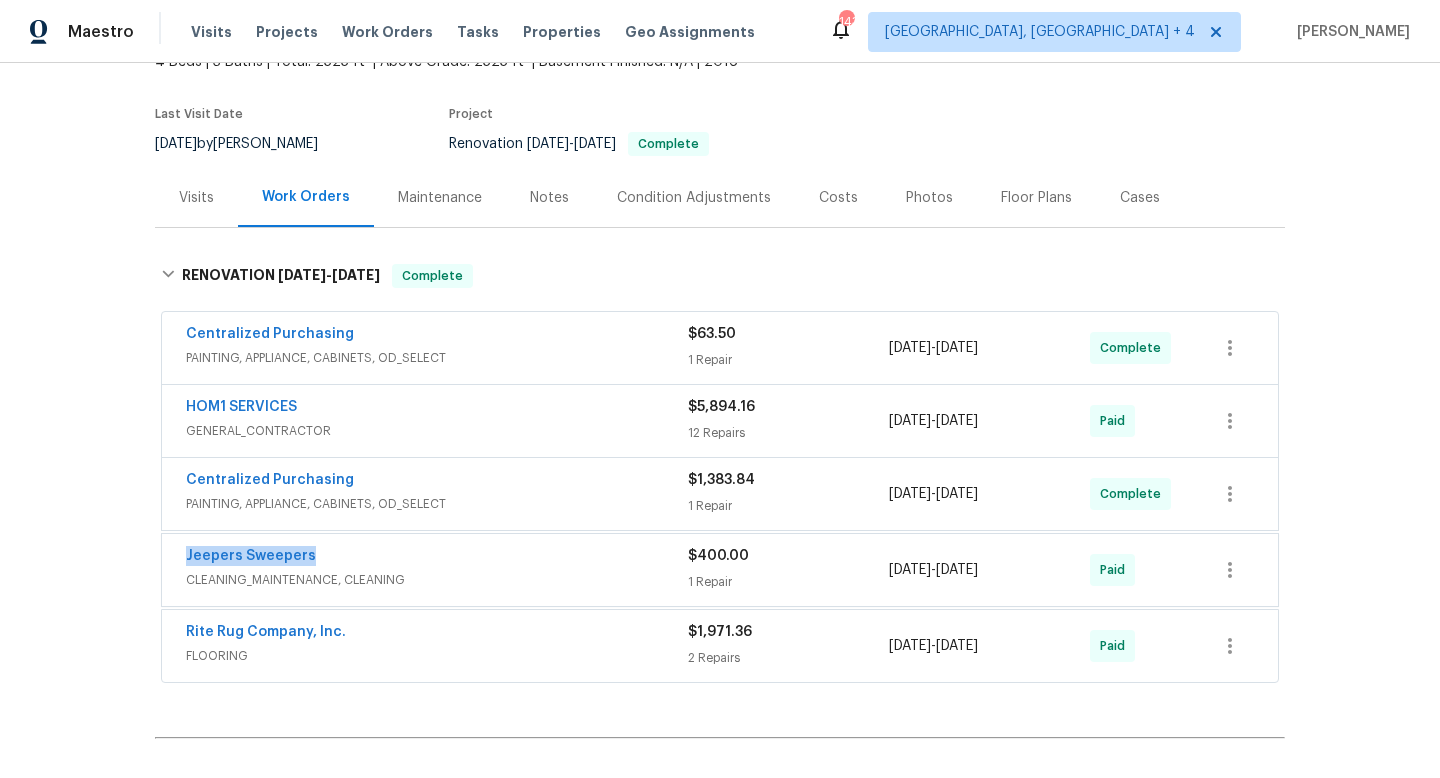 copy on "5/19/2025  -  5/28/2025" 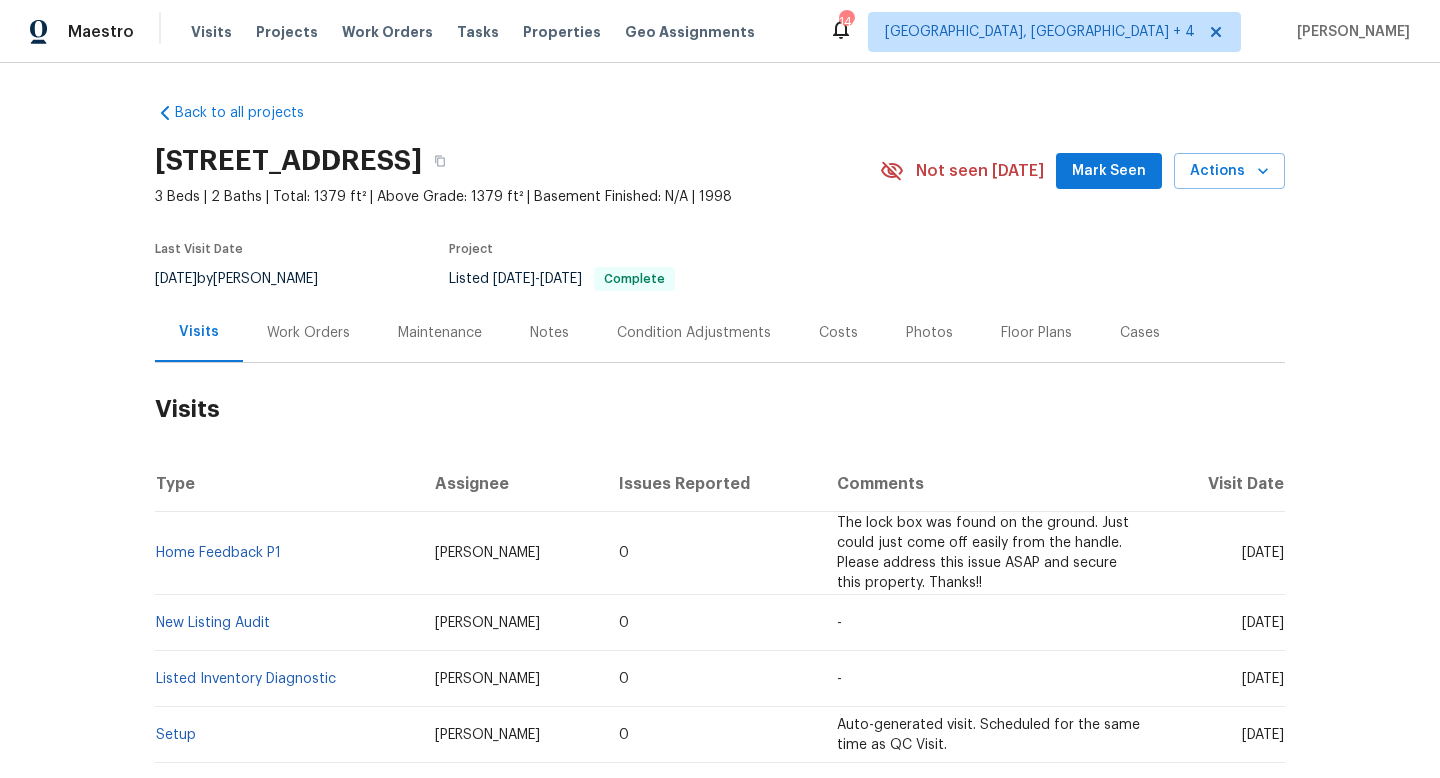 scroll, scrollTop: 0, scrollLeft: 0, axis: both 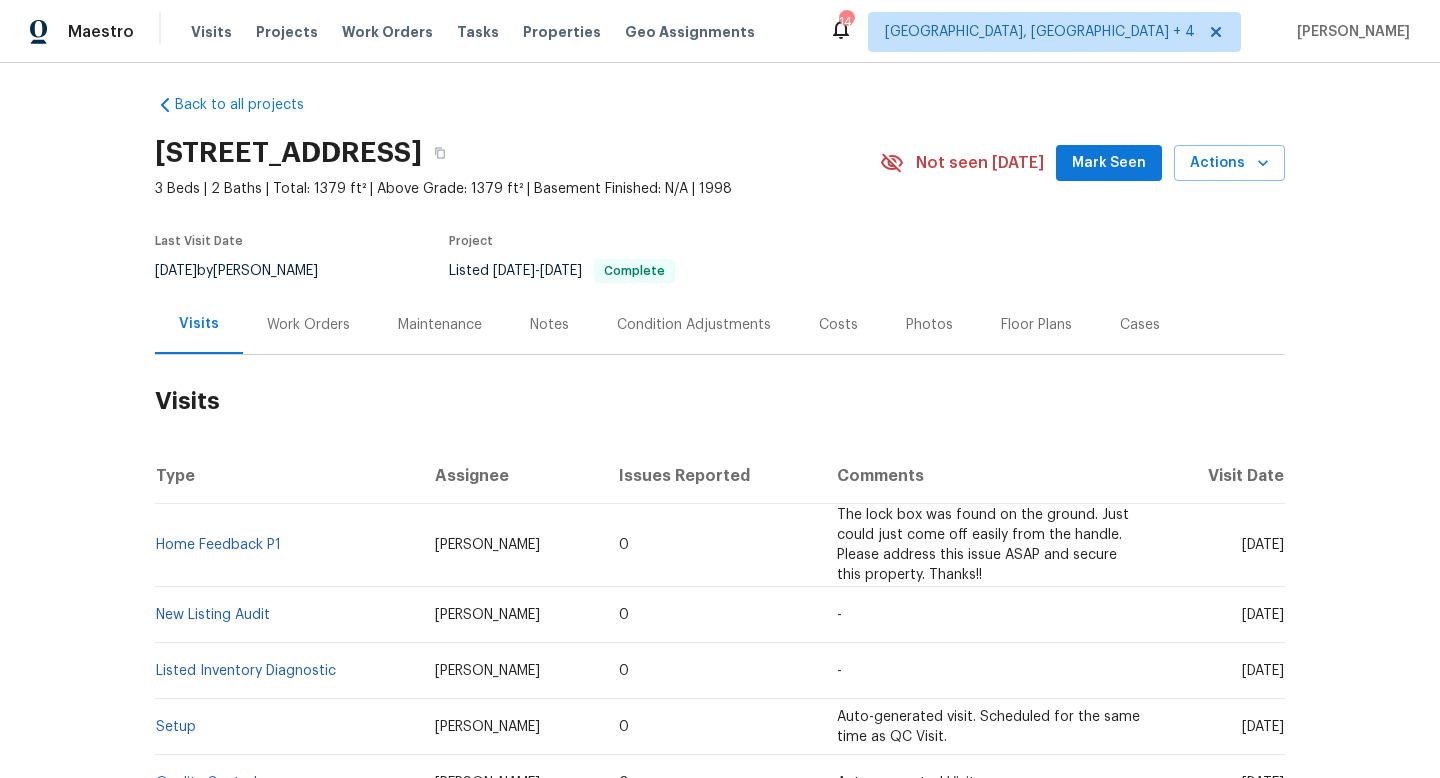 click on "Work Orders" at bounding box center [308, 325] 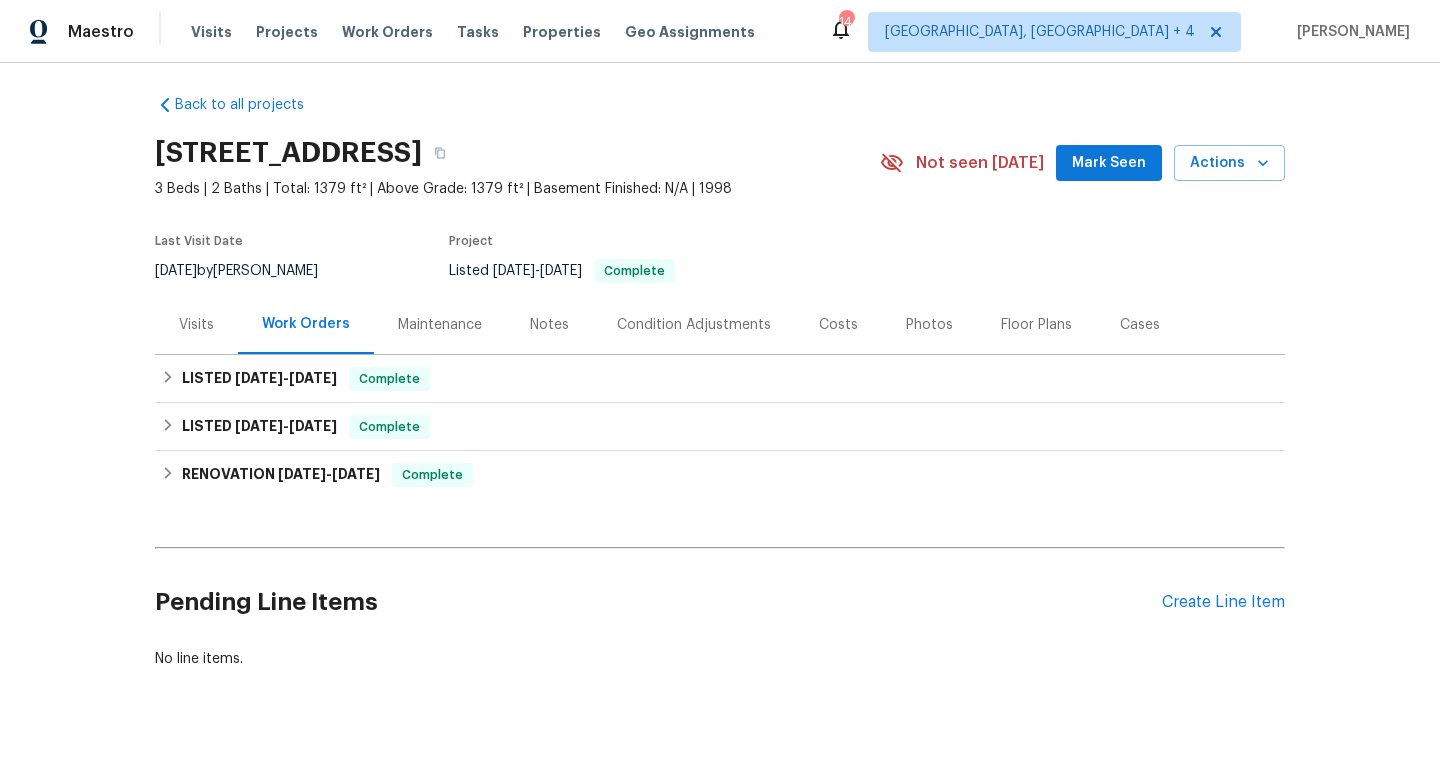click on "Visits" at bounding box center [196, 325] 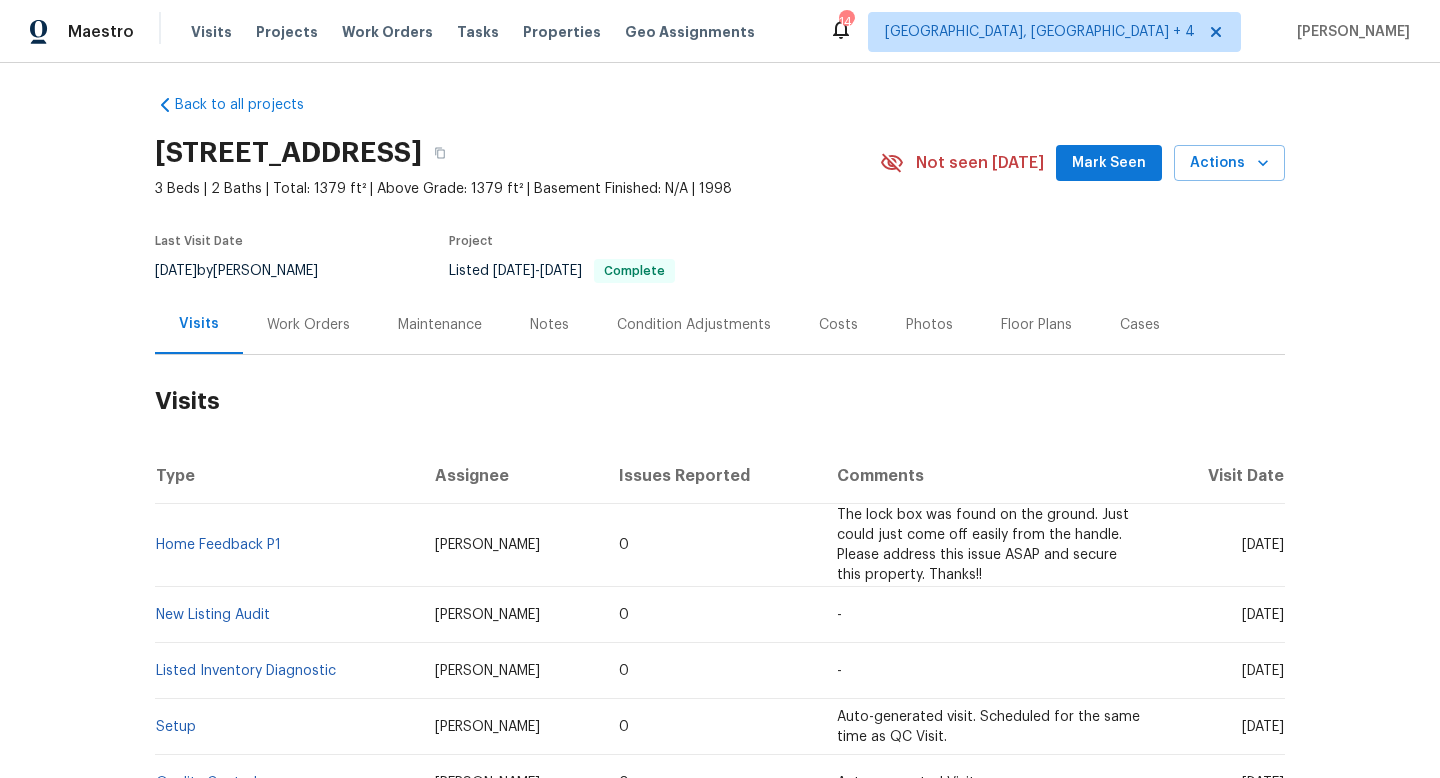 click on "Cases" at bounding box center (1140, 324) 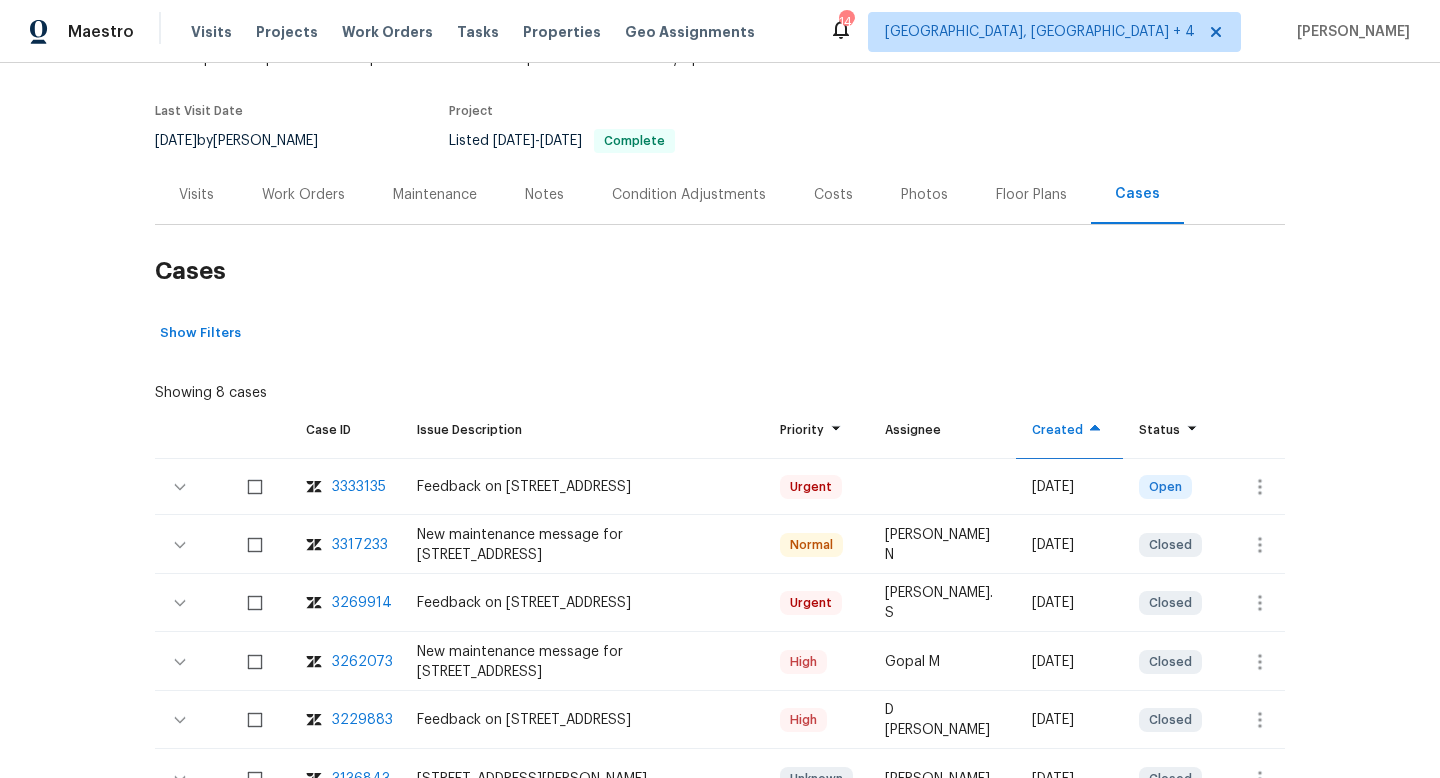 scroll, scrollTop: 182, scrollLeft: 0, axis: vertical 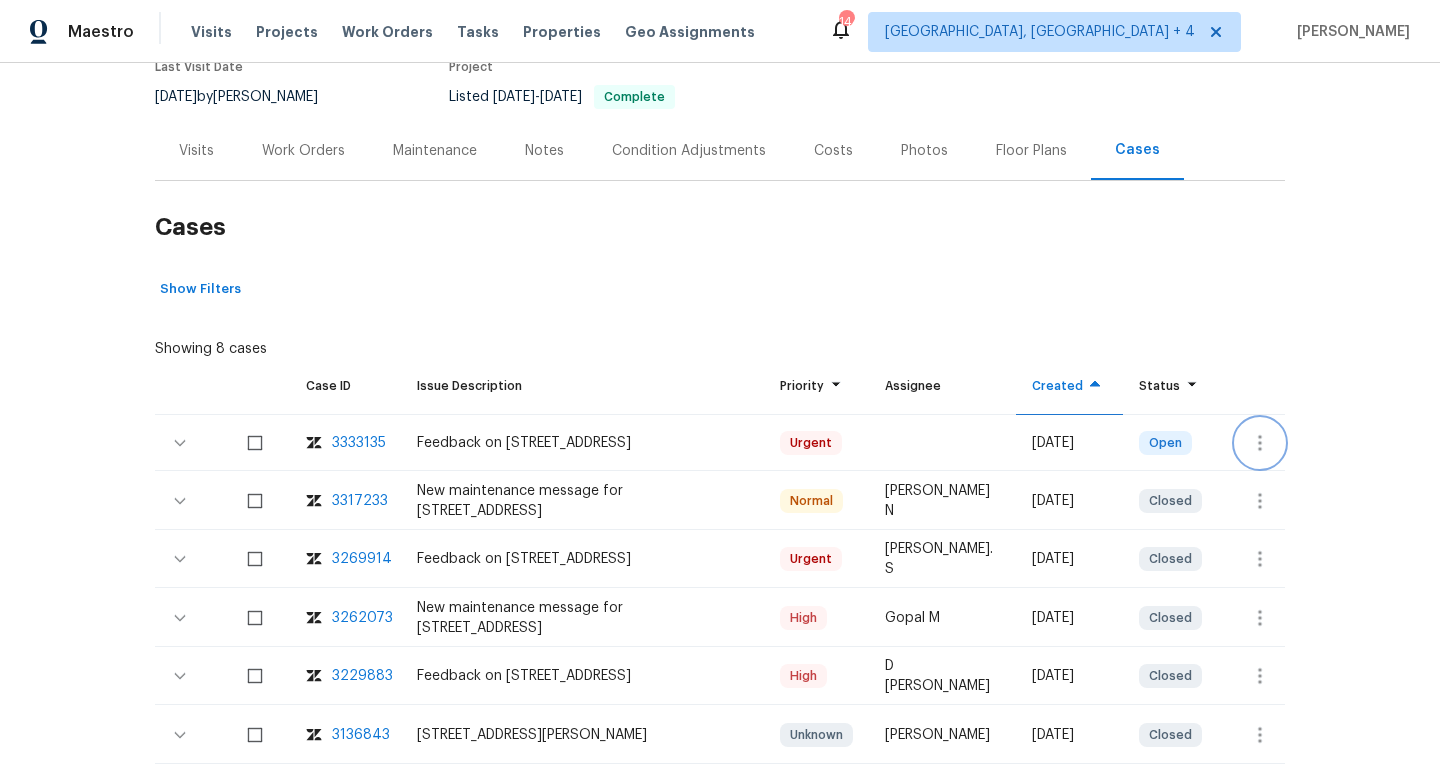 click 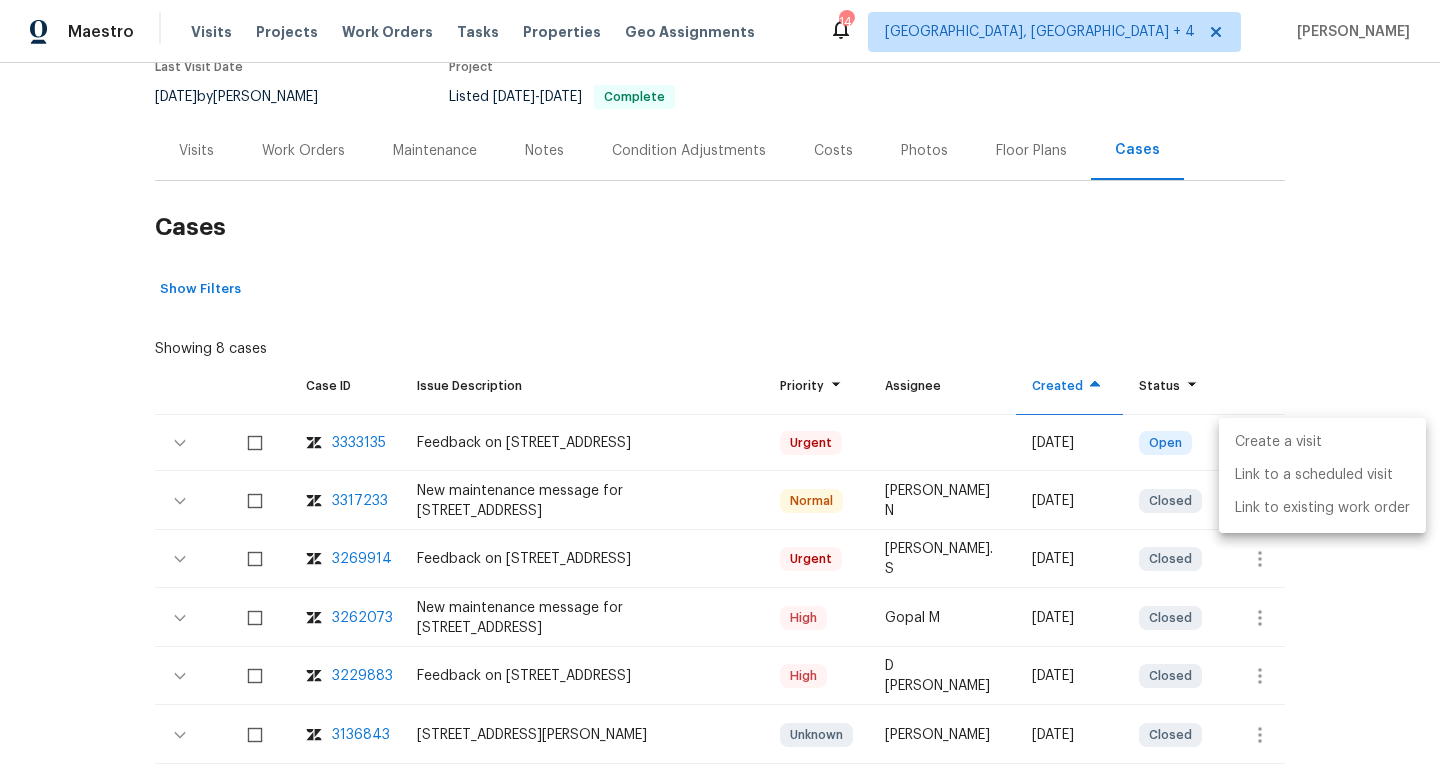 click on "Create a visit" at bounding box center [1322, 442] 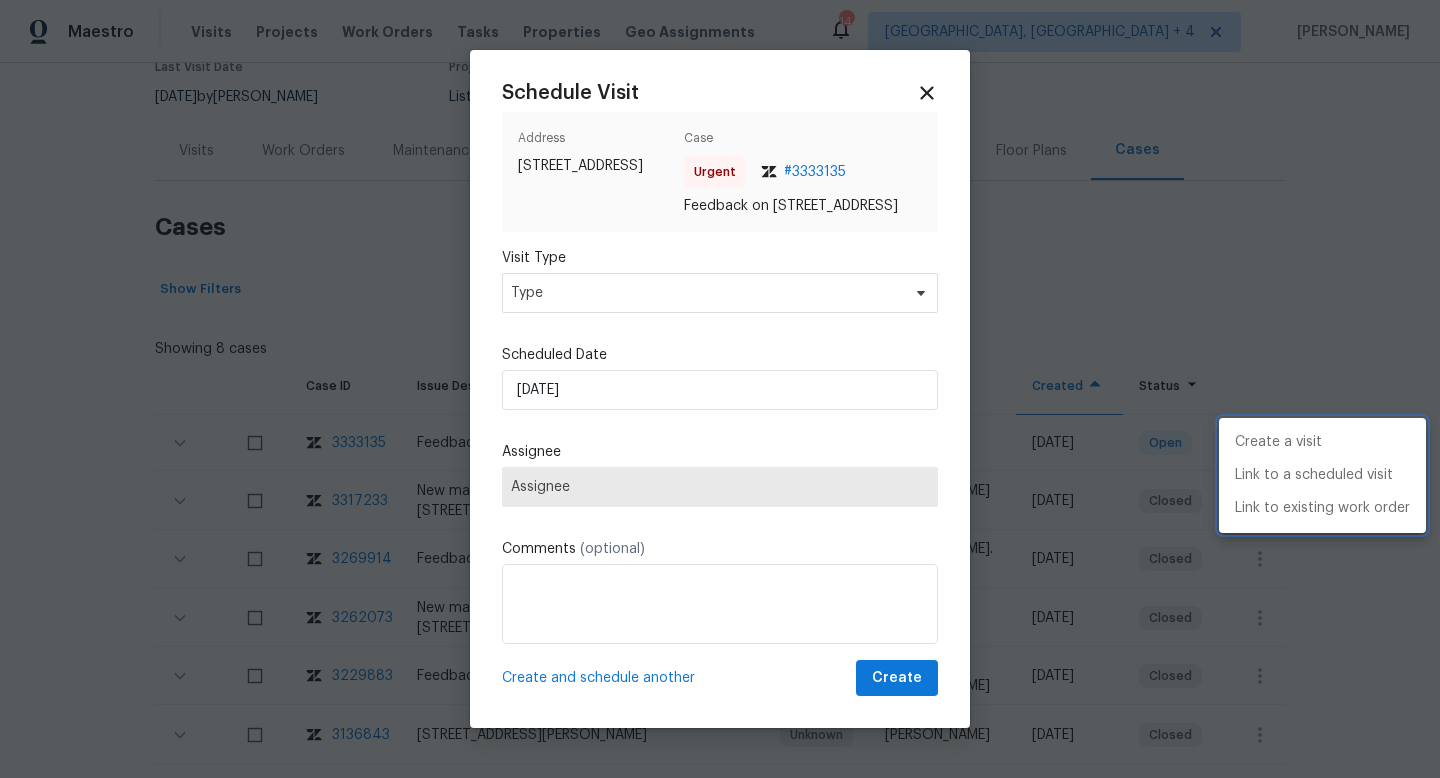 click at bounding box center (720, 389) 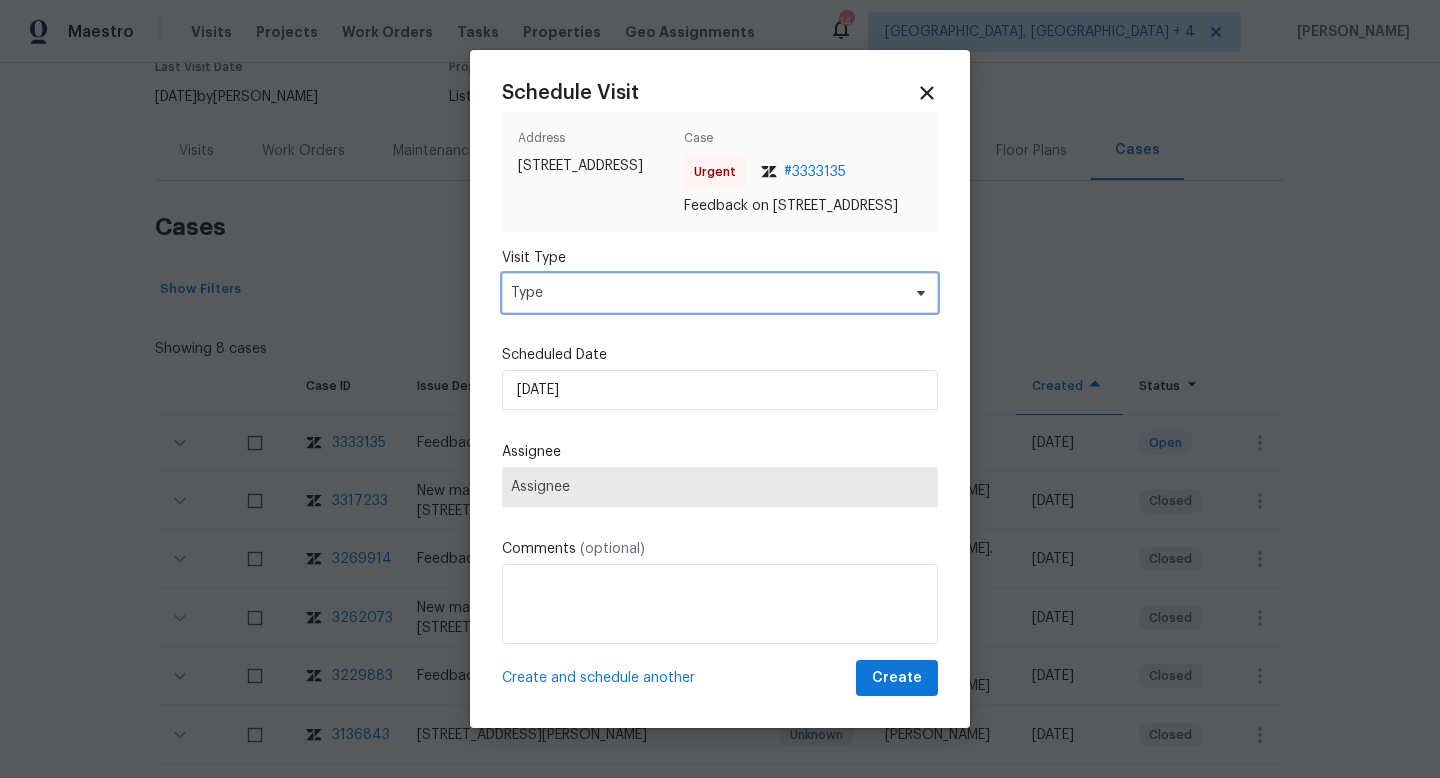 click on "Type" at bounding box center [705, 293] 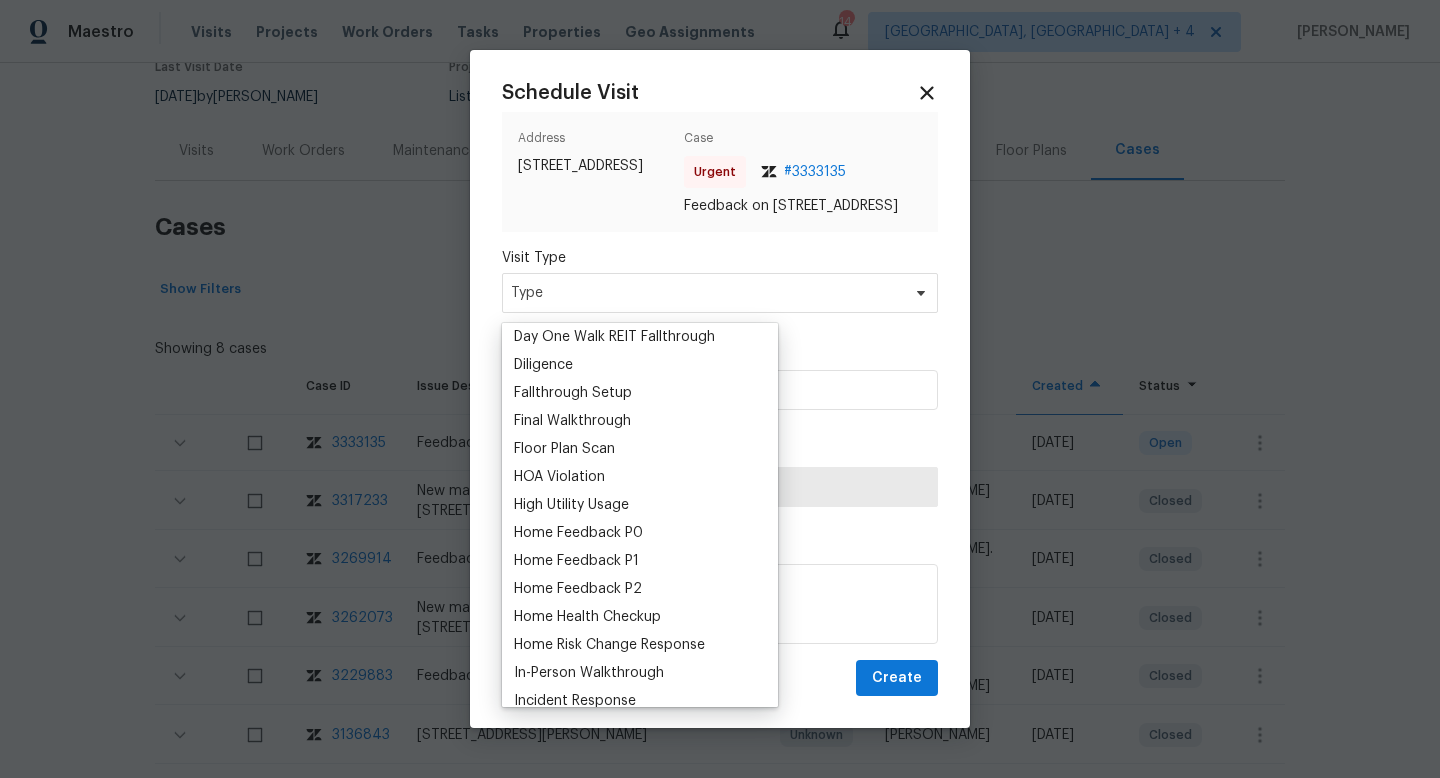 scroll, scrollTop: 430, scrollLeft: 0, axis: vertical 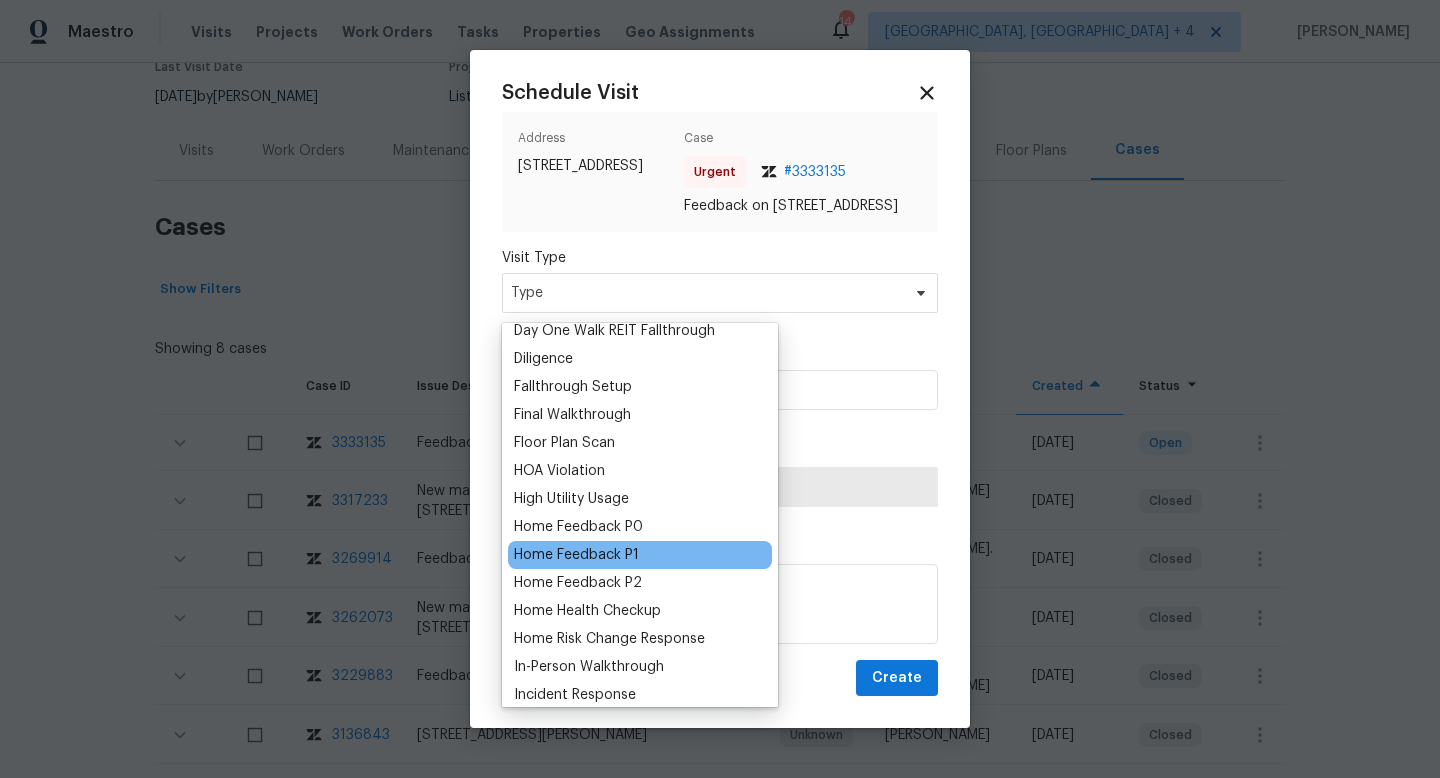 click on "Home Feedback P1" at bounding box center (576, 555) 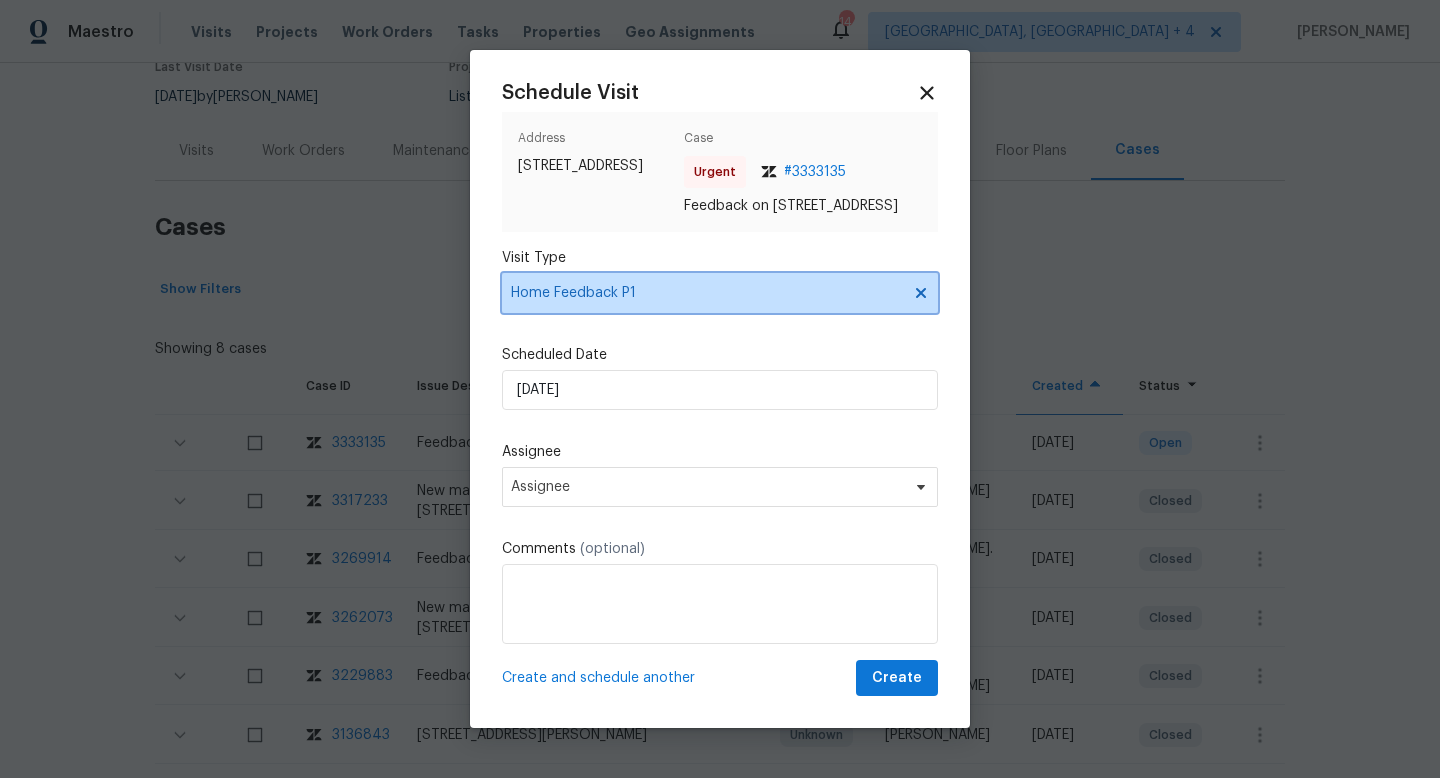 click on "Home Feedback P1" at bounding box center (705, 293) 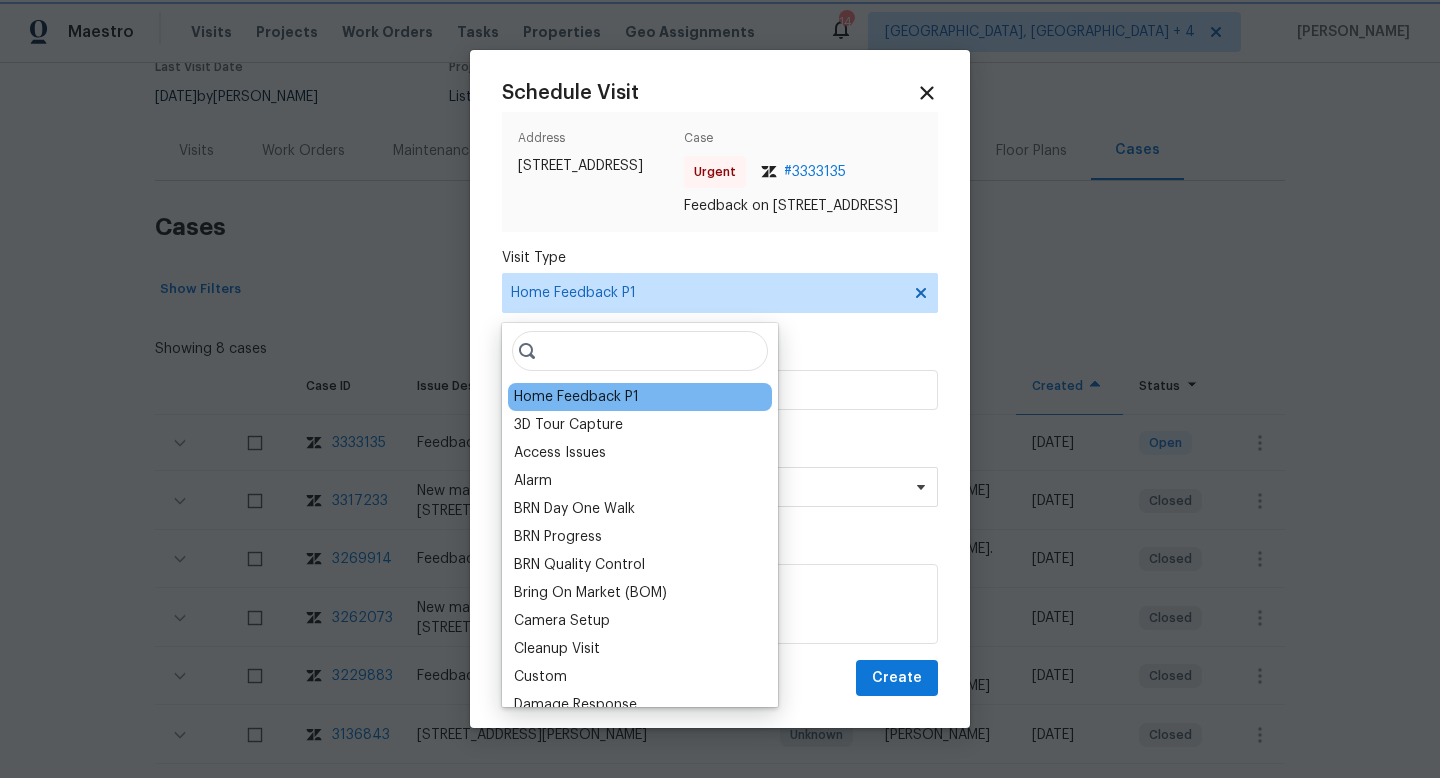 click 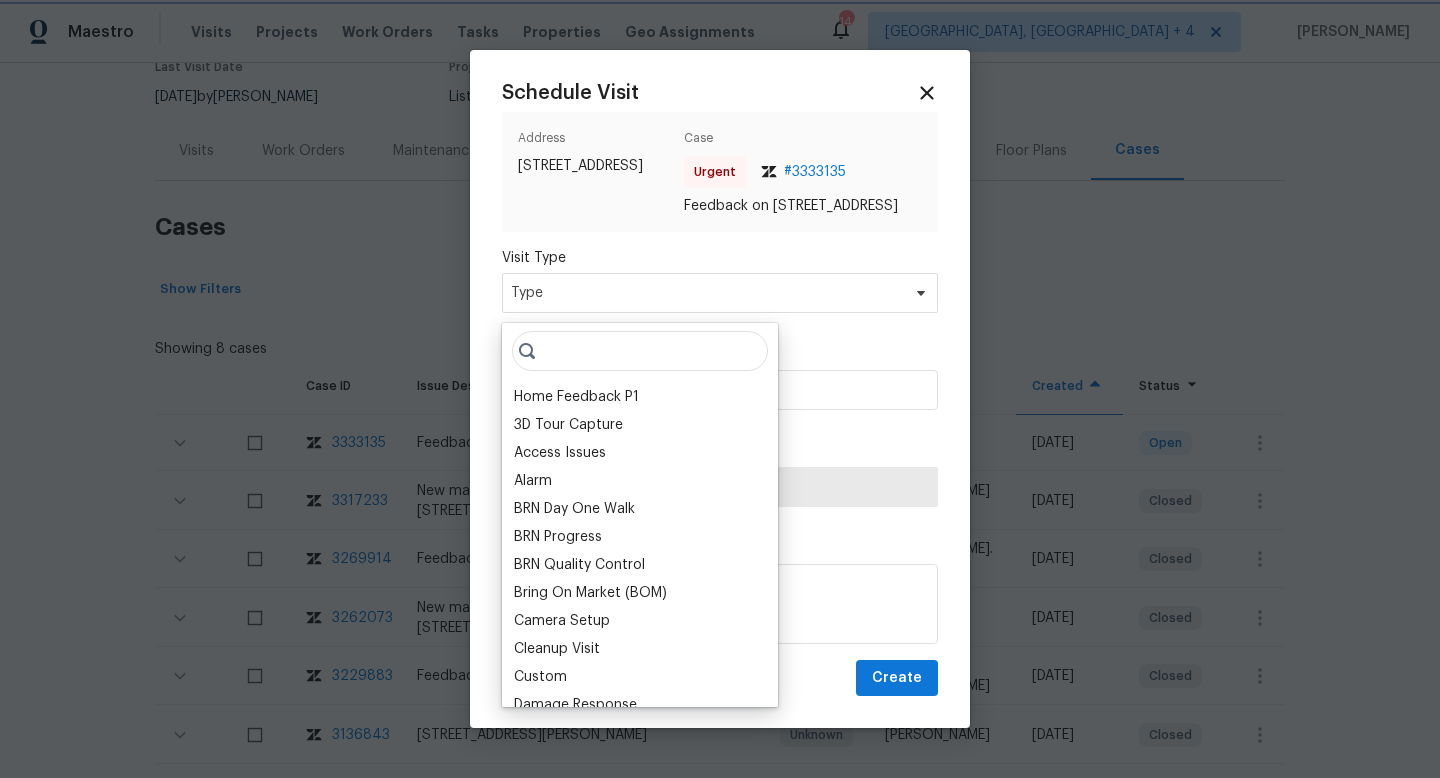 click on "Type" at bounding box center (705, 293) 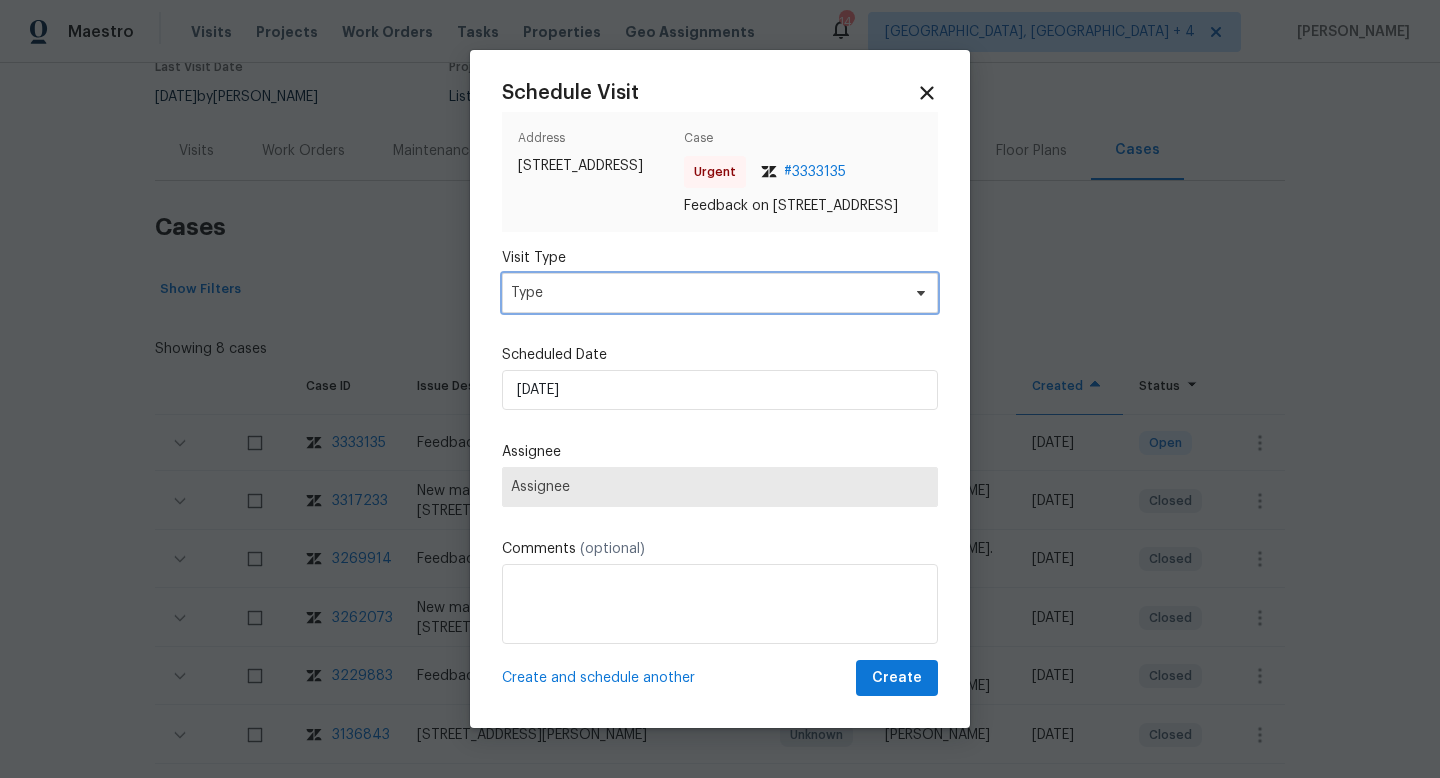 click on "Type" at bounding box center [705, 293] 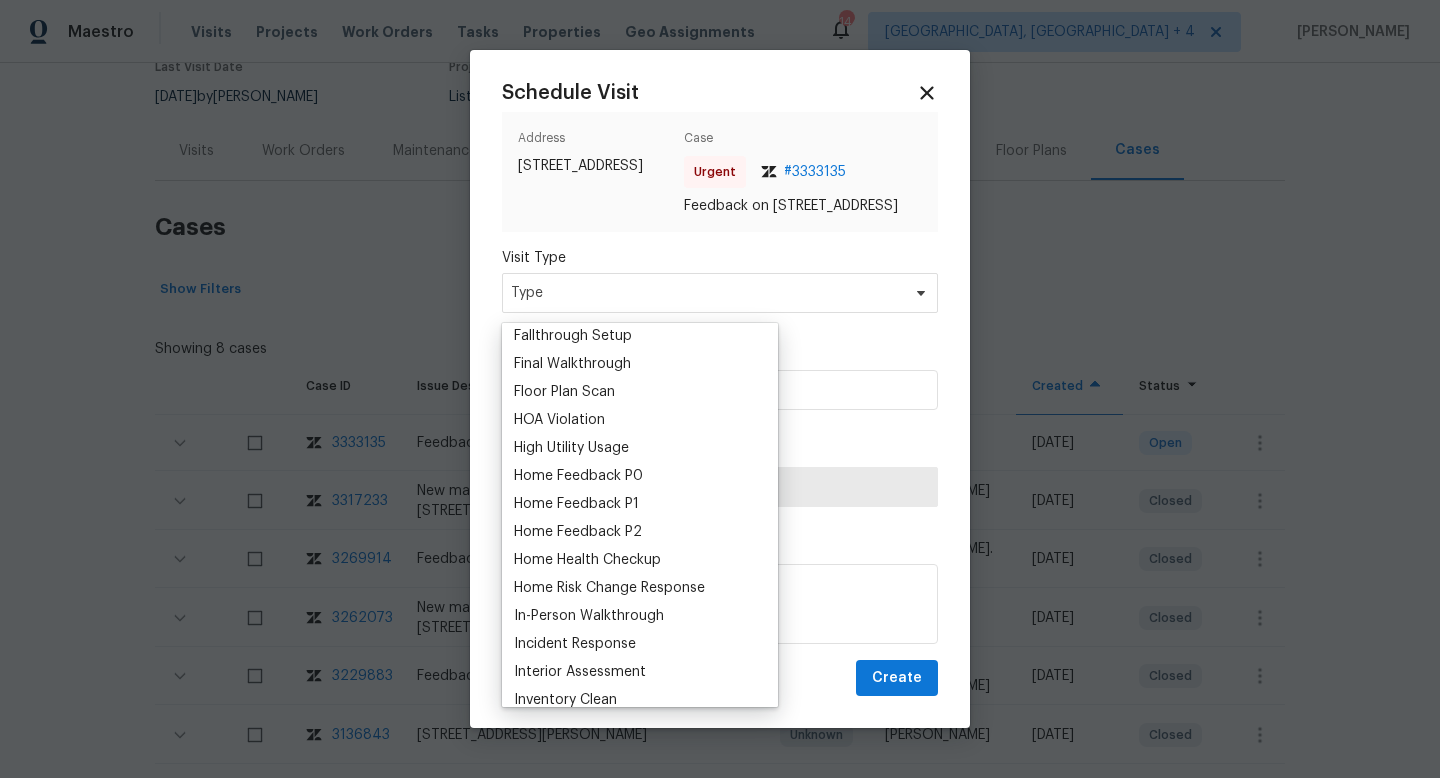 scroll, scrollTop: 487, scrollLeft: 0, axis: vertical 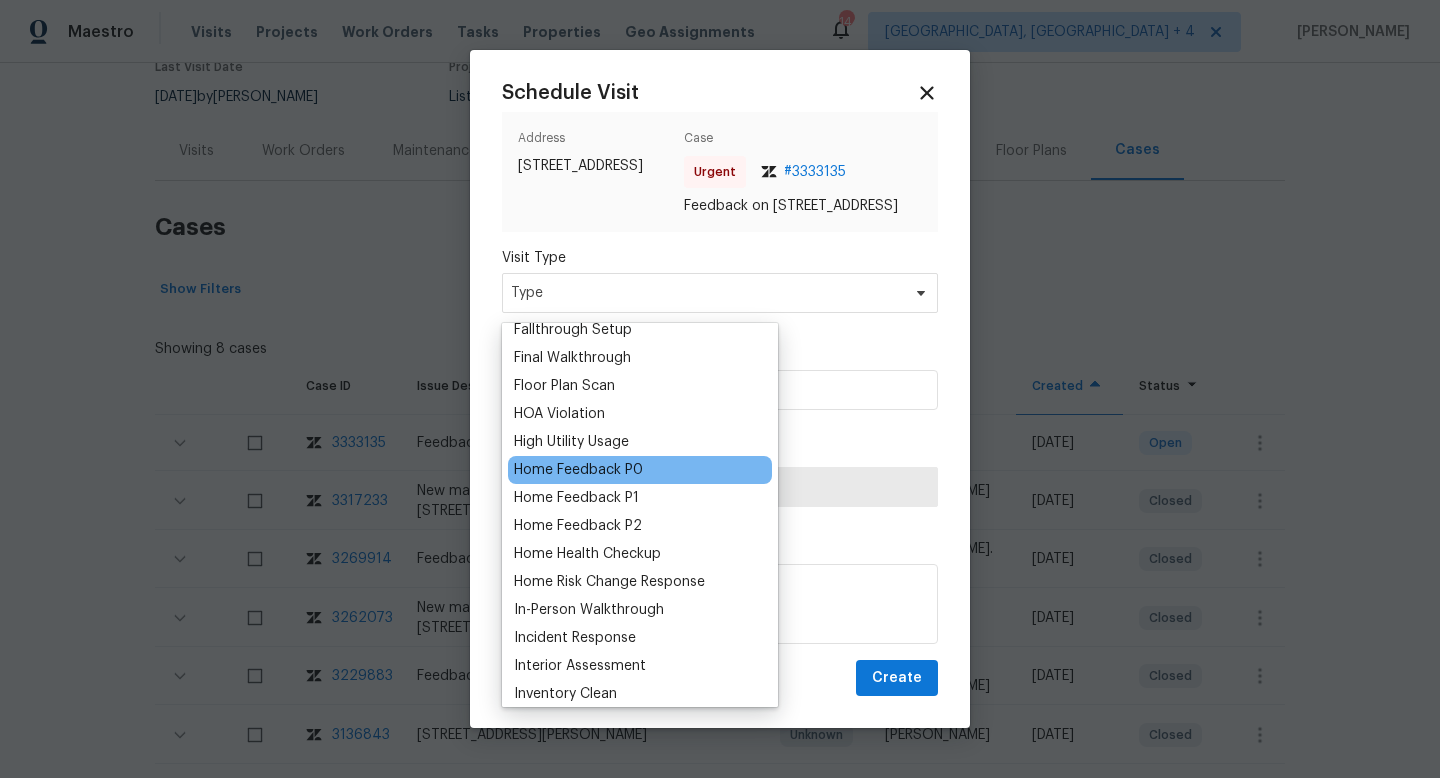 click on "Home Feedback P0" at bounding box center (578, 470) 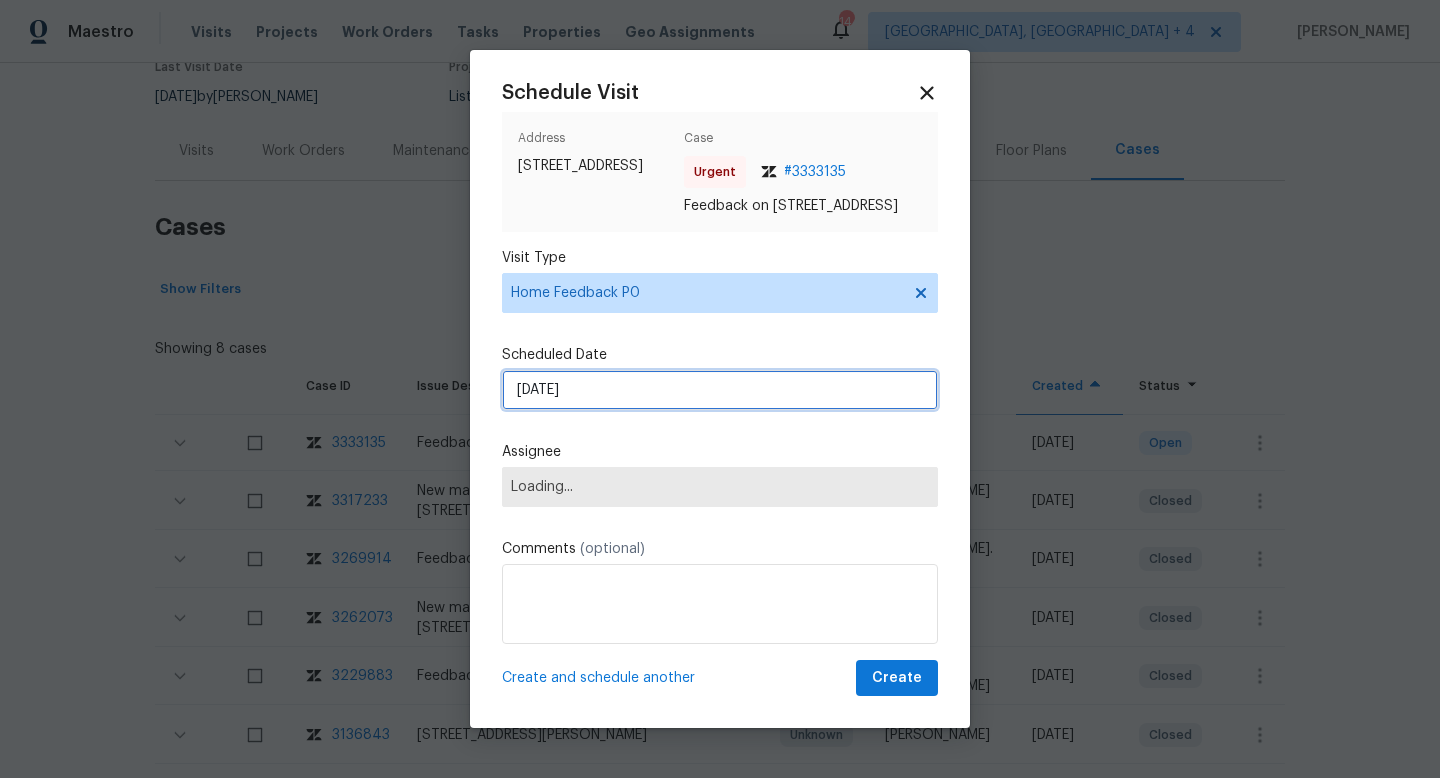 click on "7/15/2025" at bounding box center [720, 390] 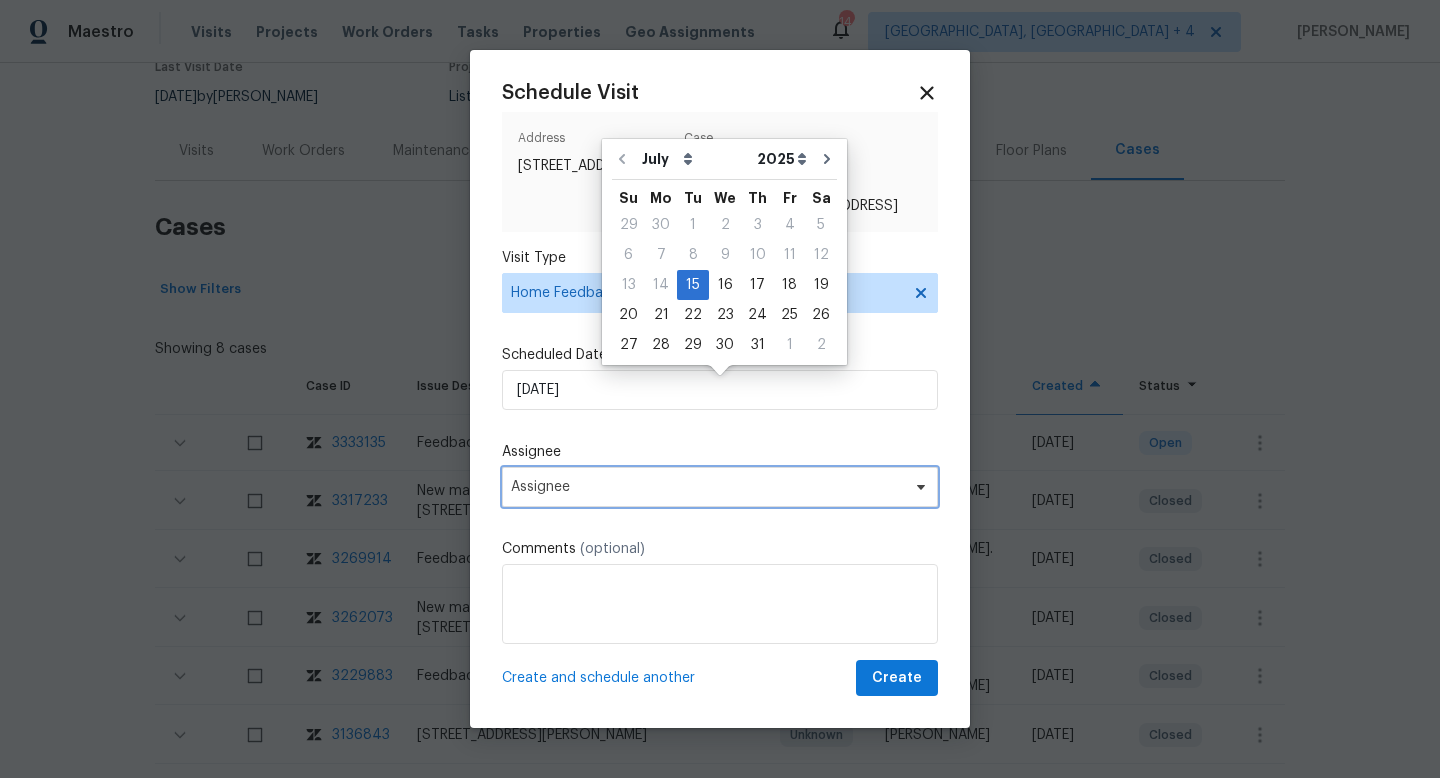 click on "Assignee" at bounding box center [707, 487] 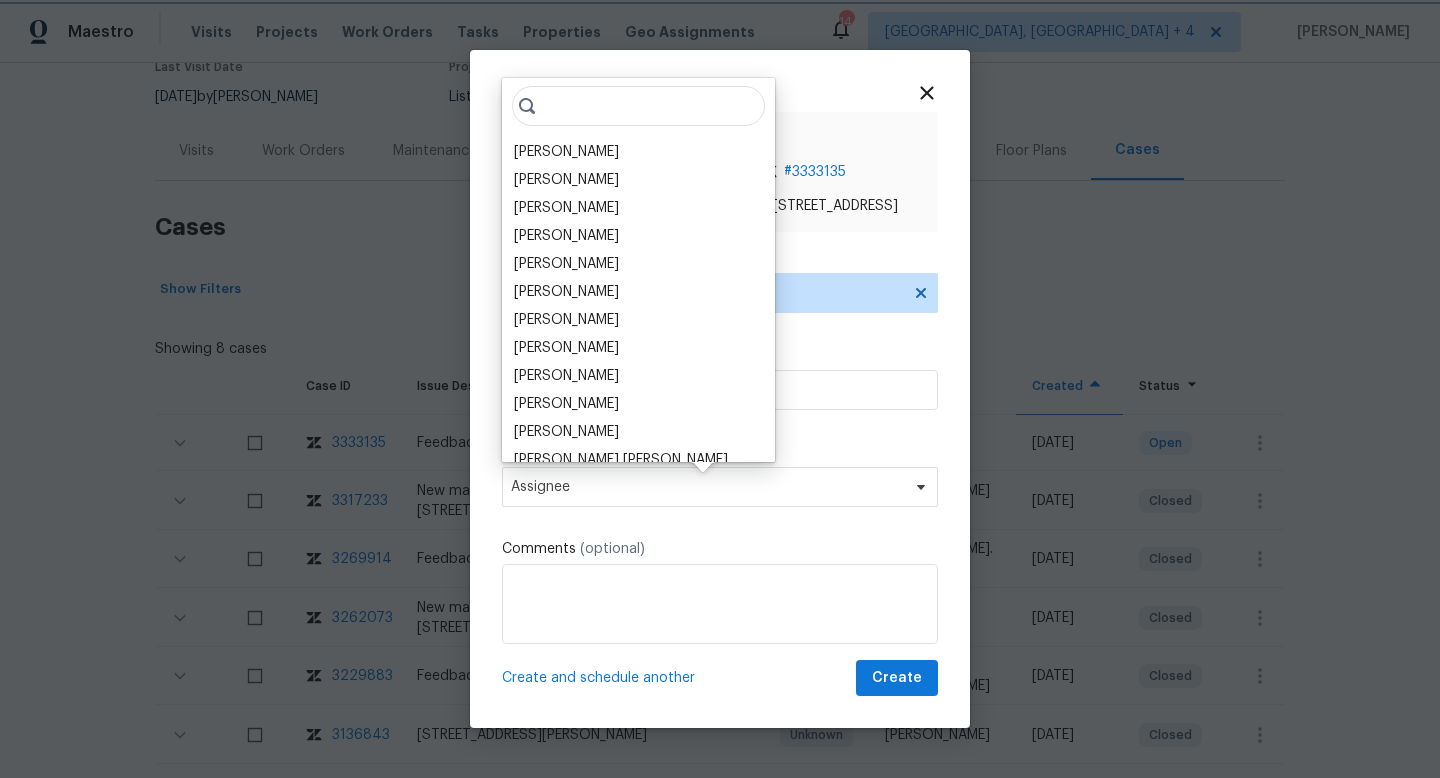click on "Schedule Visit Address 7 Crestbrook Ct, Greensboro, NC 27455 Case Urgent # 3333135 Feedback on 7 Crestbrook Ct, Greensboro, NC 27455 Visit Type   Home Feedback P0 Scheduled Date   7/15/2025 Assignee   Assignee Comments   (optional) Create and schedule another Create" at bounding box center (720, 389) 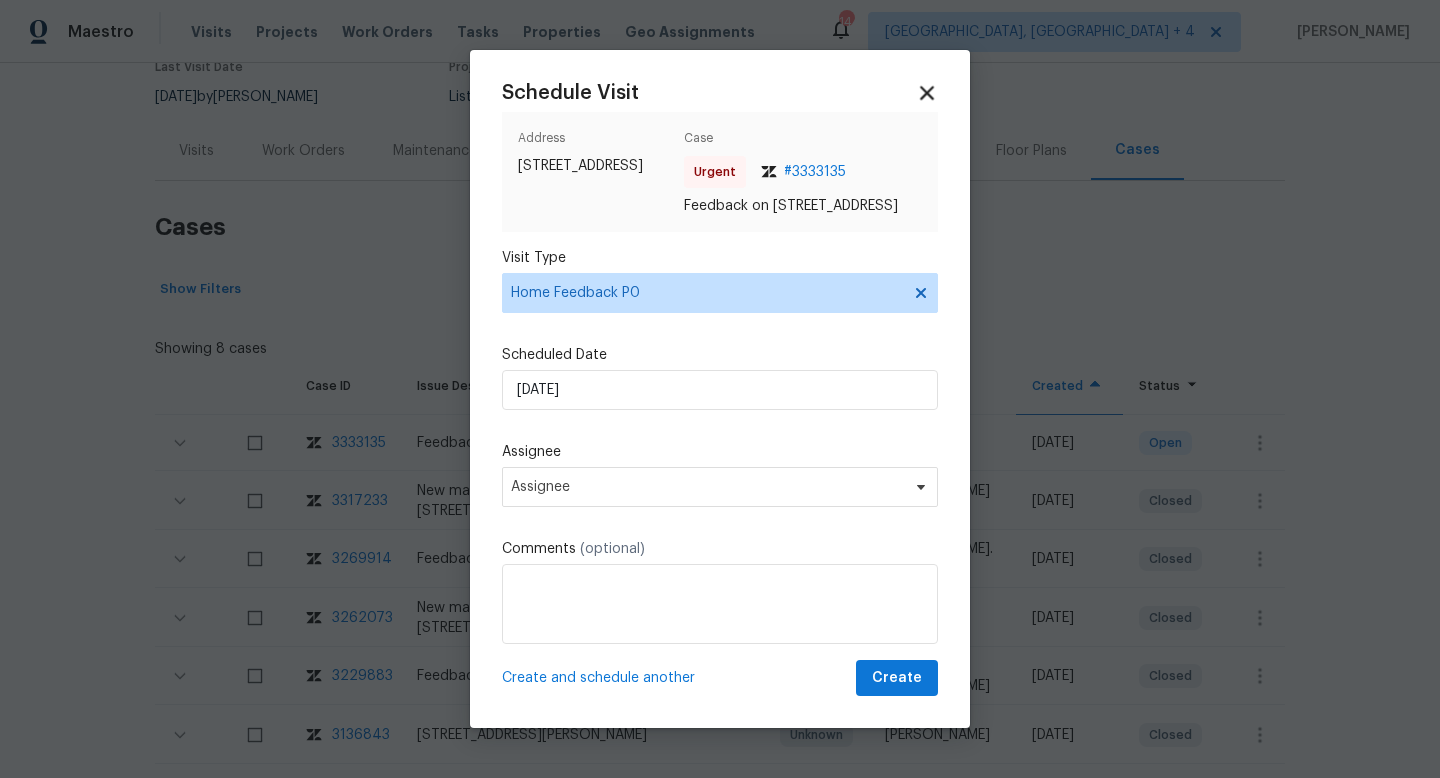click 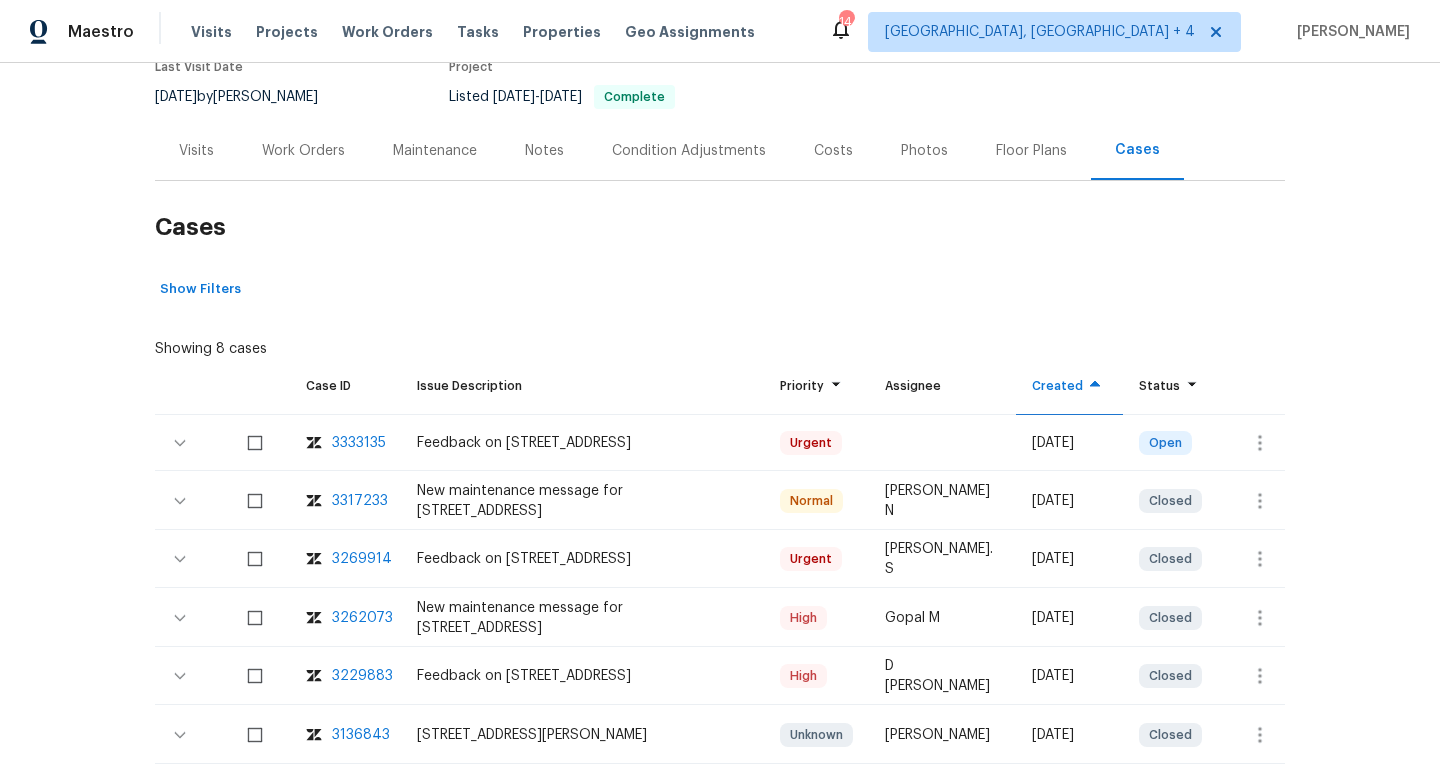 click on "Visits" at bounding box center [196, 150] 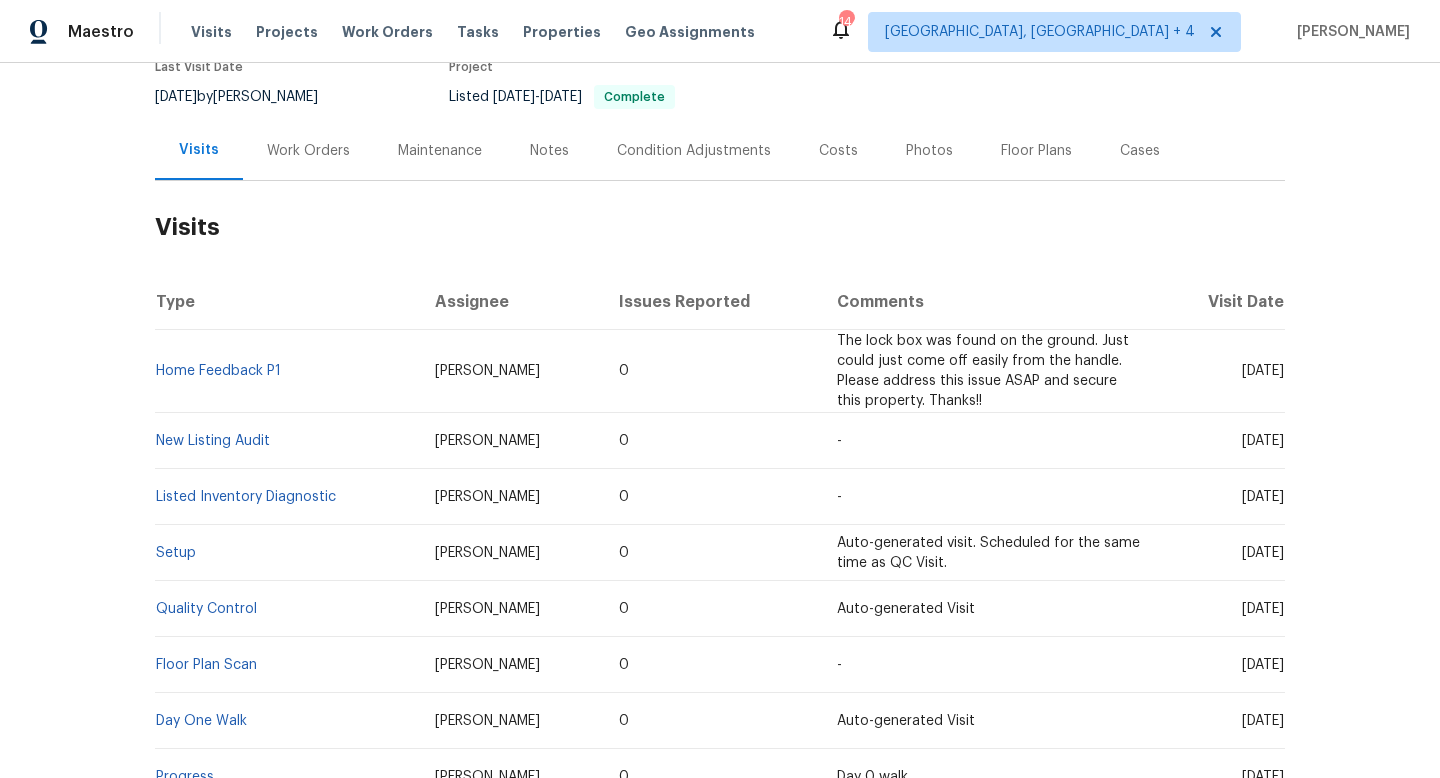 click on "Work Orders" at bounding box center [308, 151] 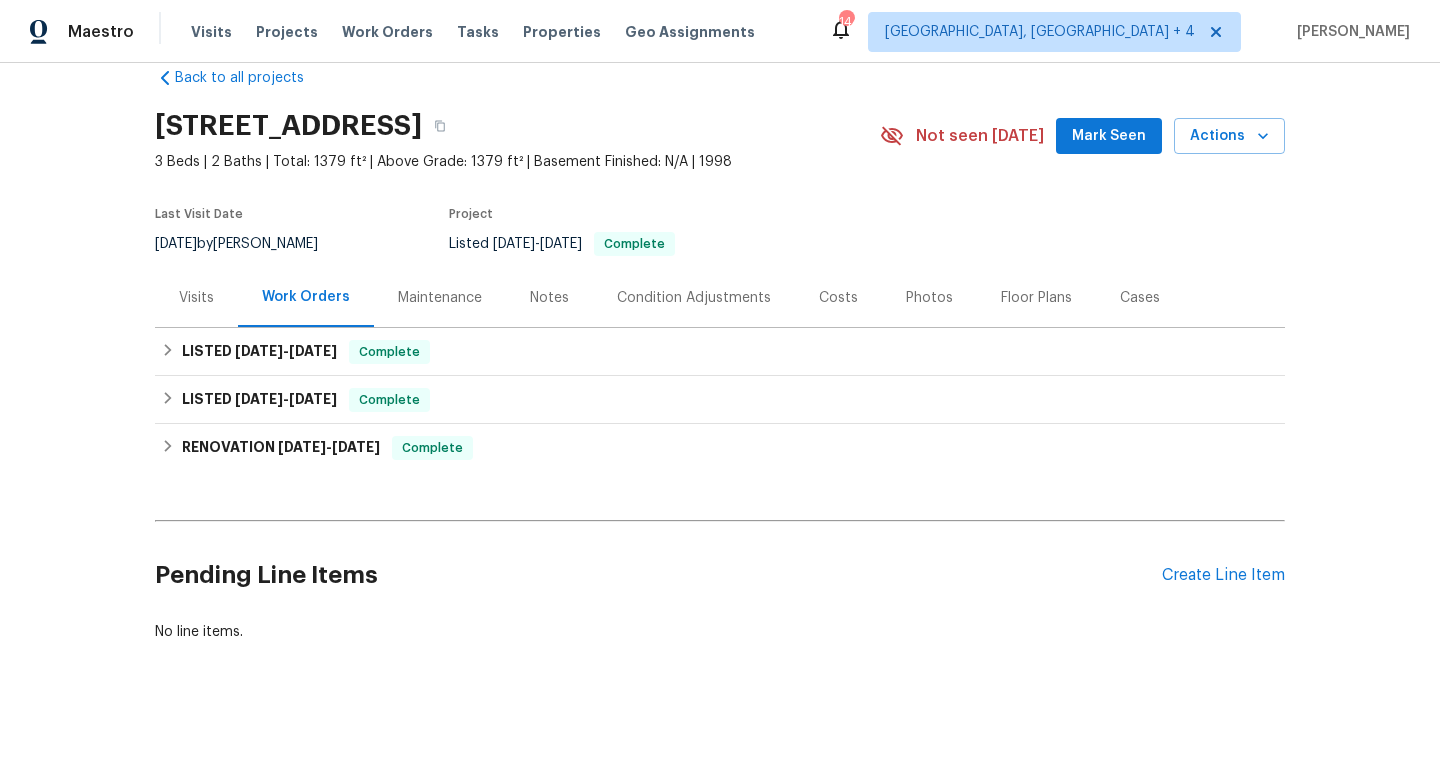 scroll, scrollTop: 35, scrollLeft: 0, axis: vertical 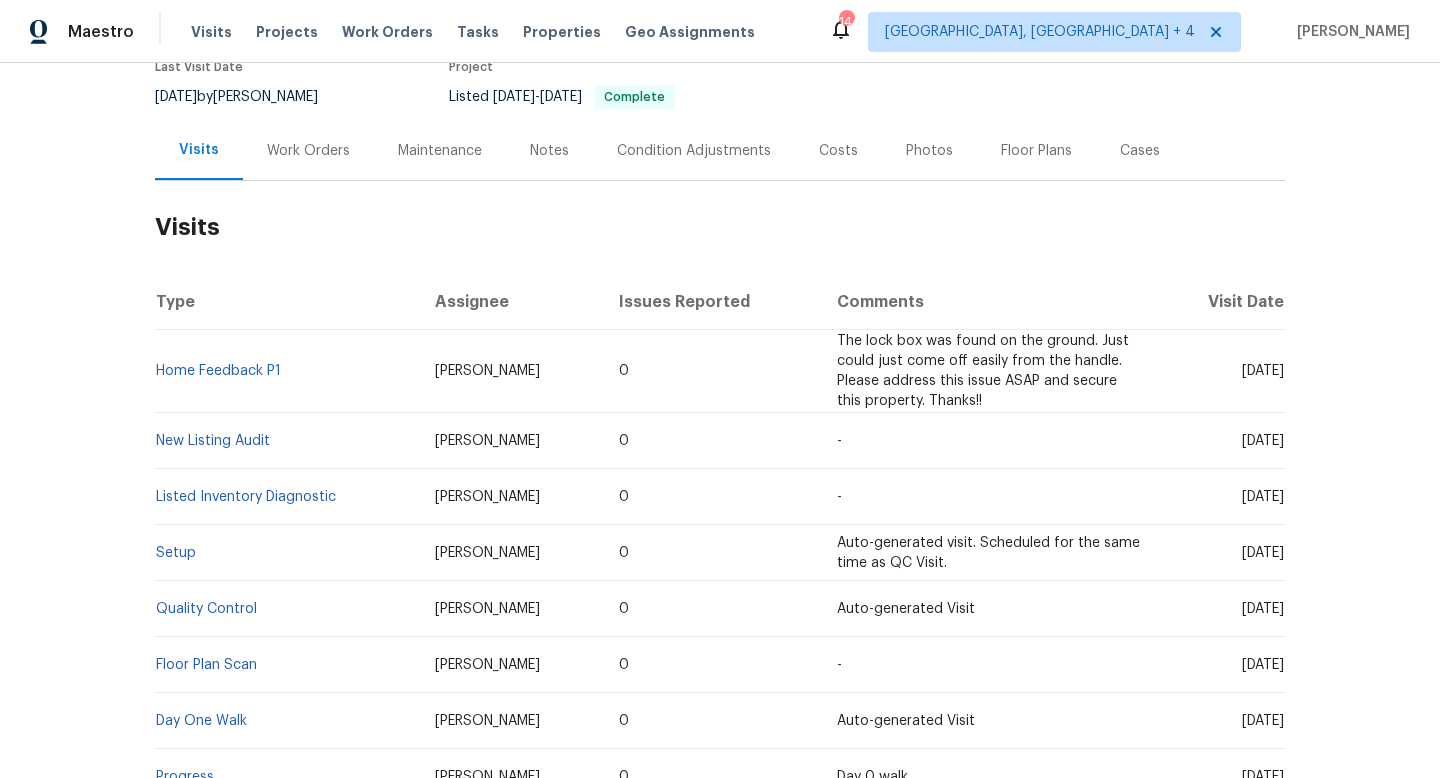 drag, startPoint x: 1204, startPoint y: 371, endPoint x: 1279, endPoint y: 379, distance: 75.42546 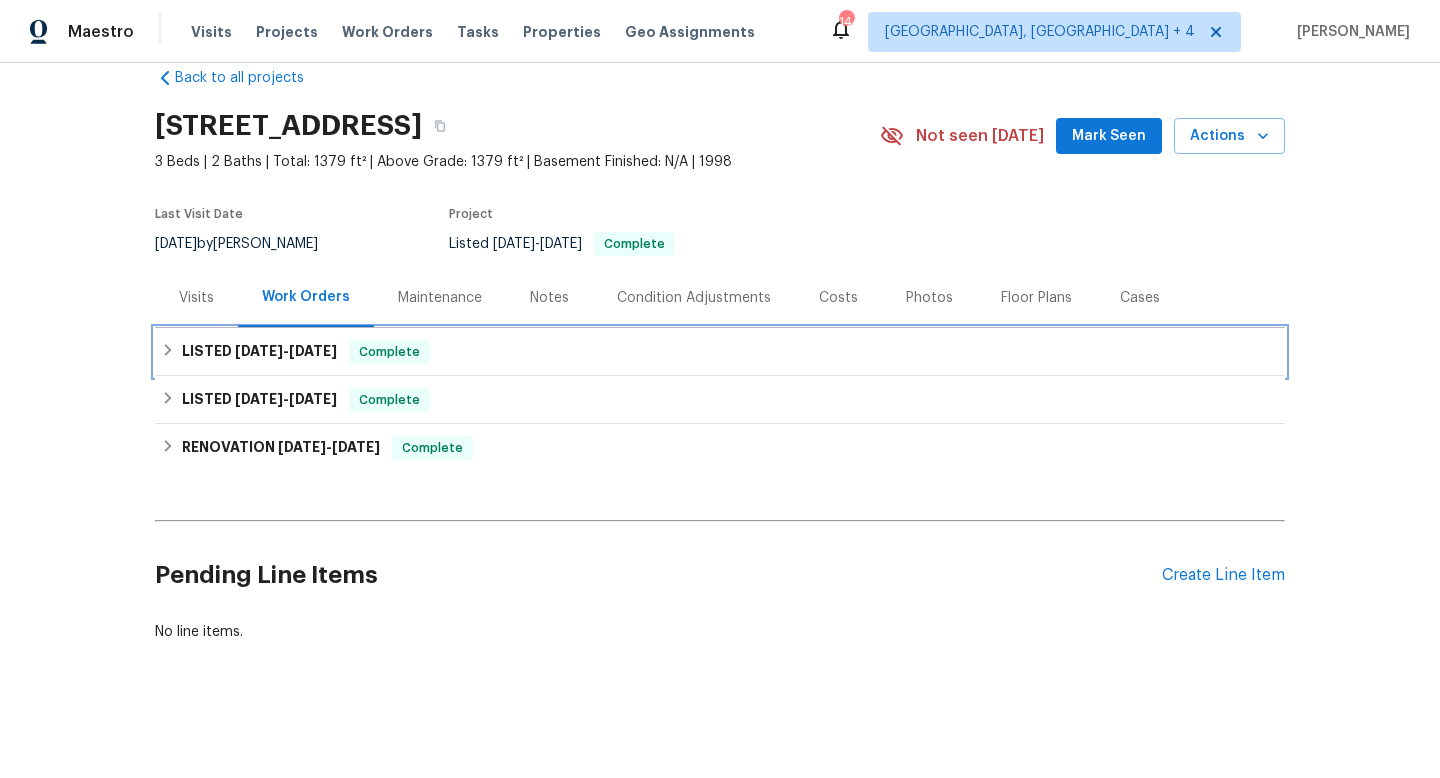 click on "6/26/25" at bounding box center (313, 351) 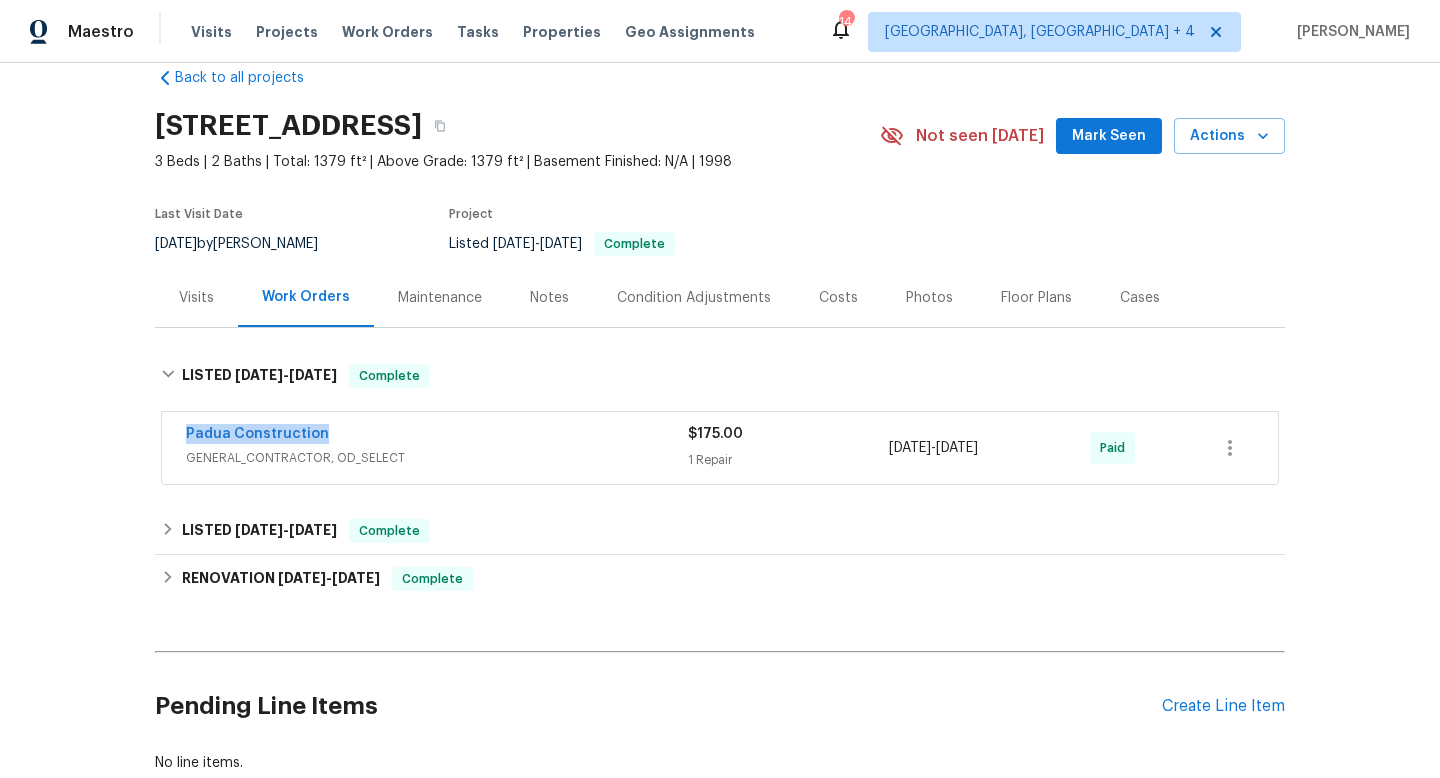 drag, startPoint x: 337, startPoint y: 430, endPoint x: 105, endPoint y: 438, distance: 232.1379 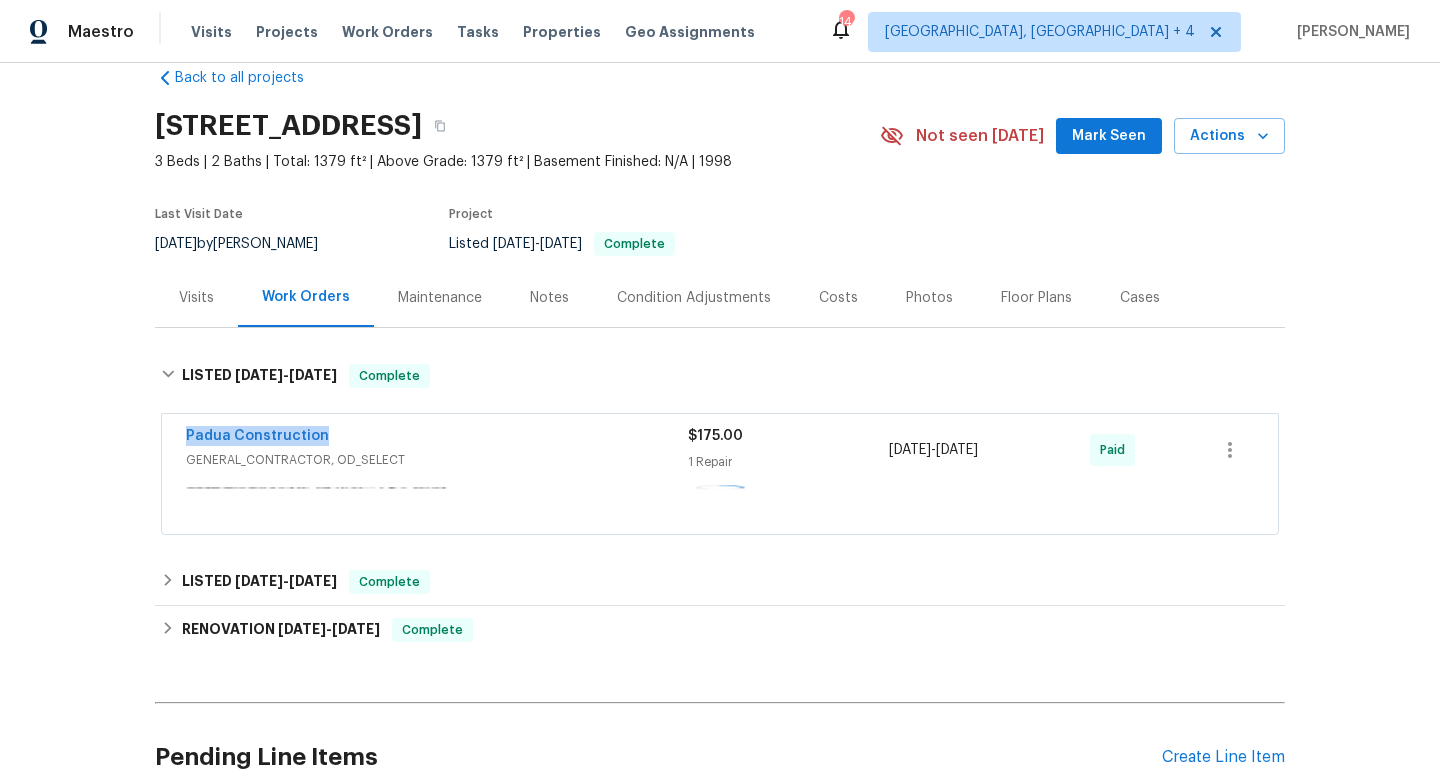 copy on "6/26/2025  -  6/26/2025" 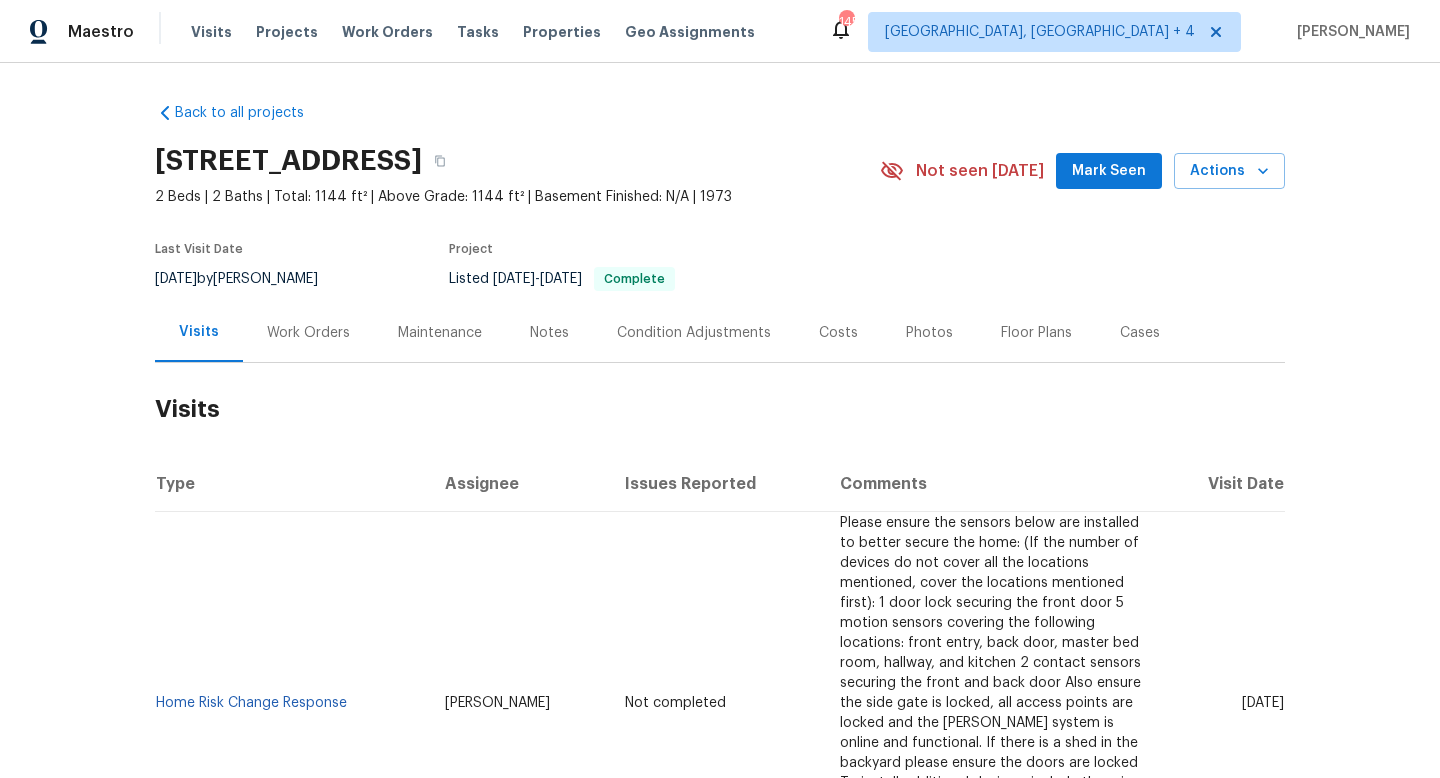 scroll, scrollTop: 0, scrollLeft: 0, axis: both 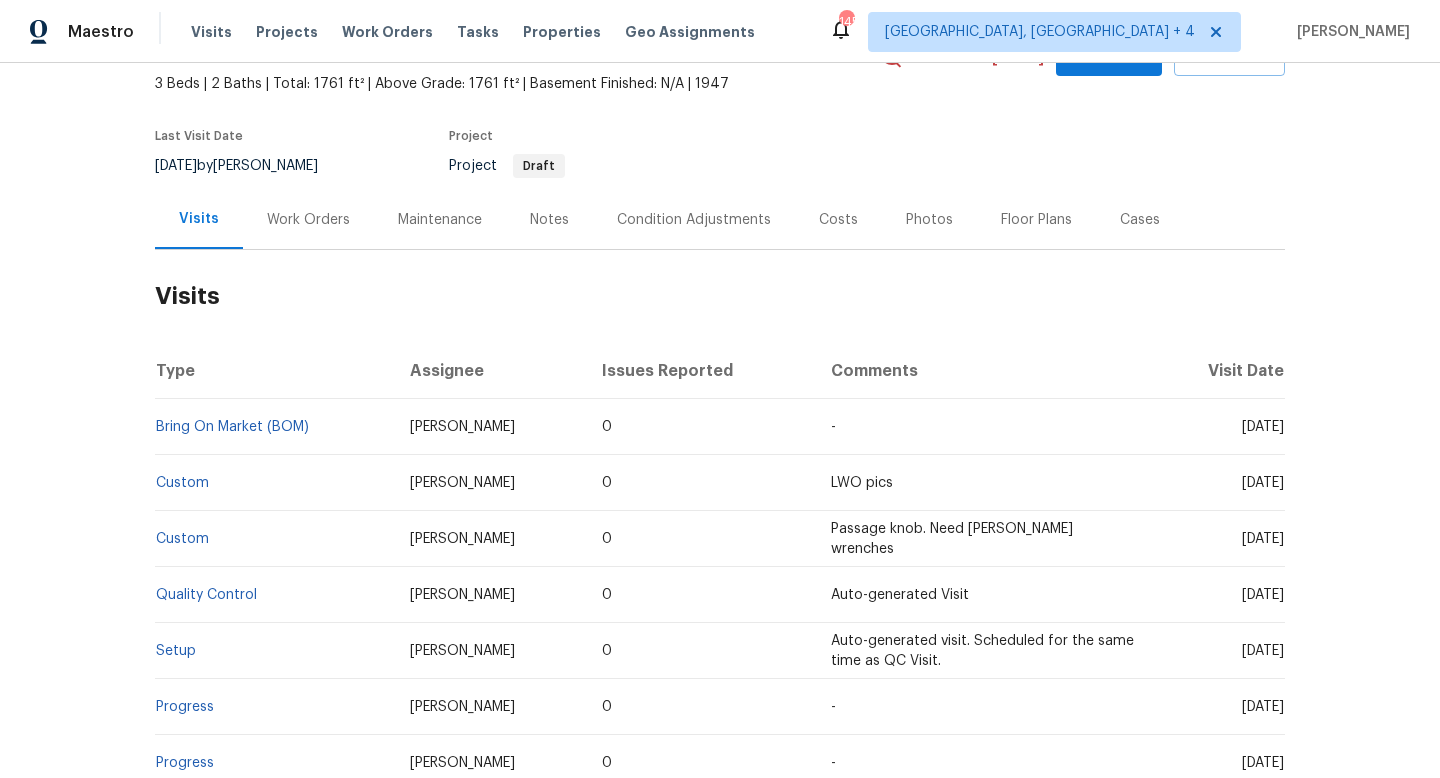 click on "Work Orders" at bounding box center [308, 219] 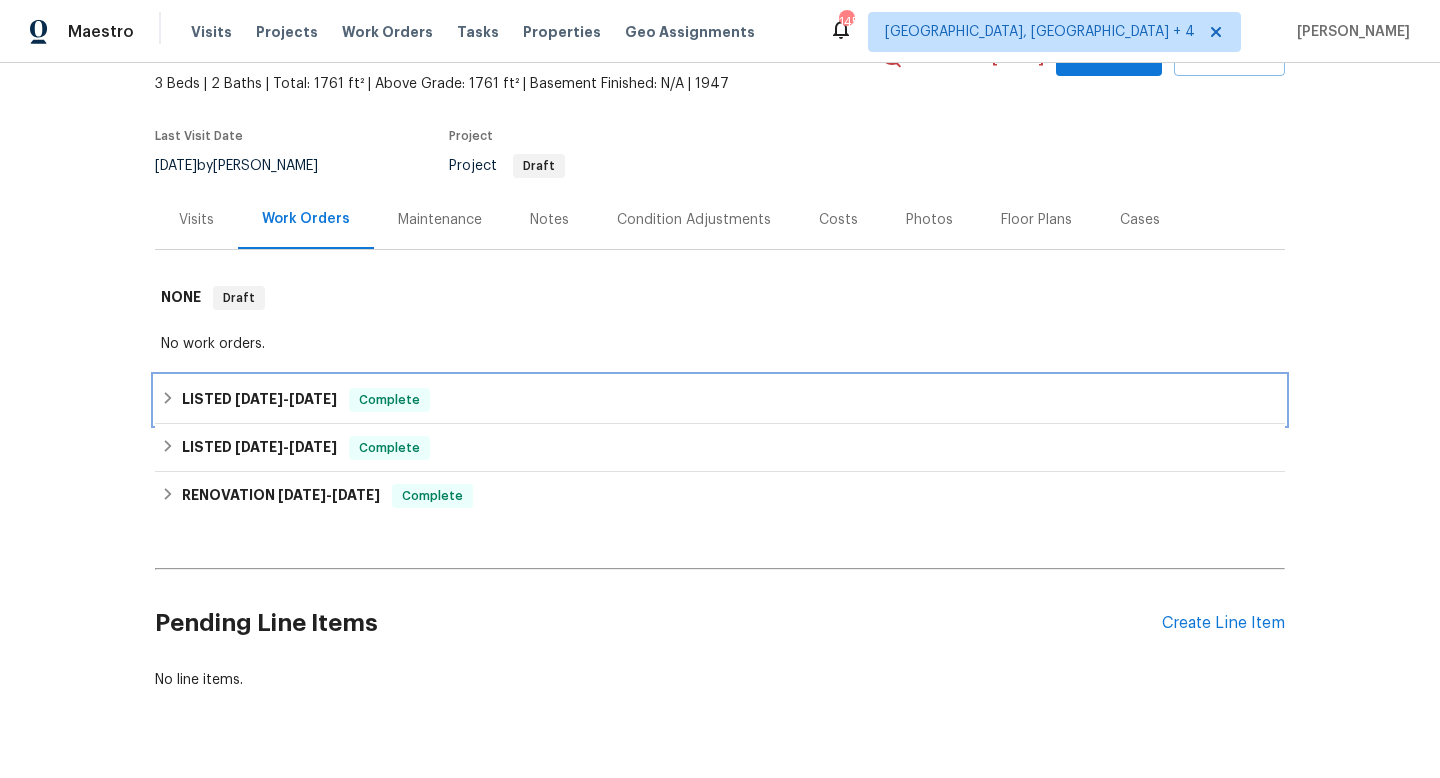 click on "[DATE]" at bounding box center (313, 399) 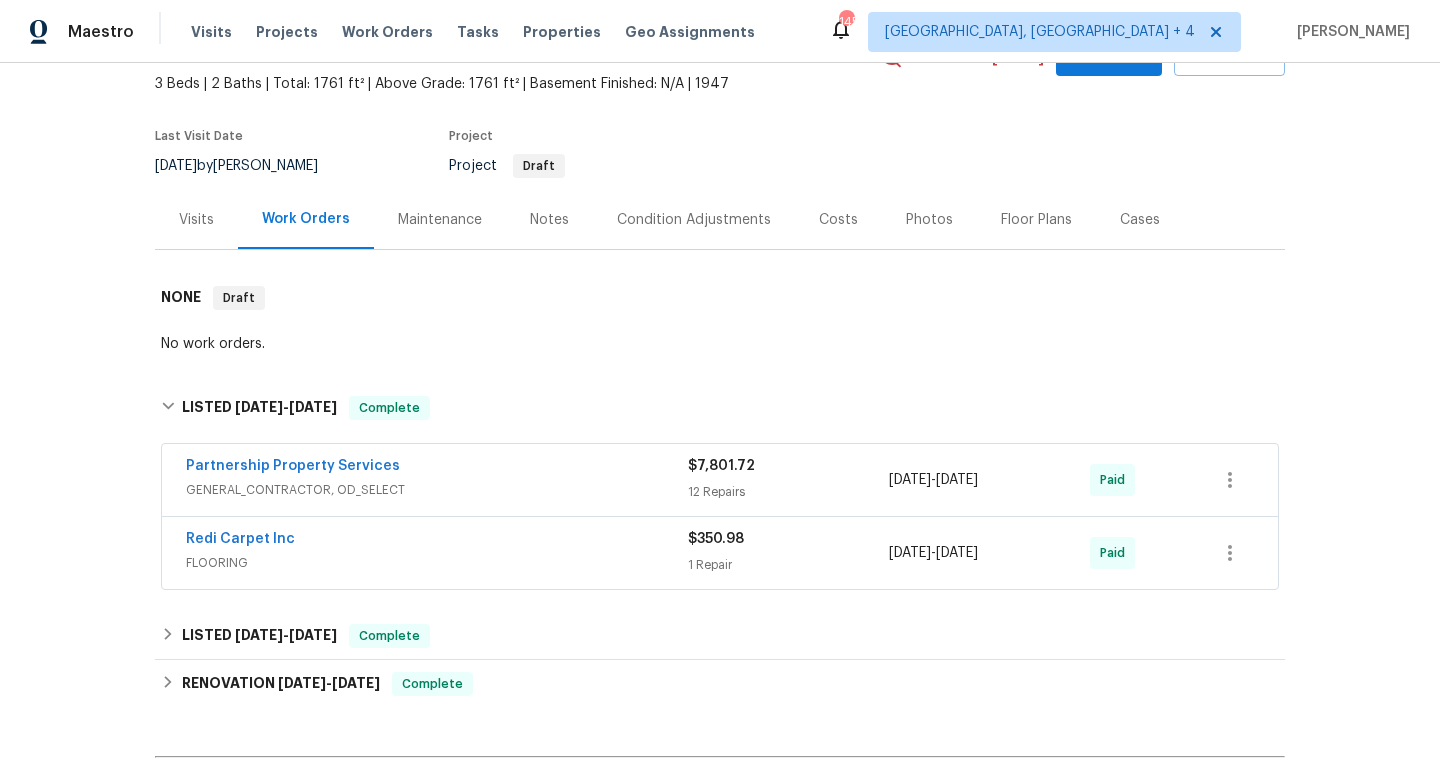 click on "Visits" at bounding box center (196, 219) 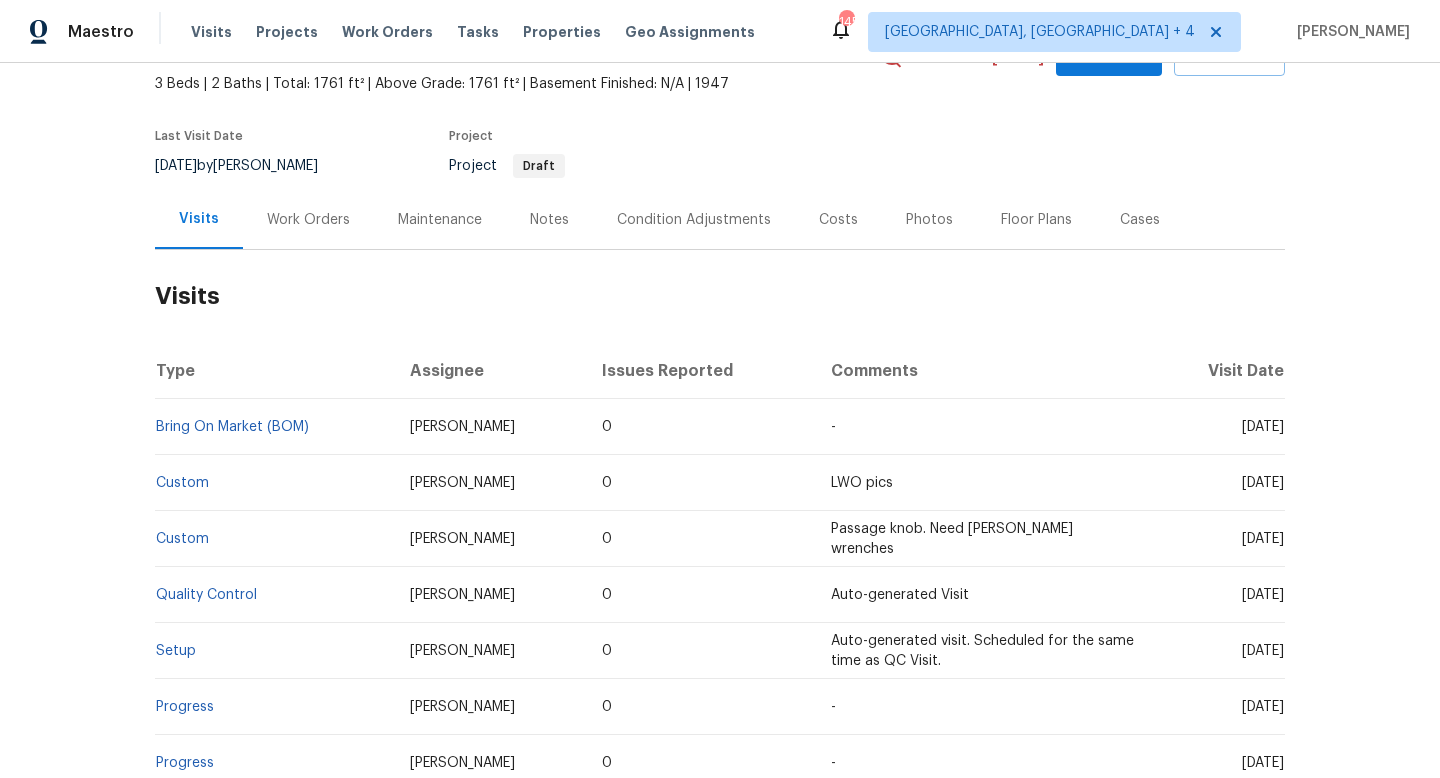 click on "[DATE]" at bounding box center [1219, 483] 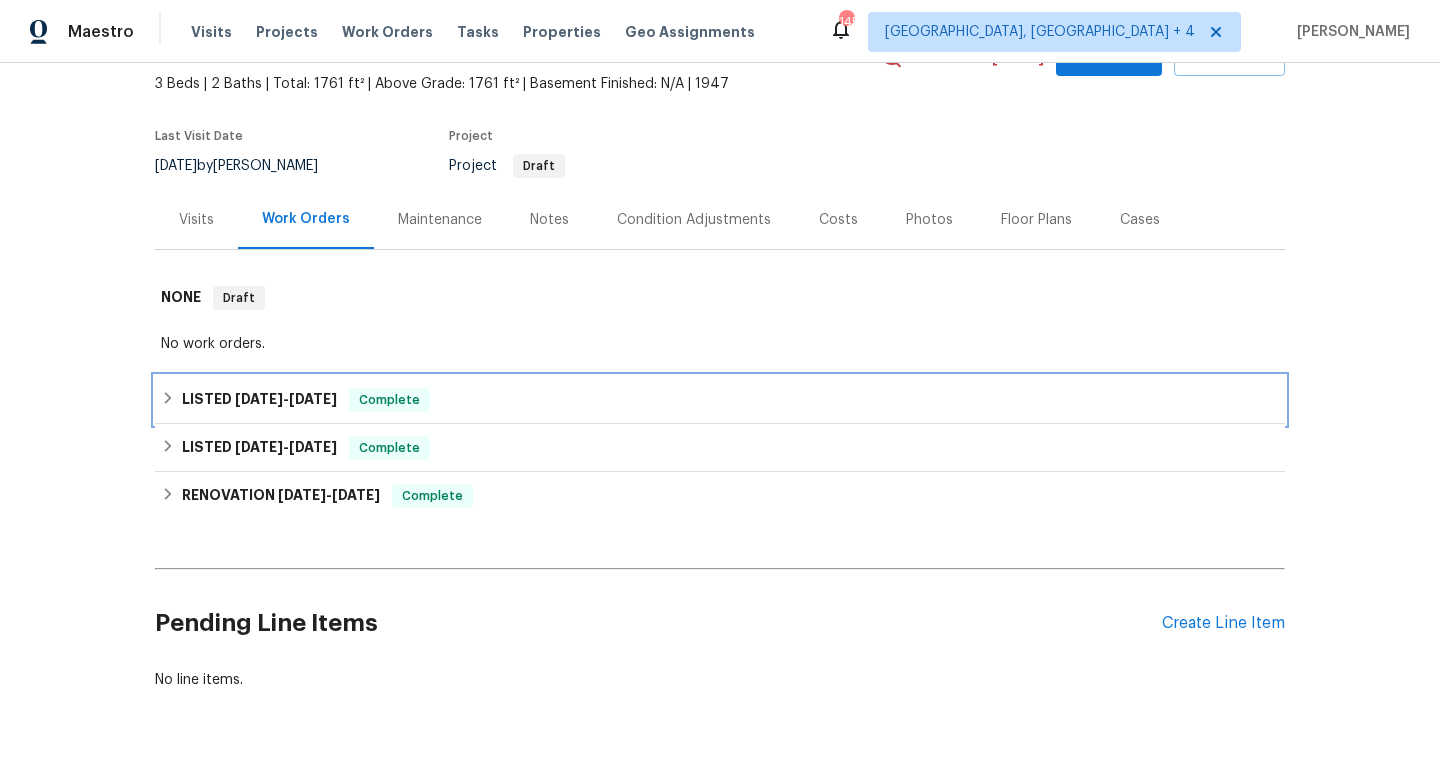 click on "5/19/25" at bounding box center (313, 399) 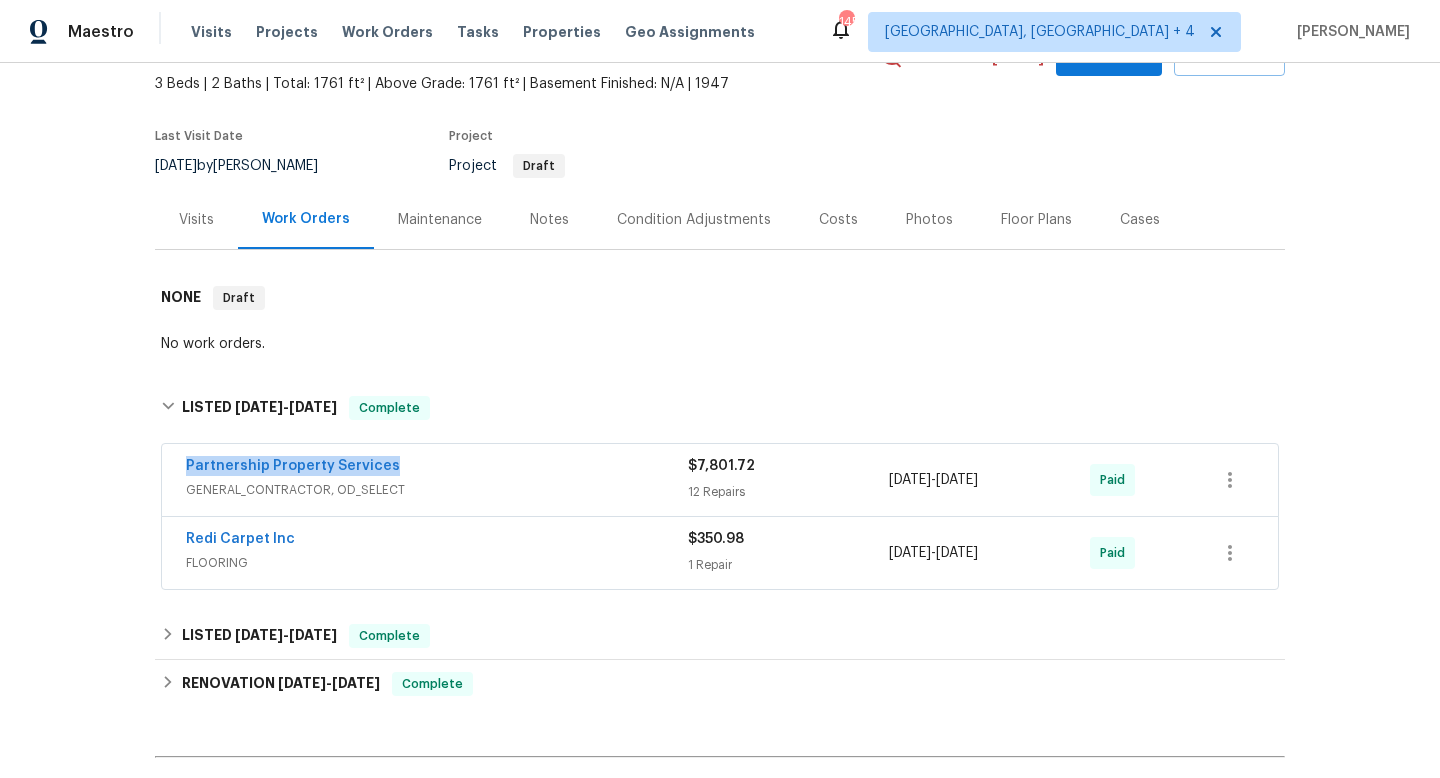 drag, startPoint x: 437, startPoint y: 465, endPoint x: 107, endPoint y: 462, distance: 330.01364 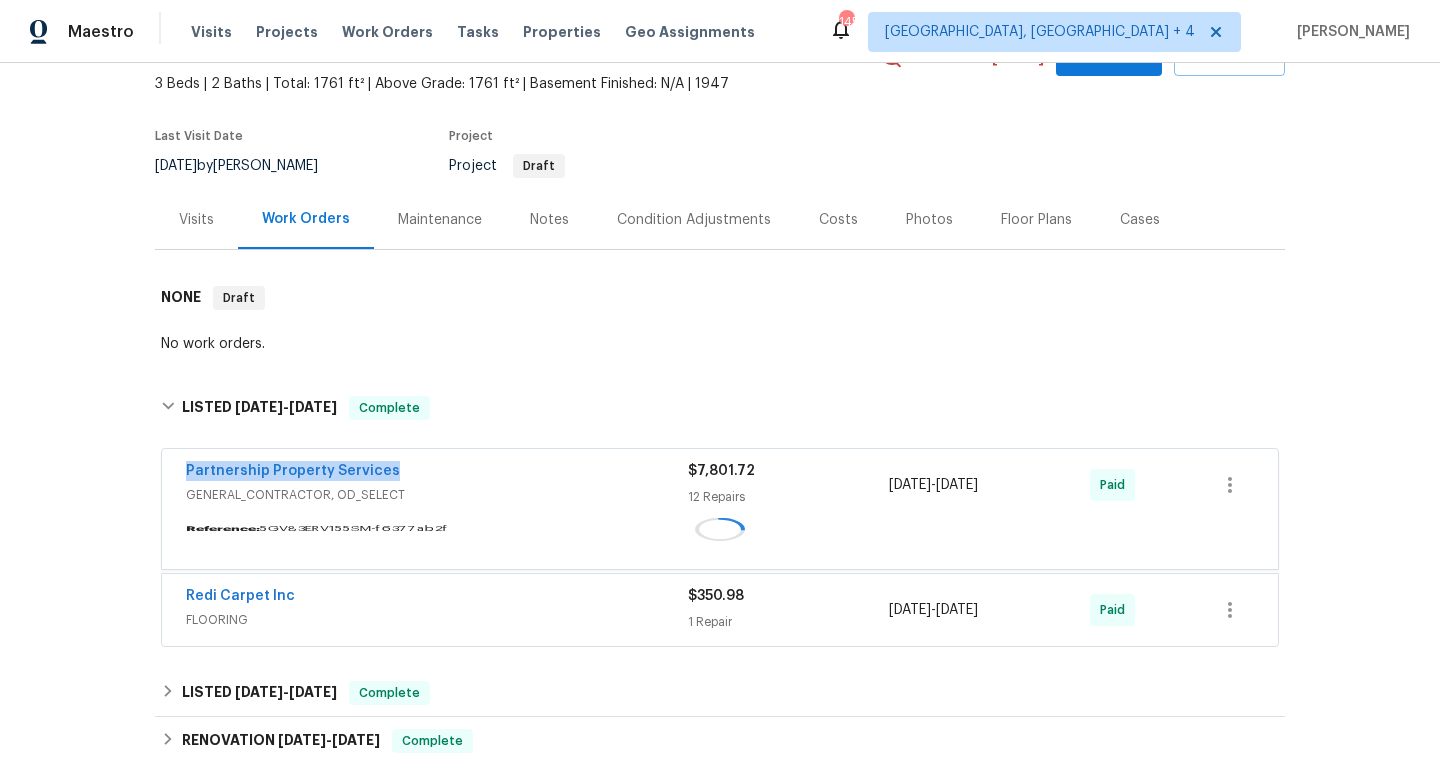 copy on "5/9/2025  -  5/19/2025" 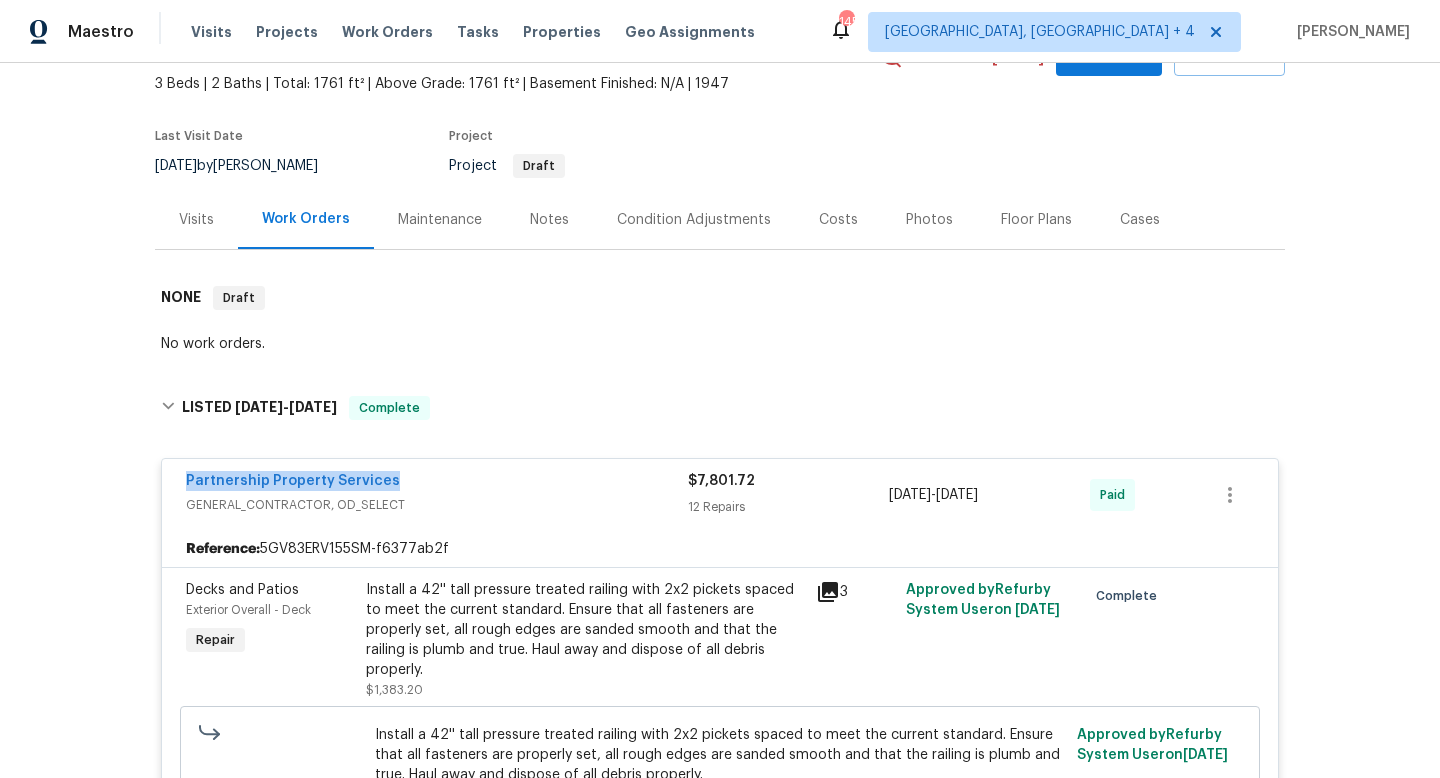 scroll, scrollTop: 0, scrollLeft: 0, axis: both 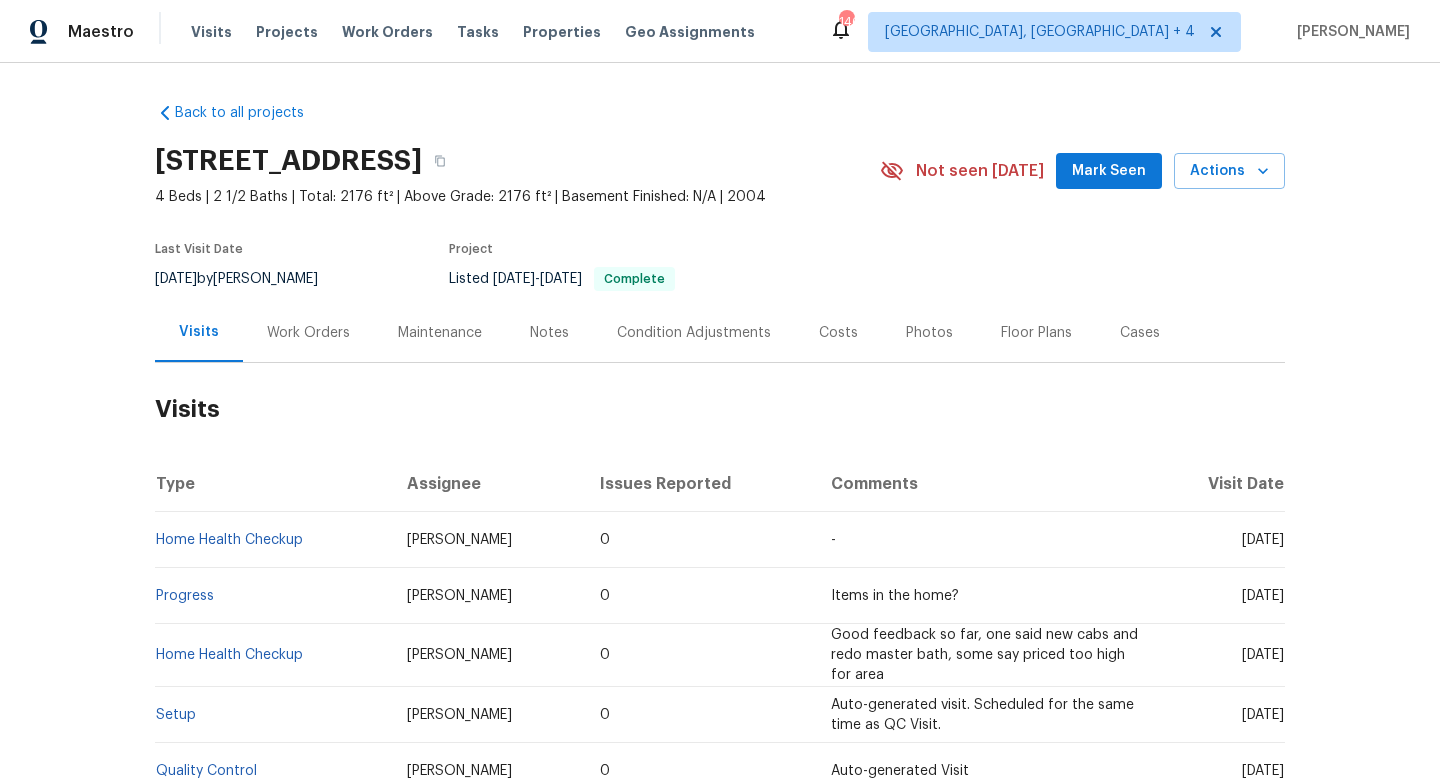 click on "Back to all projects [STREET_ADDRESS] 4 Beds | 2 1/2 Baths | Total: 2176 ft² | Above Grade: 2176 ft² | Basement Finished: N/A | 2004 Not seen [DATE] Mark Seen Actions Last Visit Date [DATE]  by  [PERSON_NAME]   Project Listed   [DATE]  -  [DATE] Complete Visits Work Orders Maintenance Notes Condition Adjustments Costs Photos Floor Plans Cases Visits Type Assignee Issues Reported Comments Visit Date Home Health Checkup [PERSON_NAME] 0 - [DATE] Progress [PERSON_NAME] 0 Items in the home? [DATE] Home Health Checkup [PERSON_NAME] 0 Good feedback so far, one said new cabs and redo master bath, some say priced too high for area [DATE] Setup [PERSON_NAME] 0 Auto-generated visit. Scheduled for the same time as QC Visit. [DATE] Quality Control [PERSON_NAME] 0 Auto-generated Visit [DATE] Progress [PERSON_NAME] 0 - [DATE] Progress [PERSON_NAME] 0 - [DATE] Progress [PERSON_NAME] 0 - [DATE] Day One Walk [PERSON_NAME] 0 6" at bounding box center (720, 420) 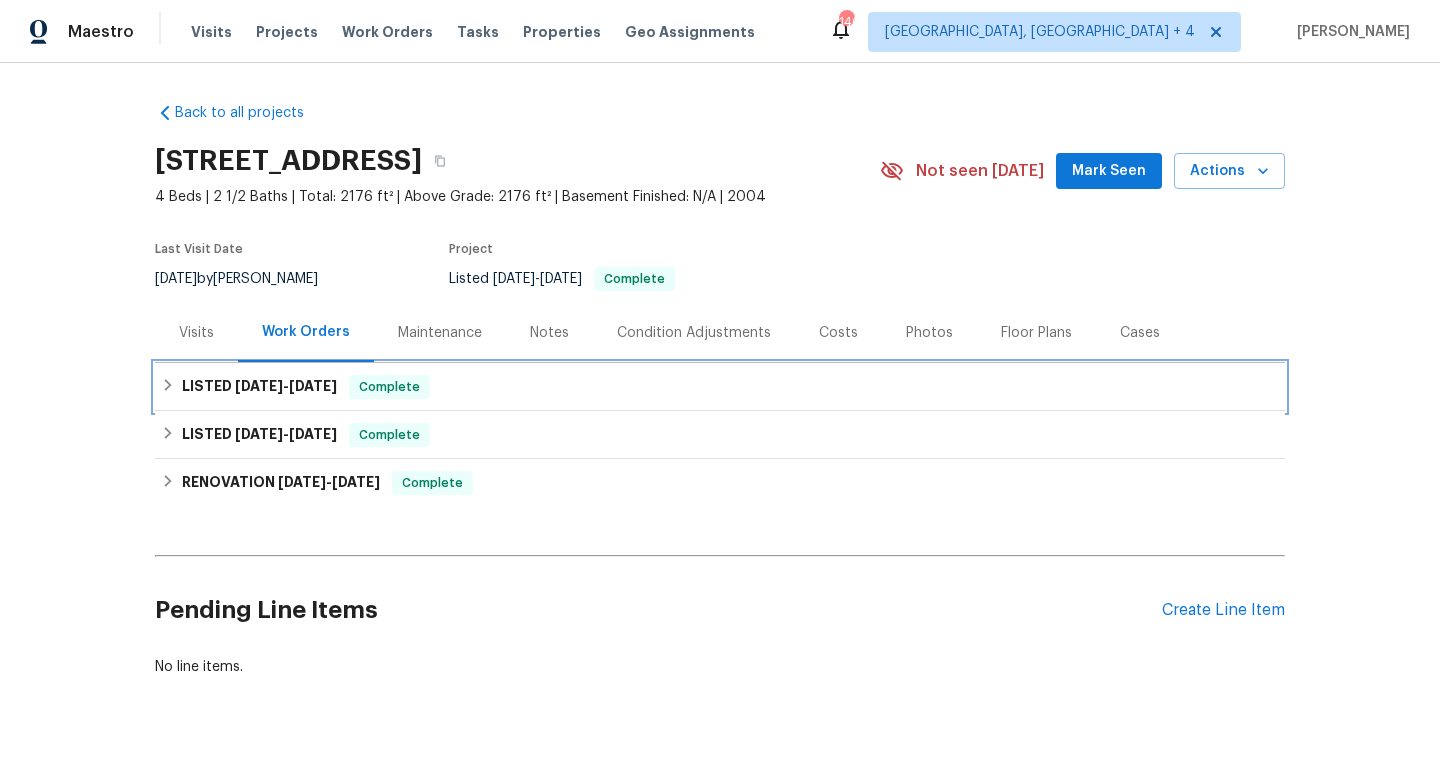 click on "[DATE]" at bounding box center [313, 386] 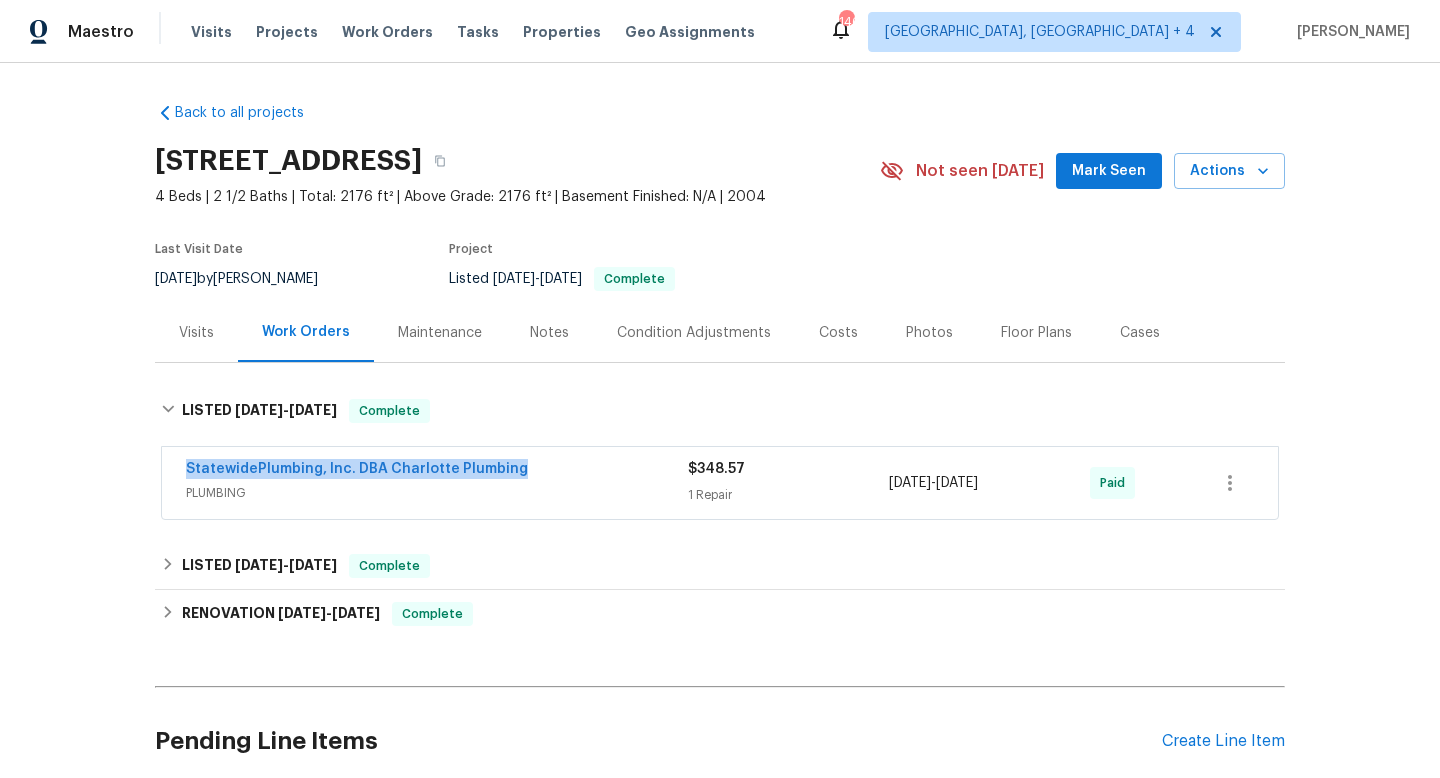 drag, startPoint x: 531, startPoint y: 466, endPoint x: 140, endPoint y: 453, distance: 391.21606 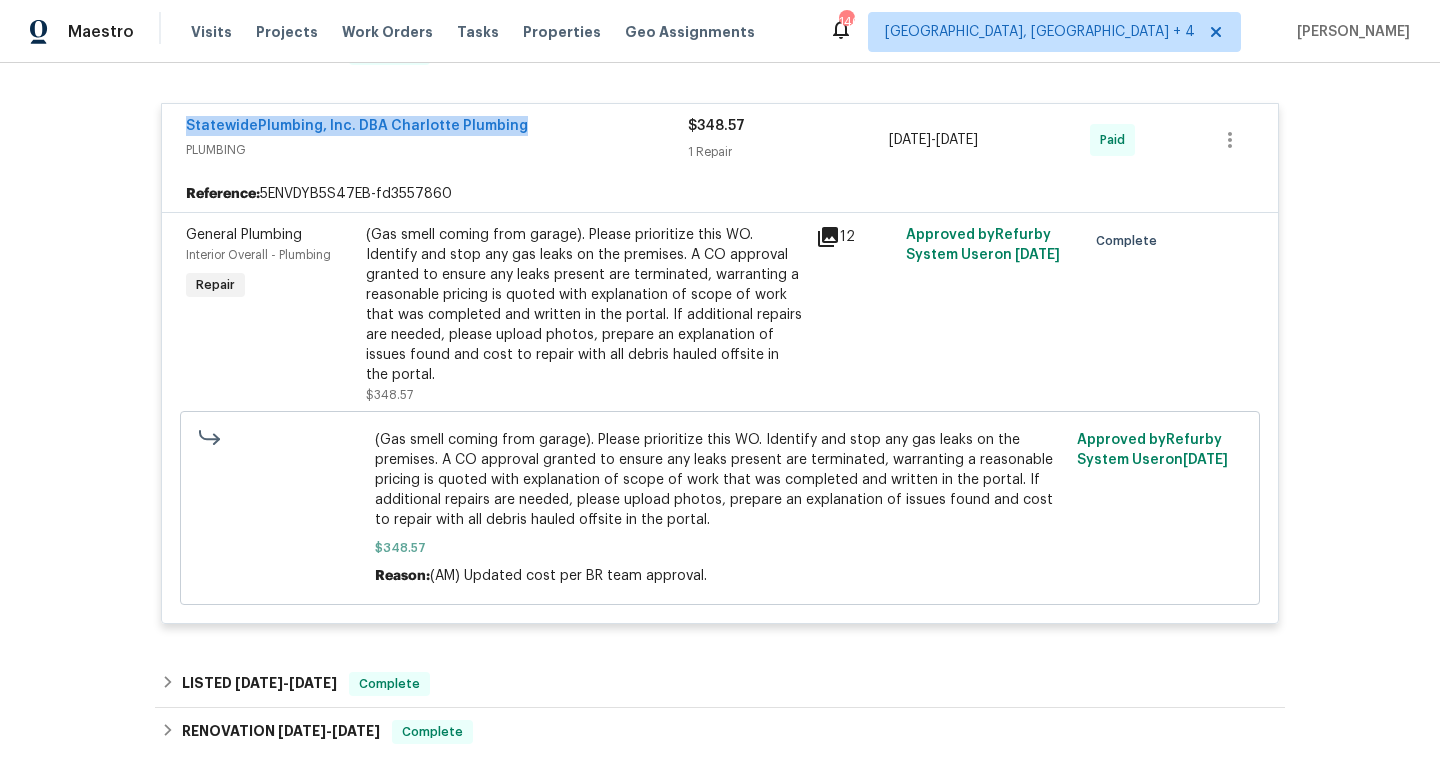 scroll, scrollTop: 0, scrollLeft: 0, axis: both 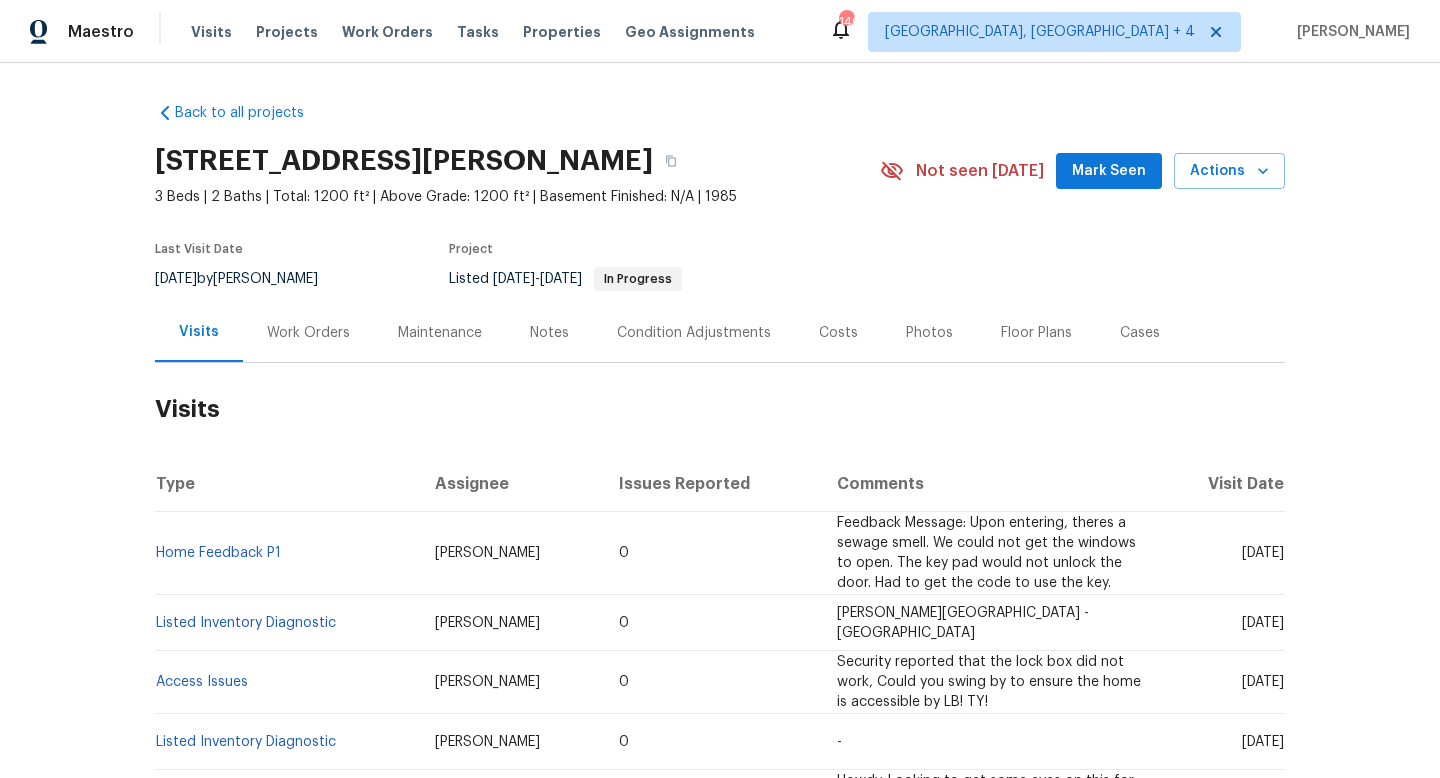 click on "Work Orders" at bounding box center (308, 332) 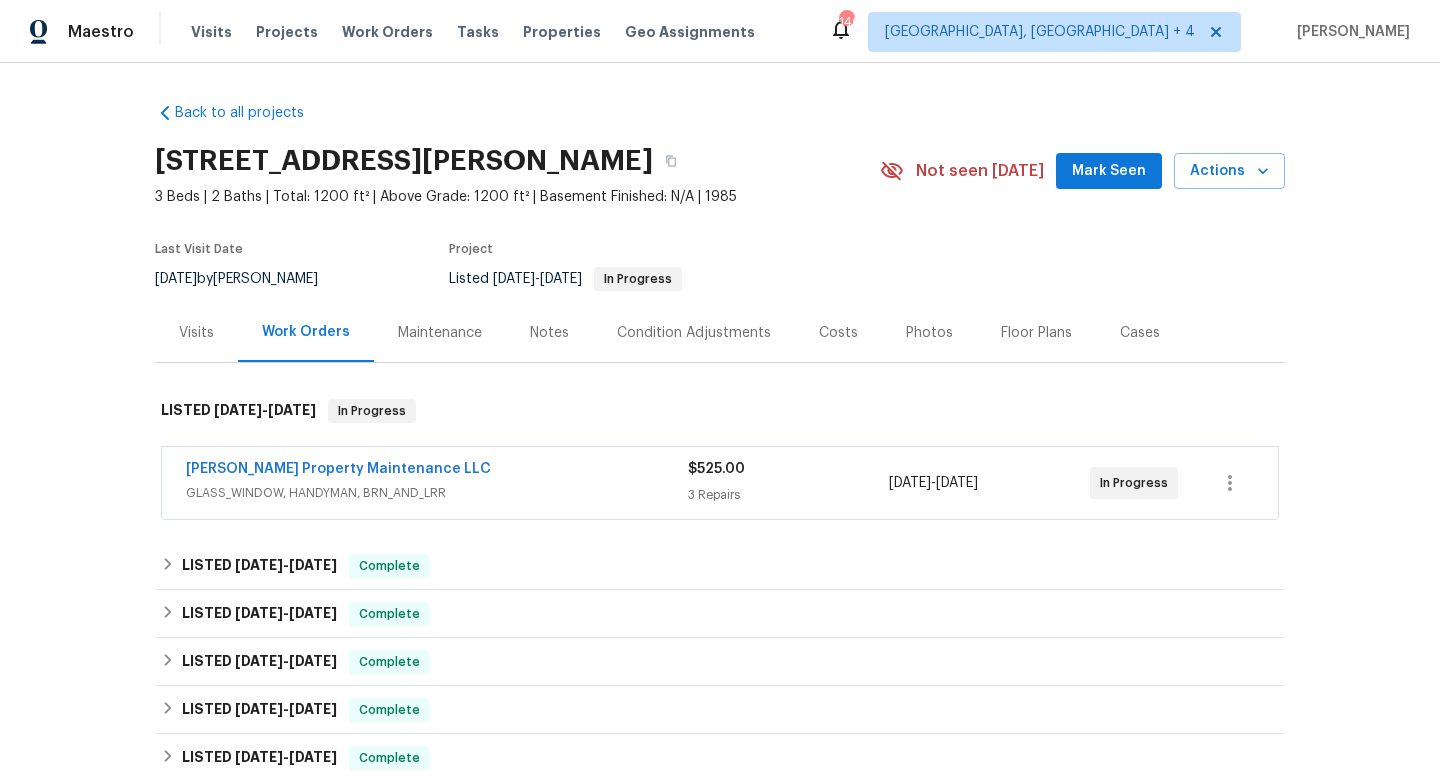 click on "GLASS_WINDOW, HANDYMAN, BRN_AND_LRR" at bounding box center [437, 493] 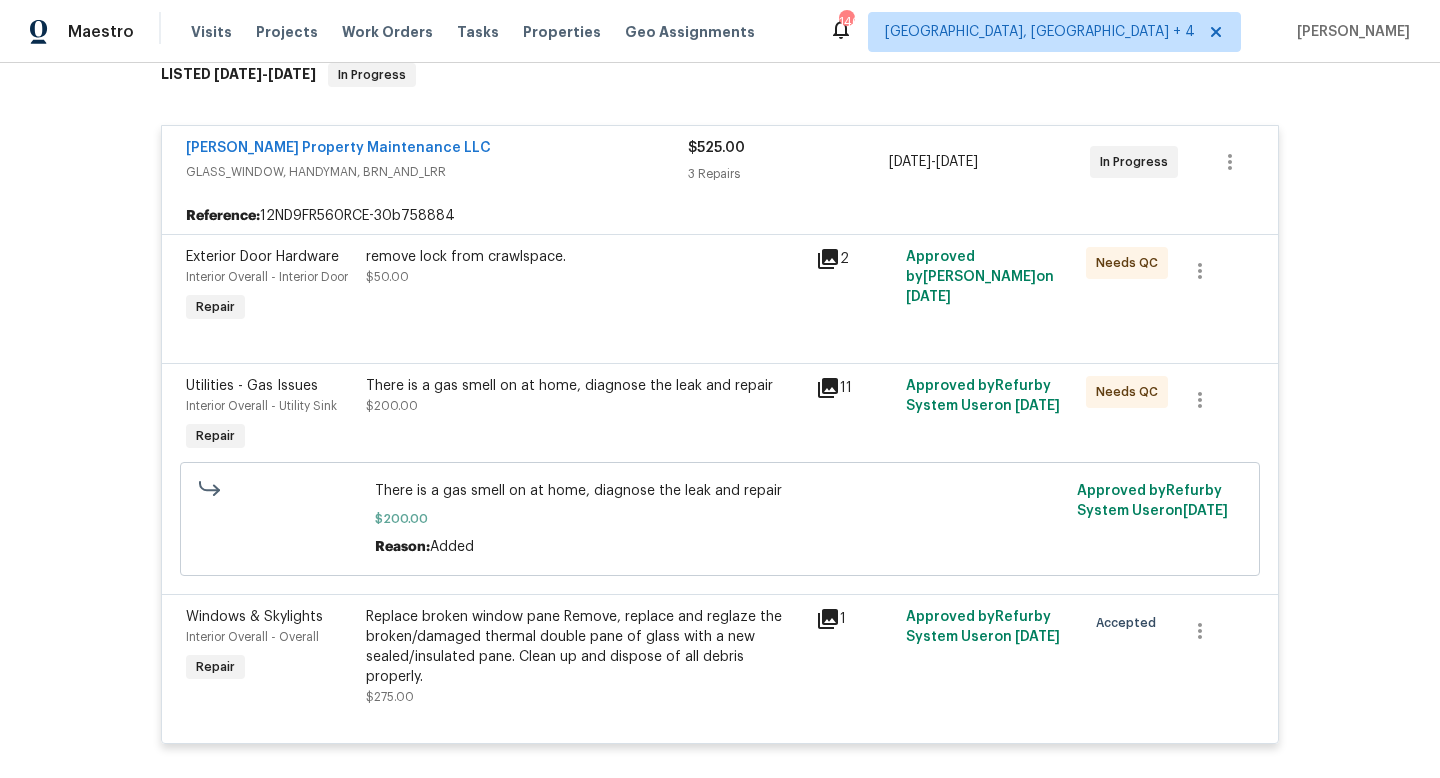 scroll, scrollTop: 337, scrollLeft: 0, axis: vertical 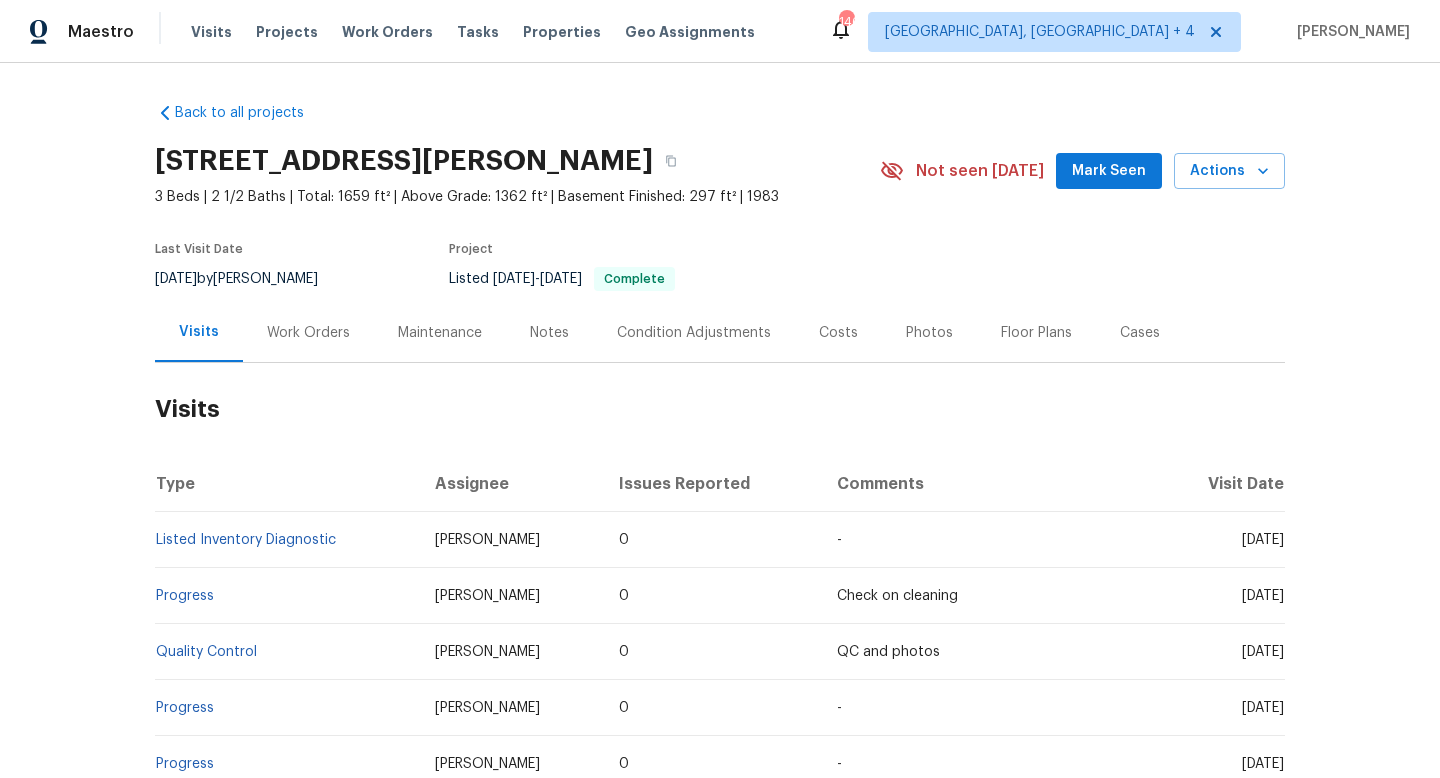 click on "Cases" at bounding box center (1140, 332) 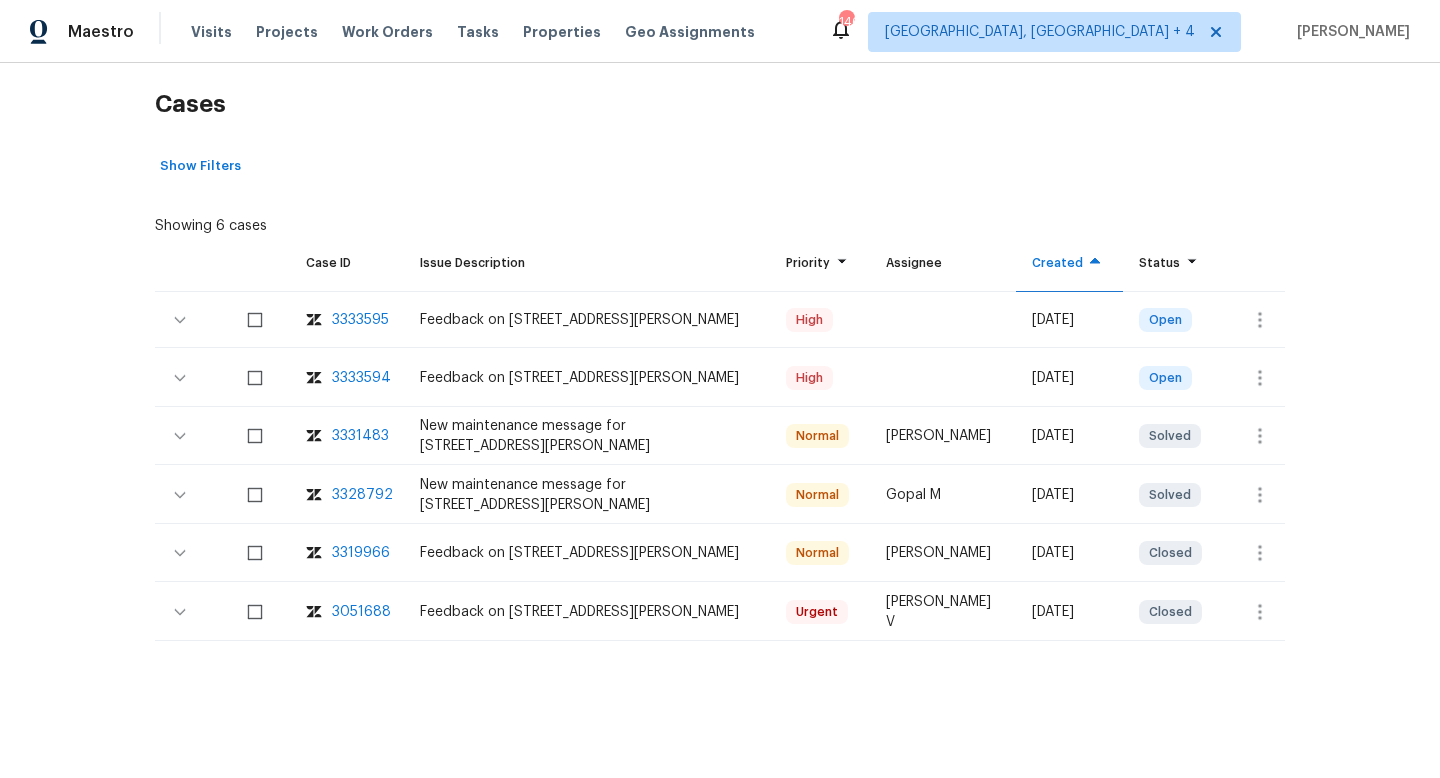 scroll, scrollTop: 51, scrollLeft: 0, axis: vertical 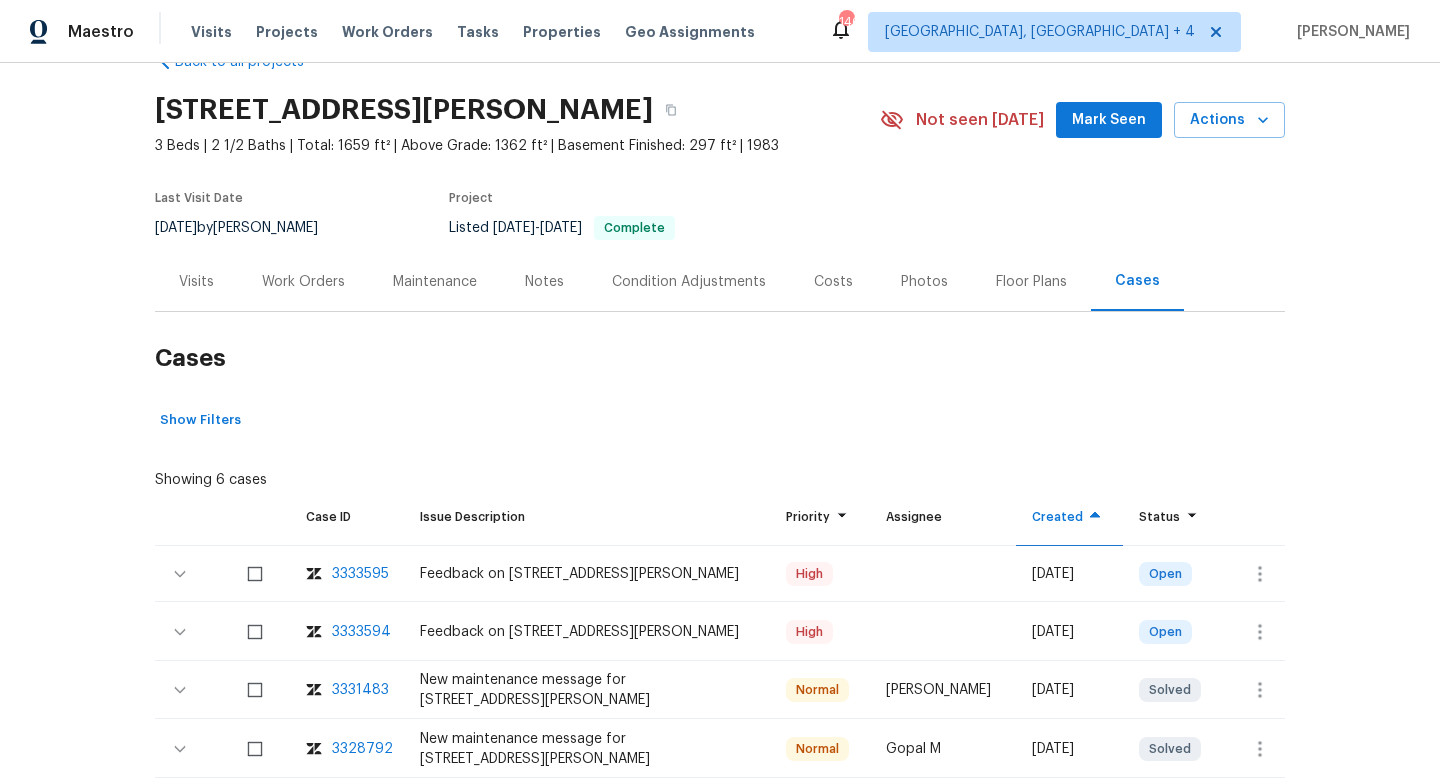 click on "Visits" at bounding box center [196, 282] 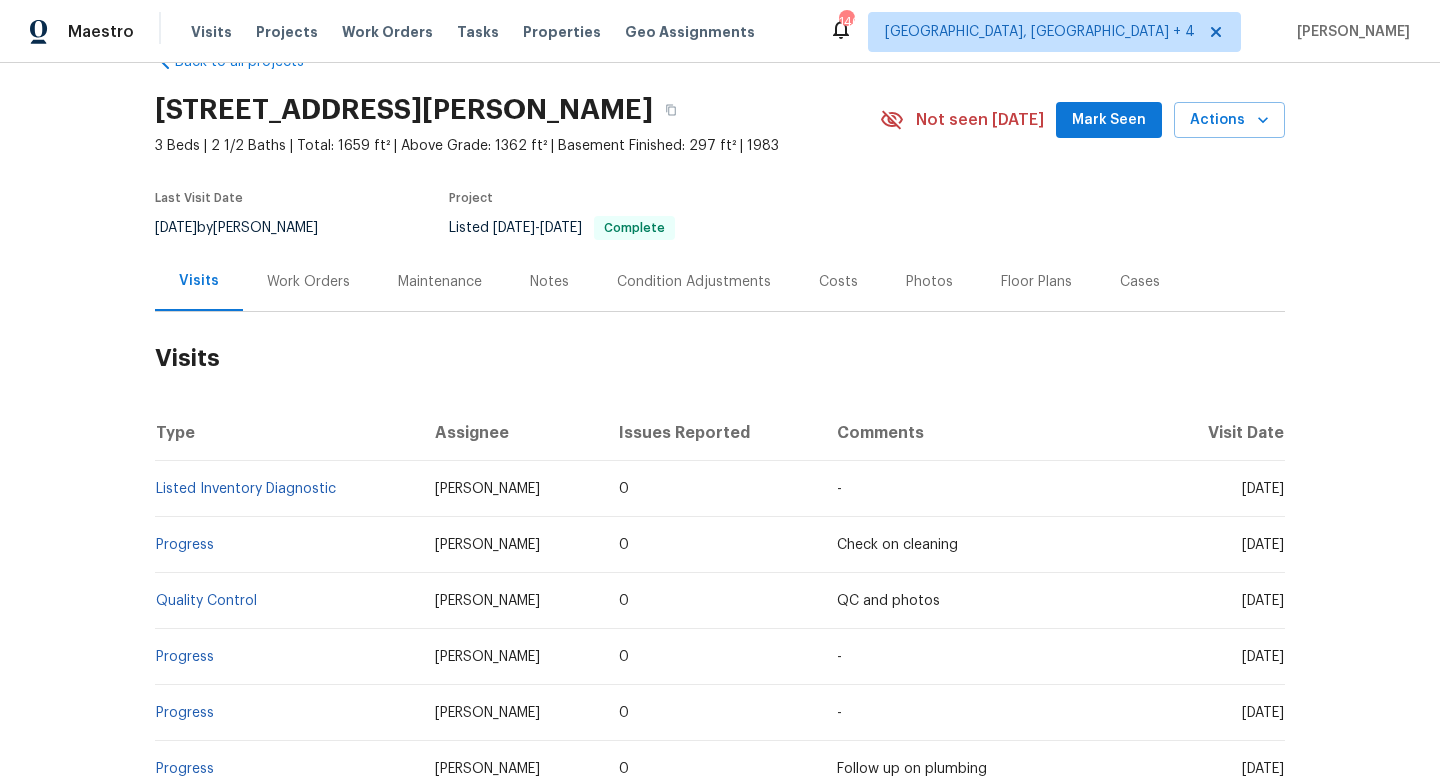 click on "Cases" at bounding box center [1140, 282] 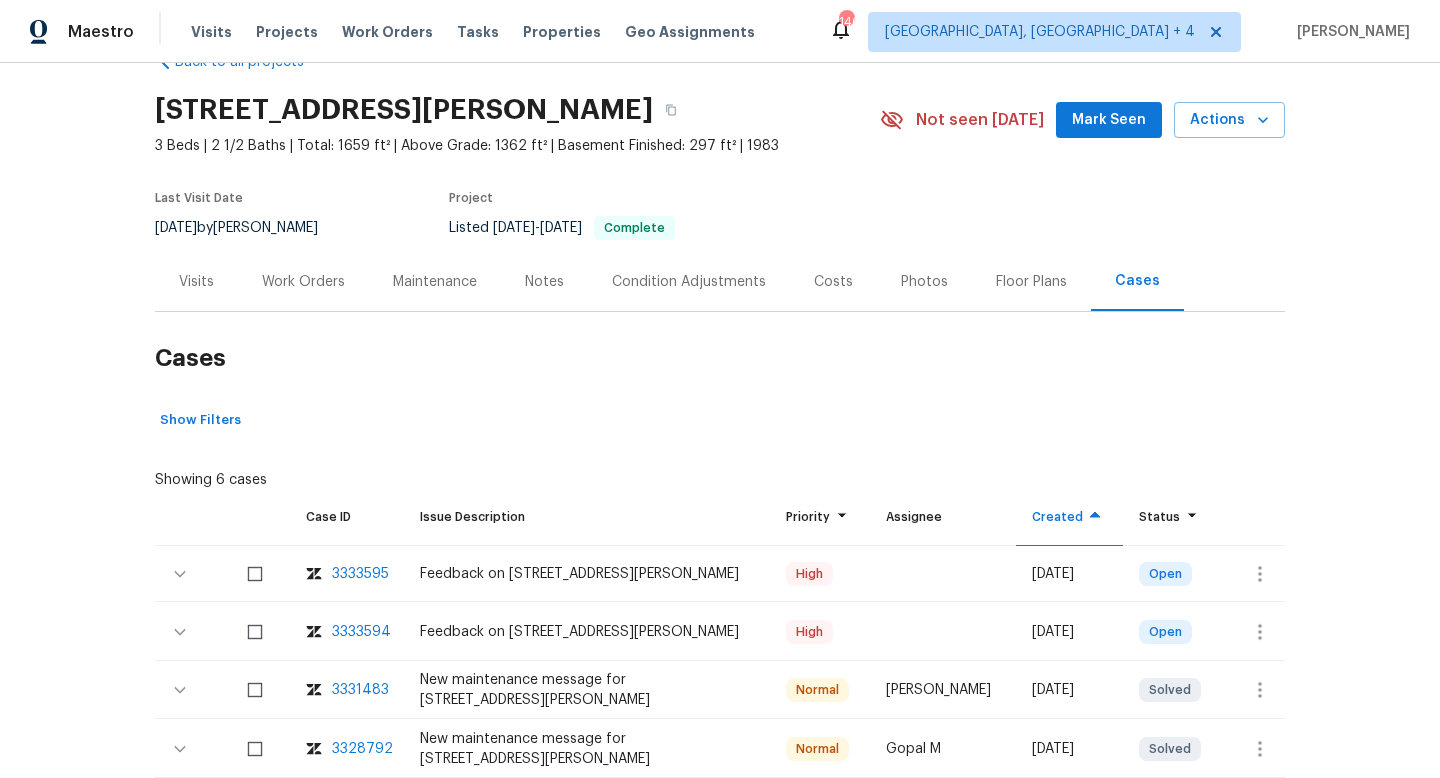 scroll, scrollTop: 180, scrollLeft: 0, axis: vertical 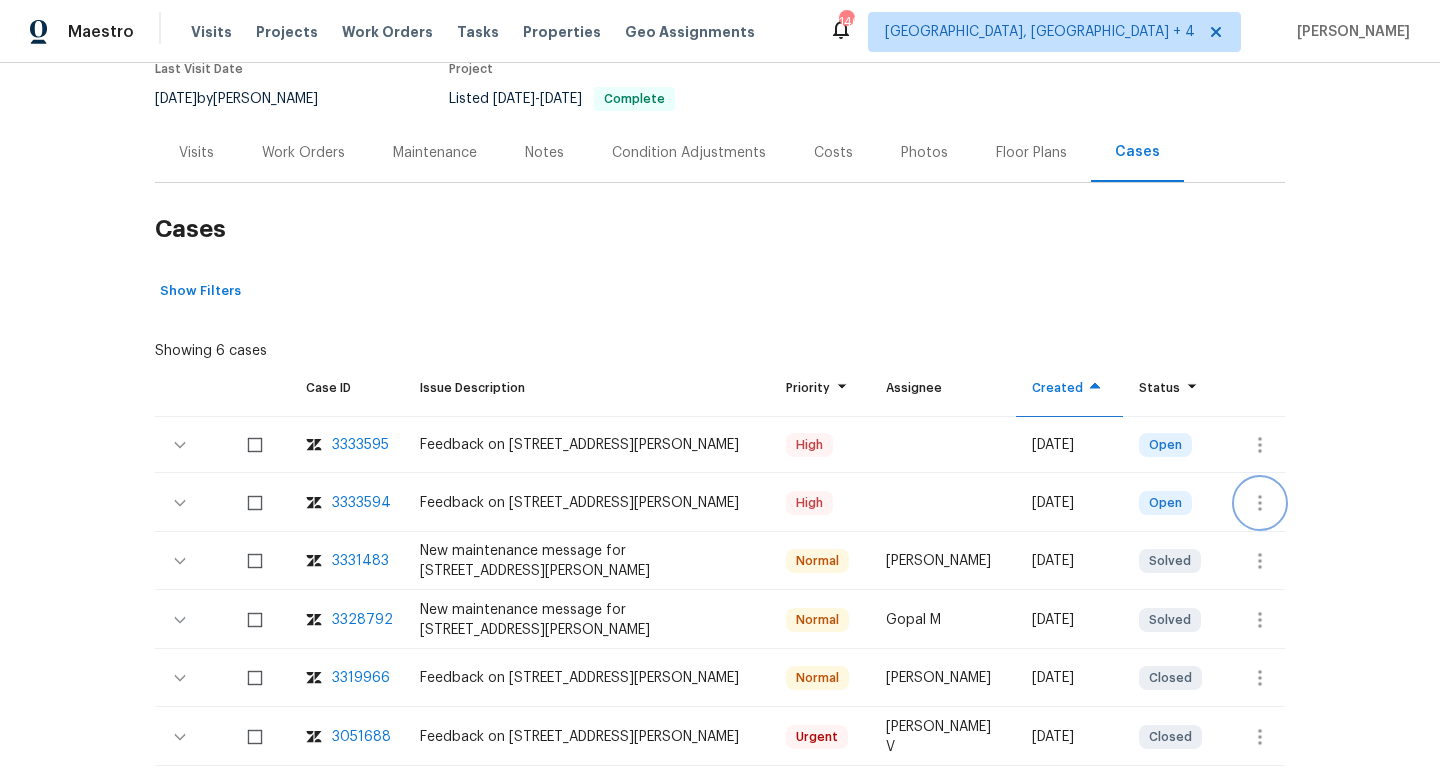 click 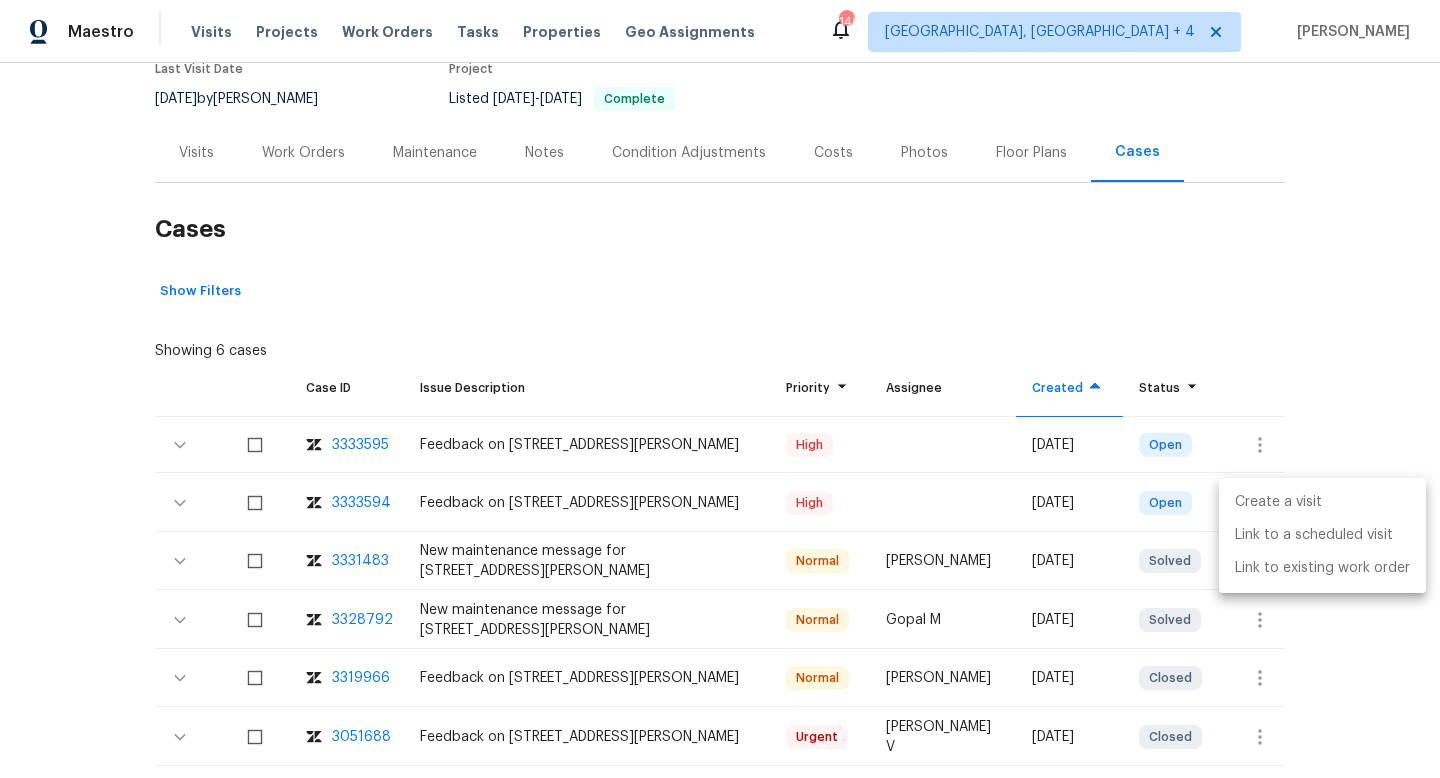 click on "Create a visit" at bounding box center [1322, 502] 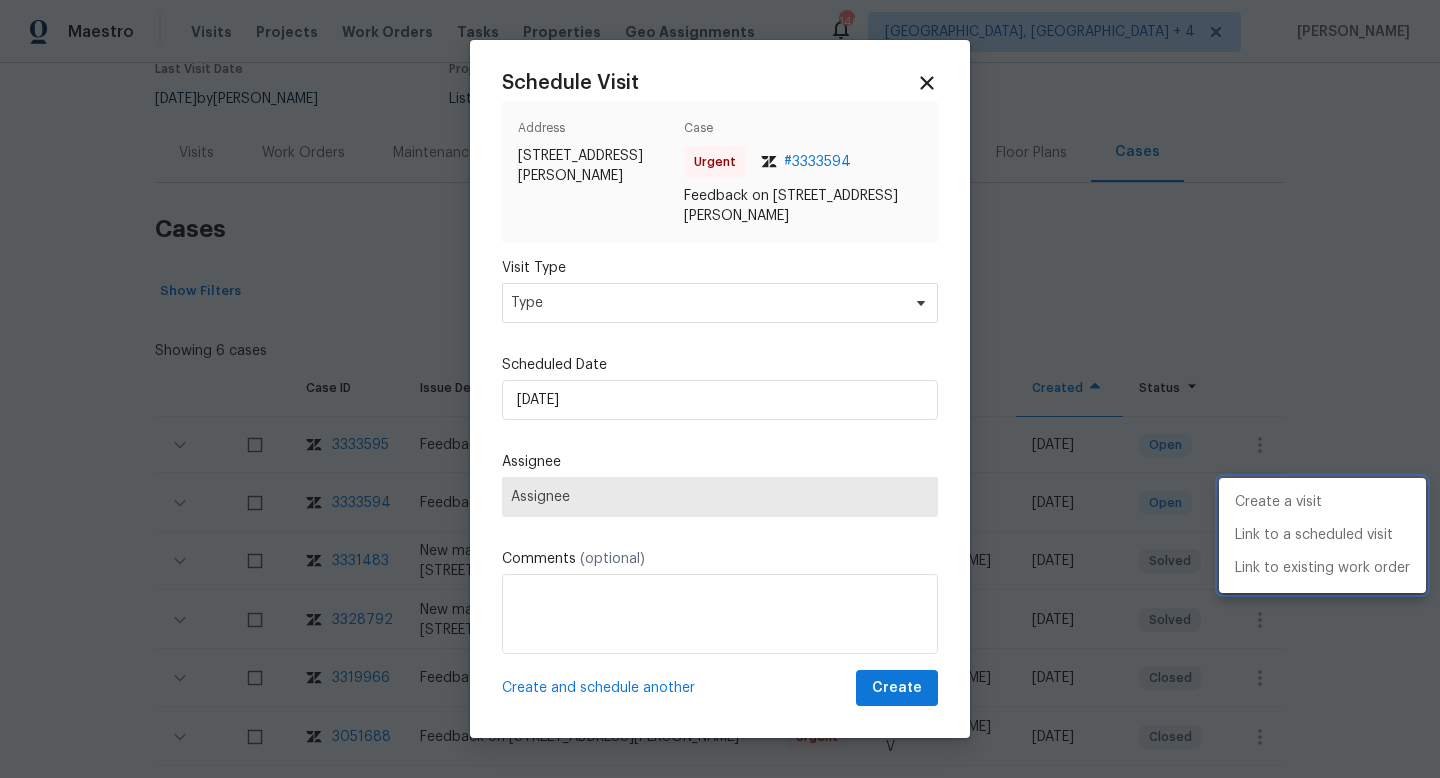 click at bounding box center [720, 389] 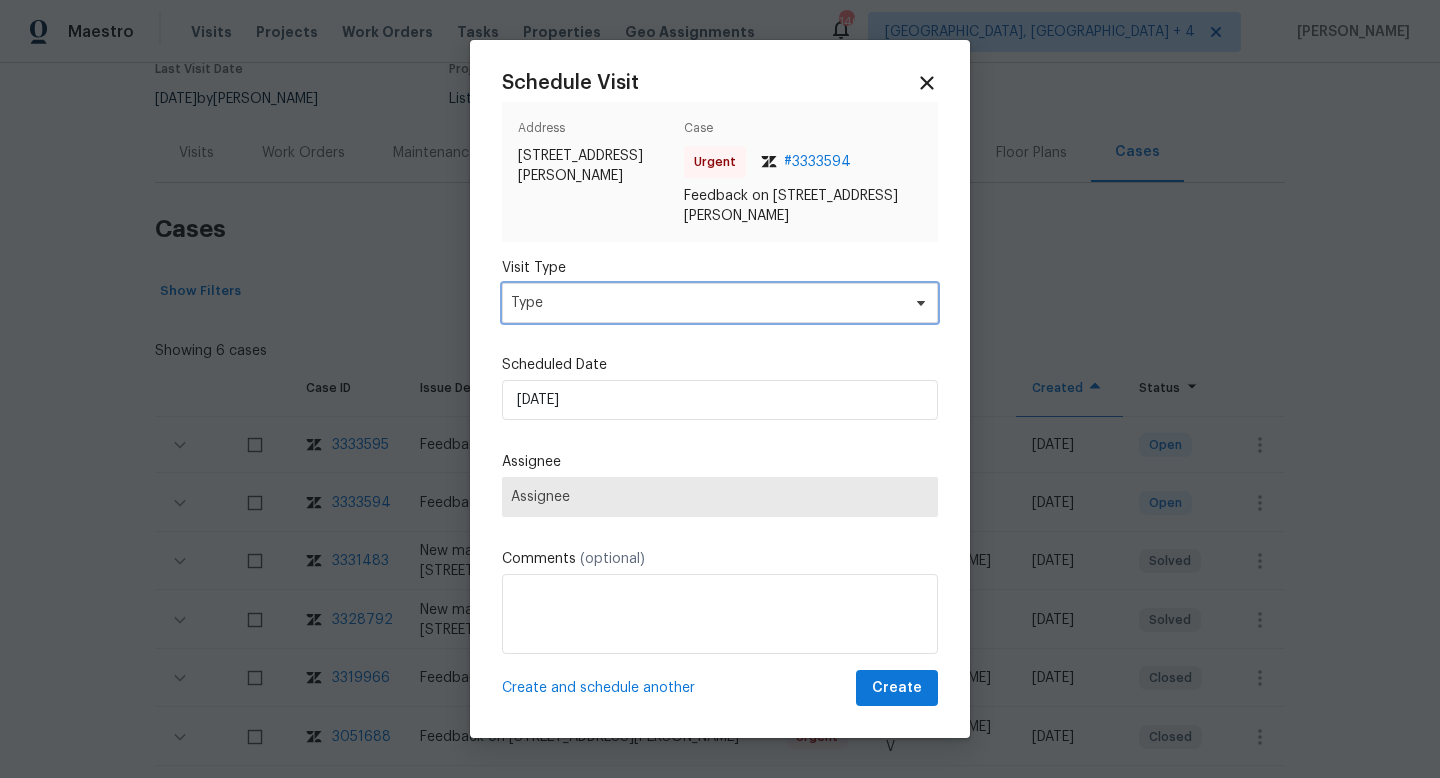 click on "Type" at bounding box center [705, 303] 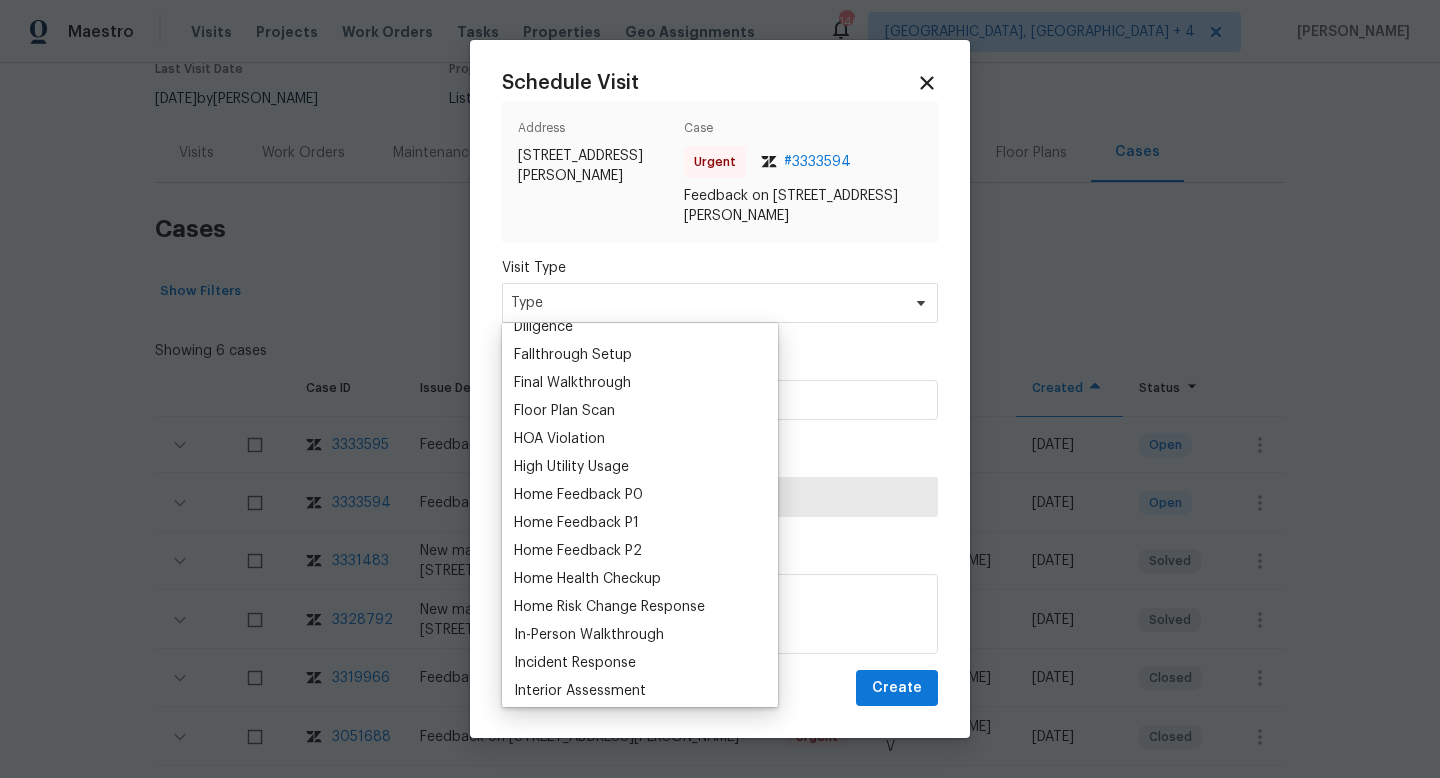 scroll, scrollTop: 492, scrollLeft: 0, axis: vertical 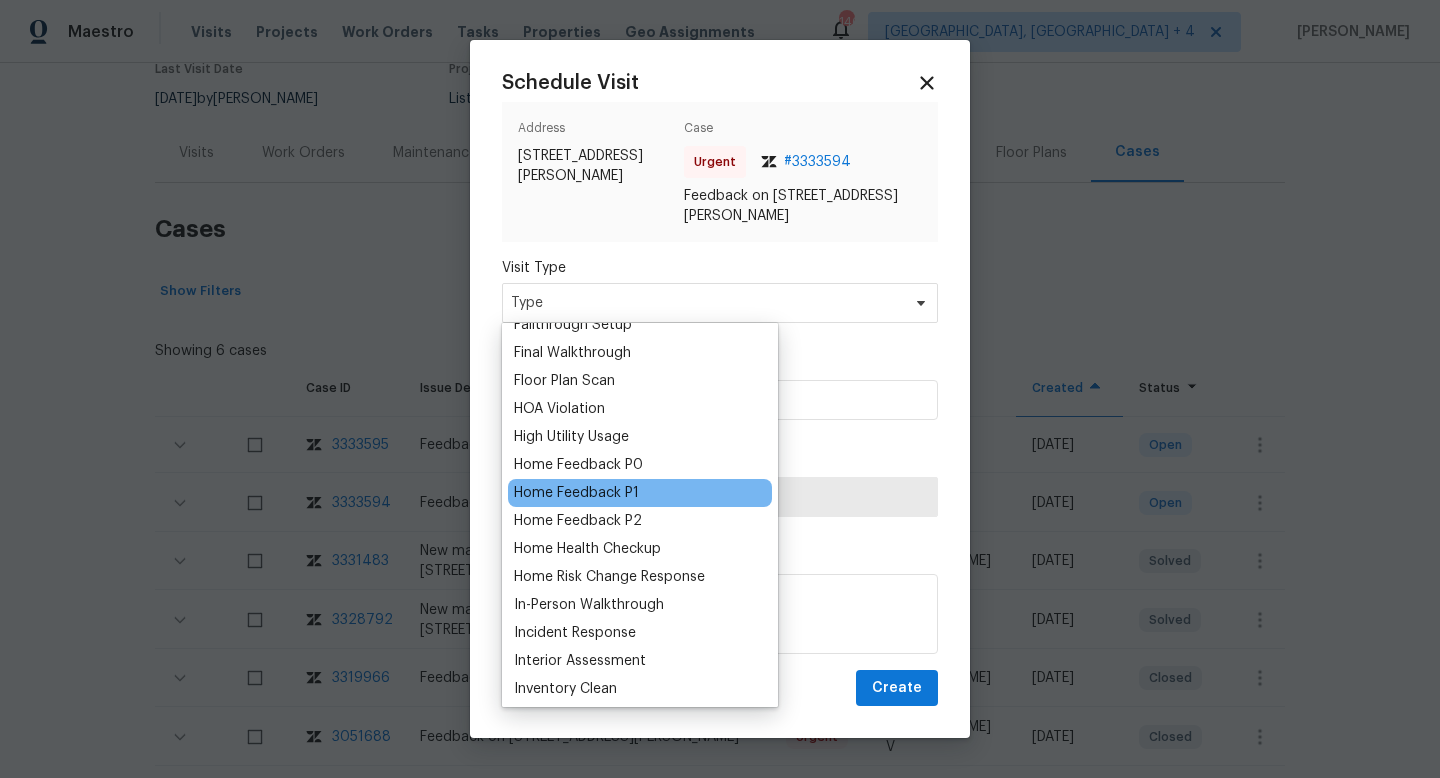 click on "Home Feedback P1" at bounding box center [576, 493] 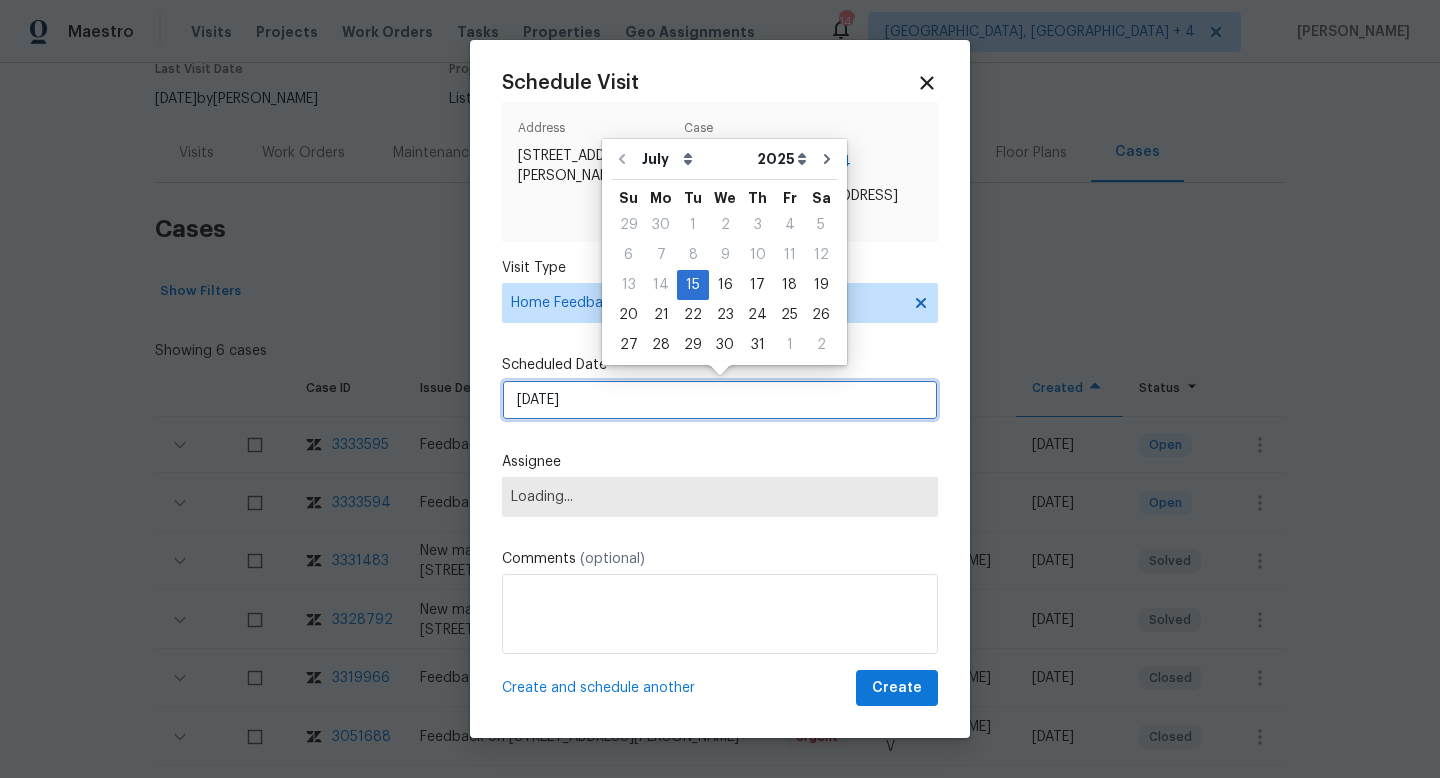 click on "[DATE]" at bounding box center [720, 400] 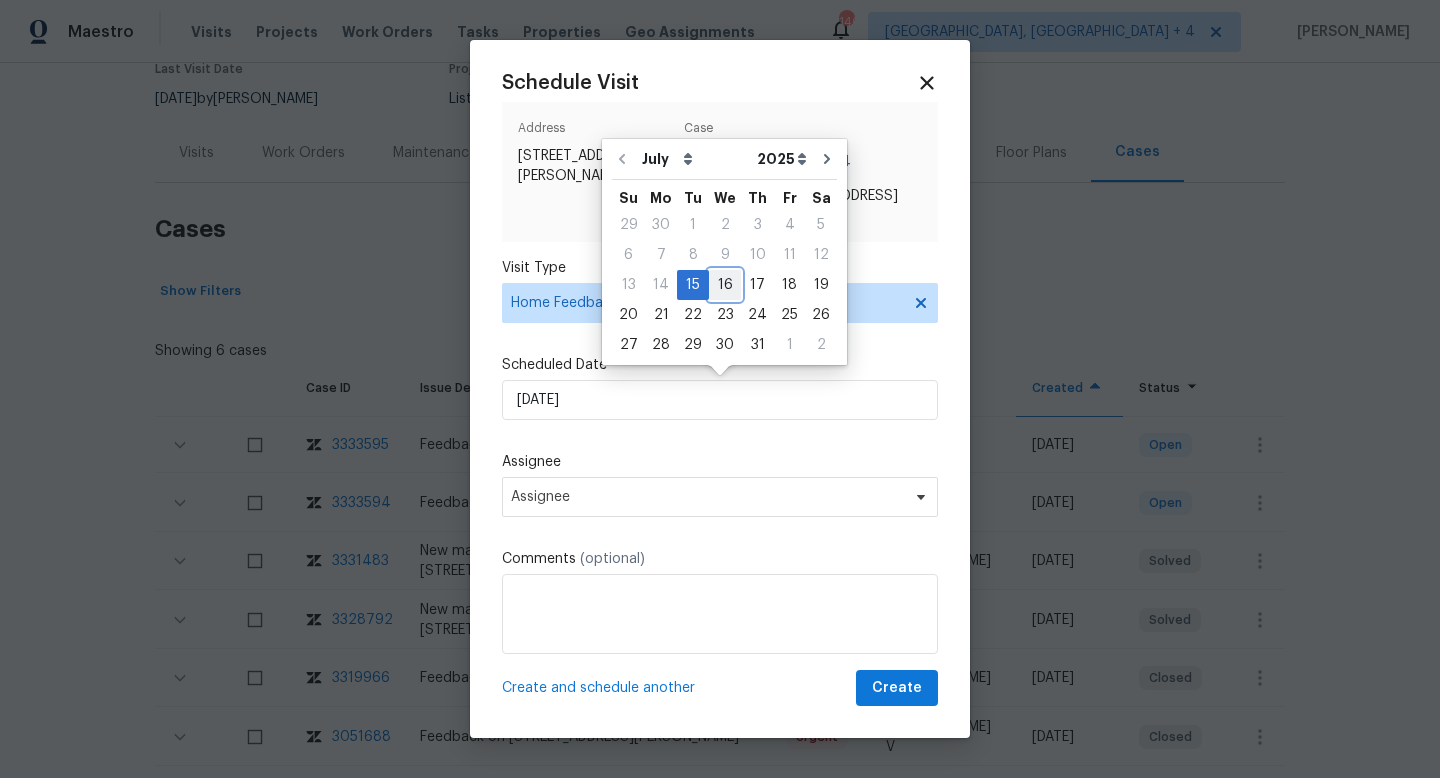 click on "16" at bounding box center (725, 285) 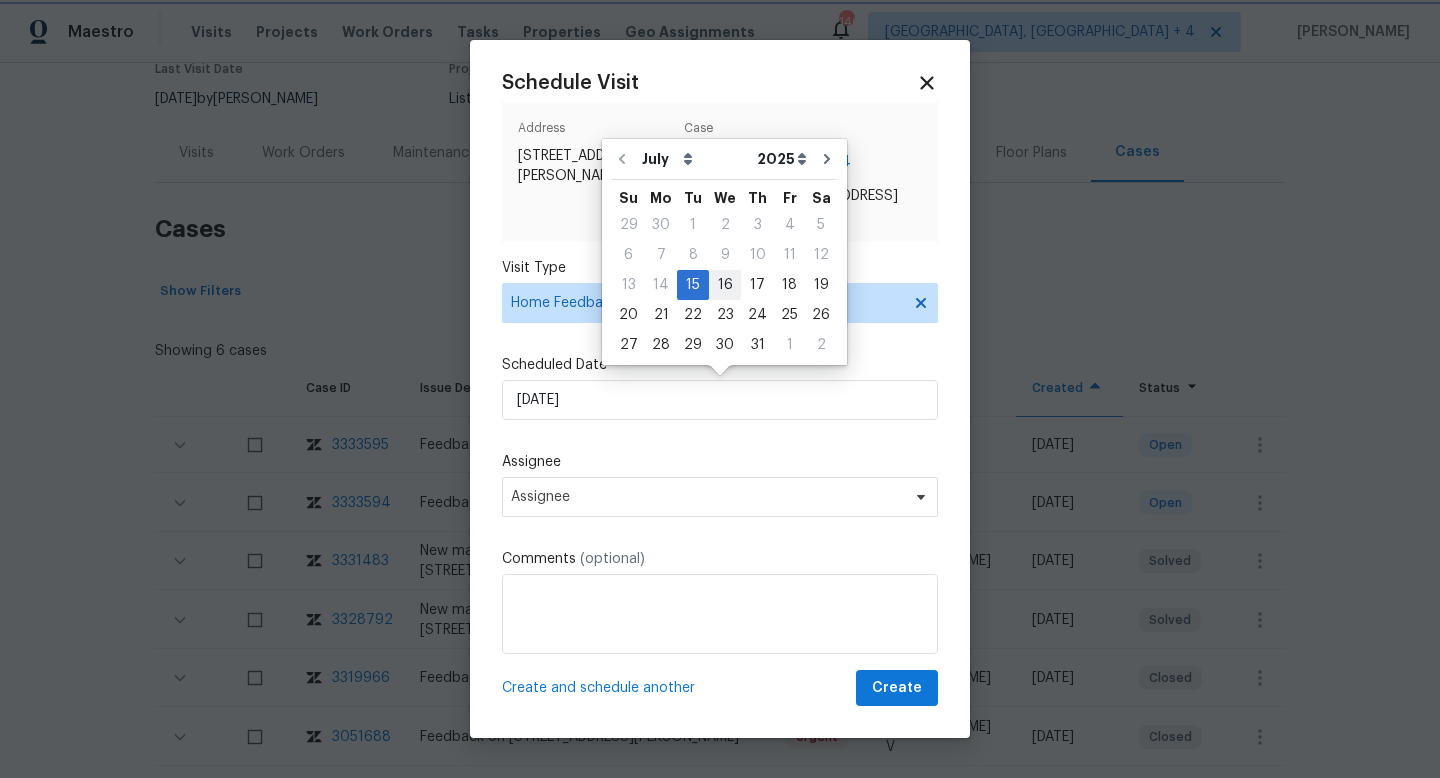 type on "[DATE]" 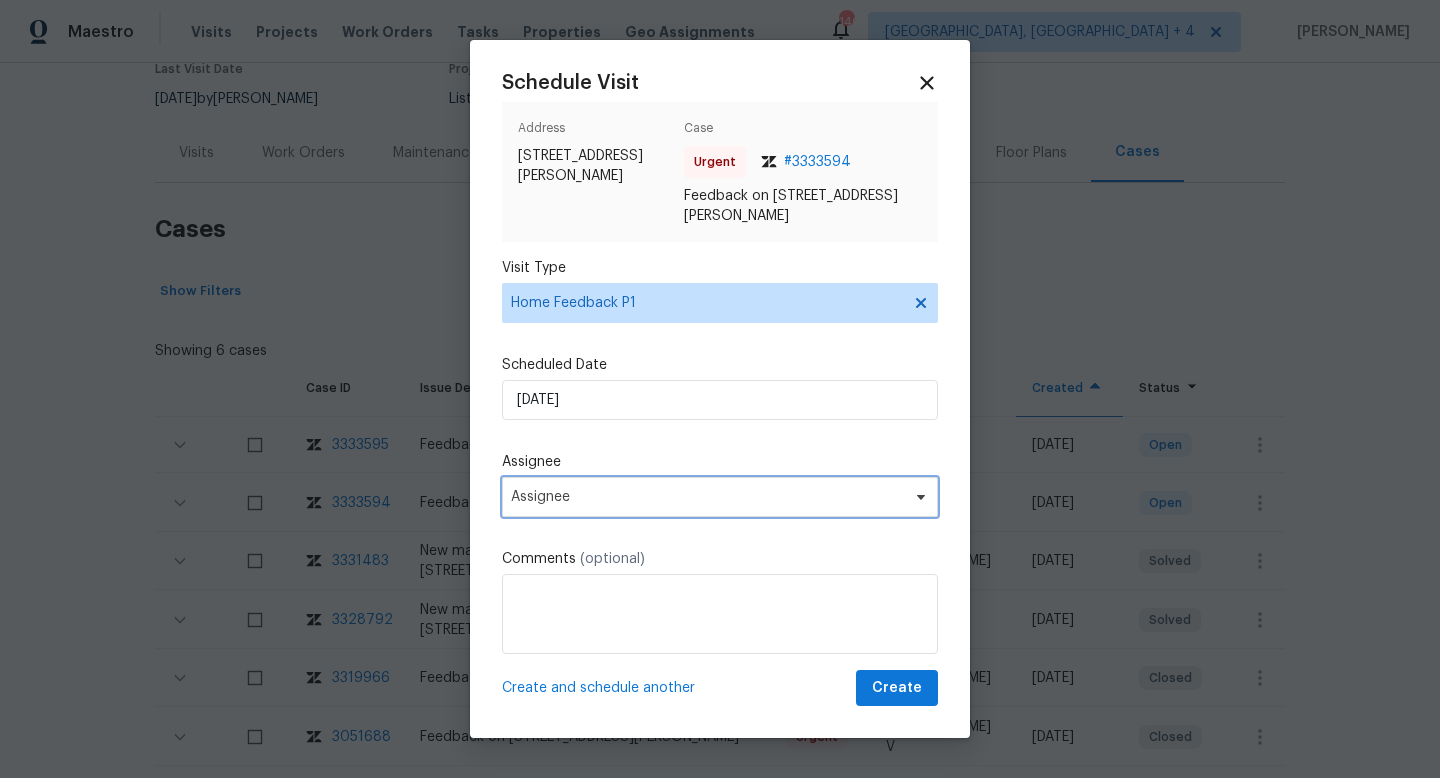 click on "Assignee" at bounding box center [720, 497] 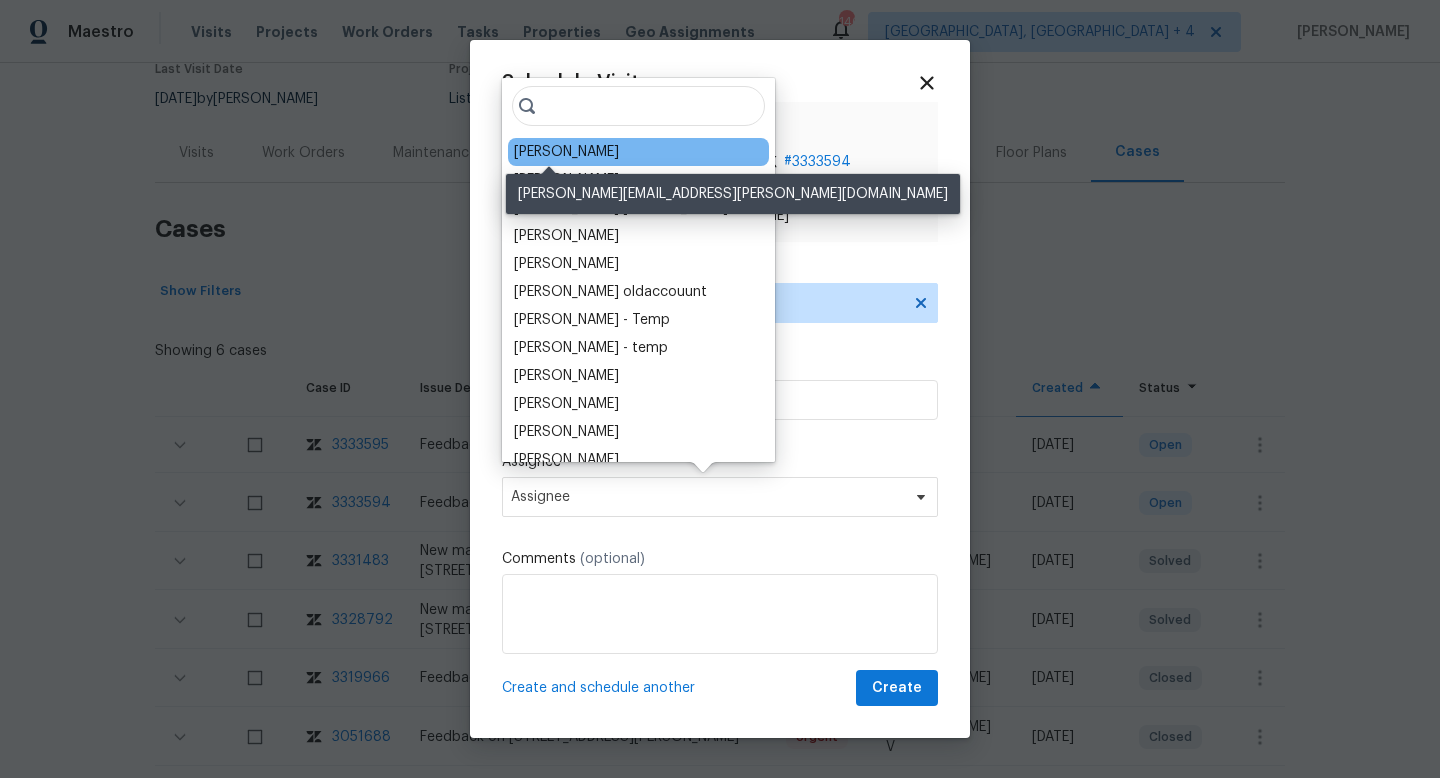click on "[PERSON_NAME]" at bounding box center (566, 152) 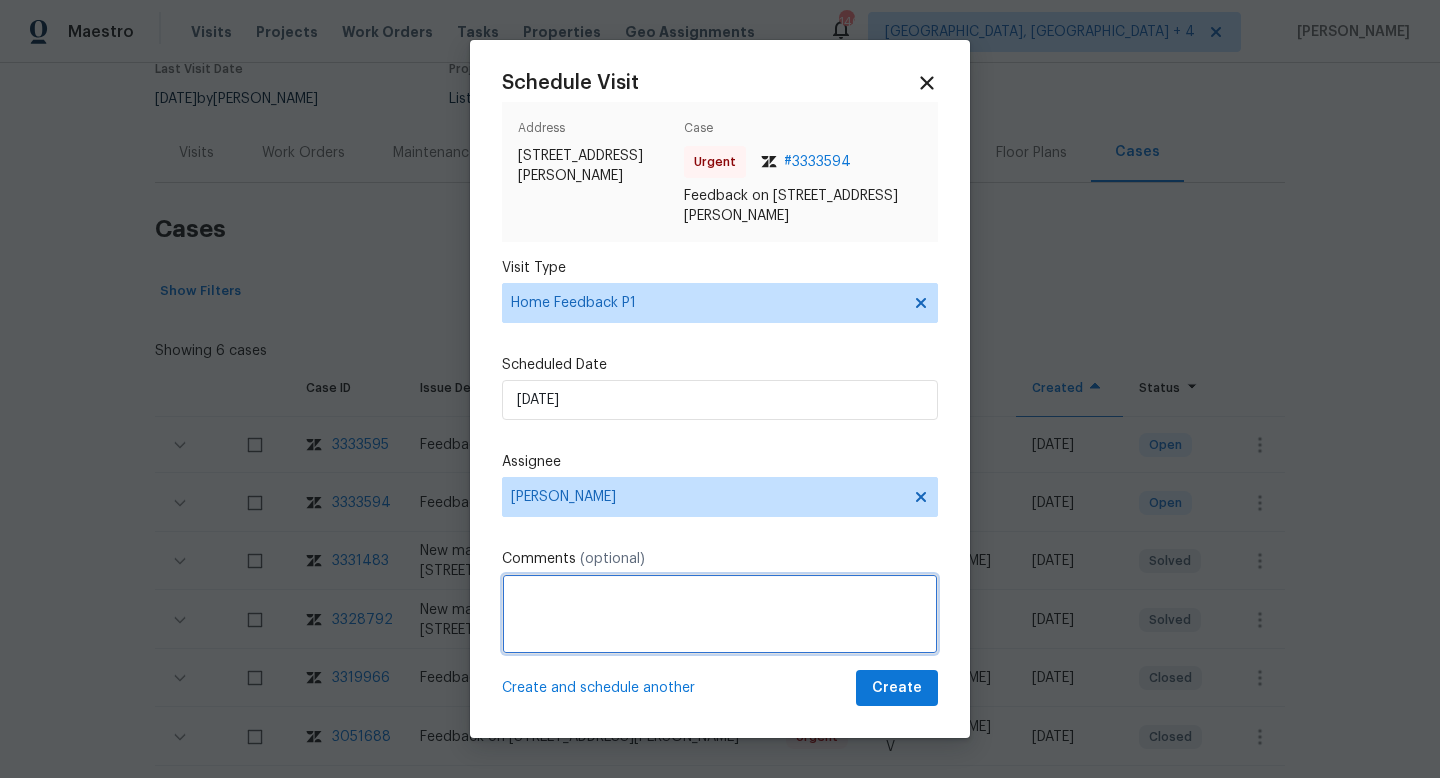 click at bounding box center [720, 614] 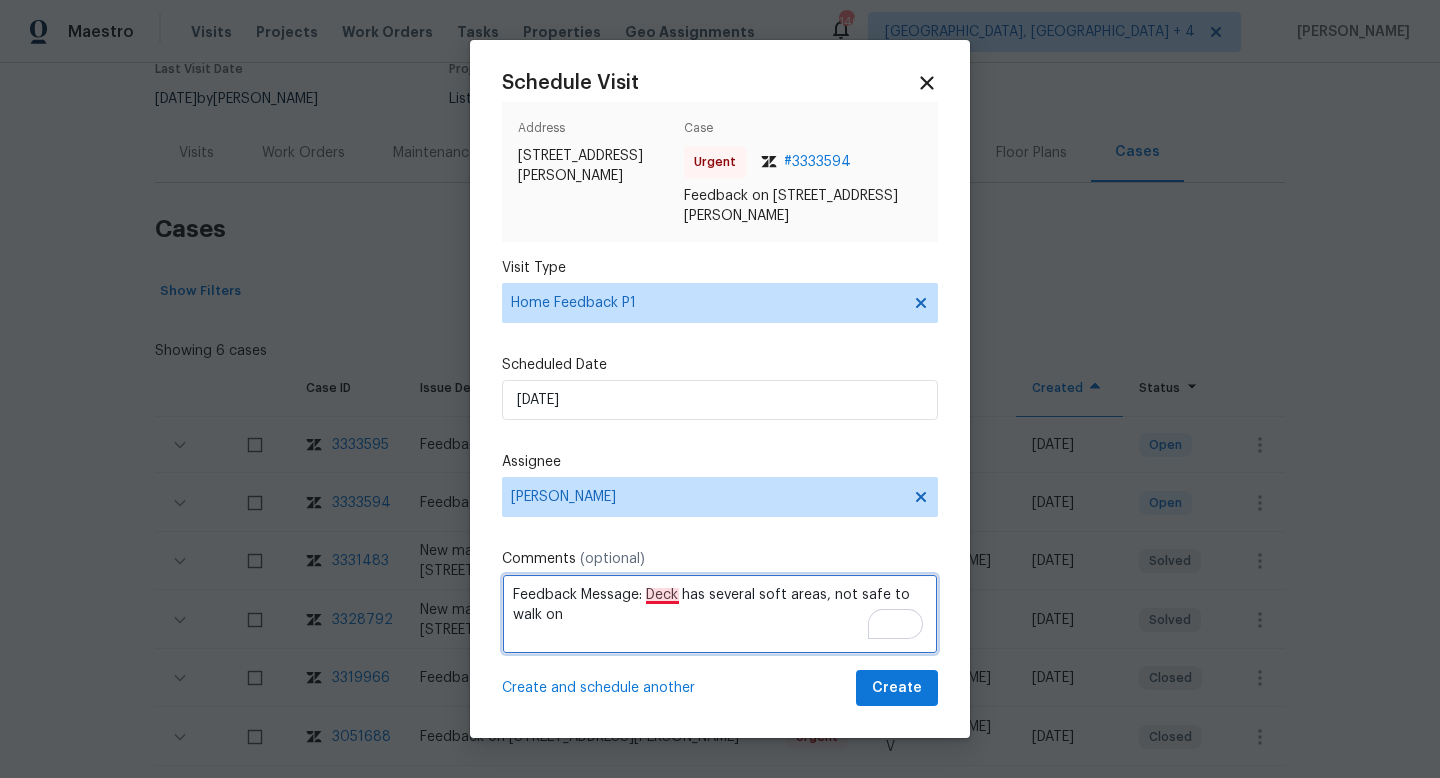 click on "Feedback Message: Deck has several soft areas, not safe to walk on" at bounding box center [720, 614] 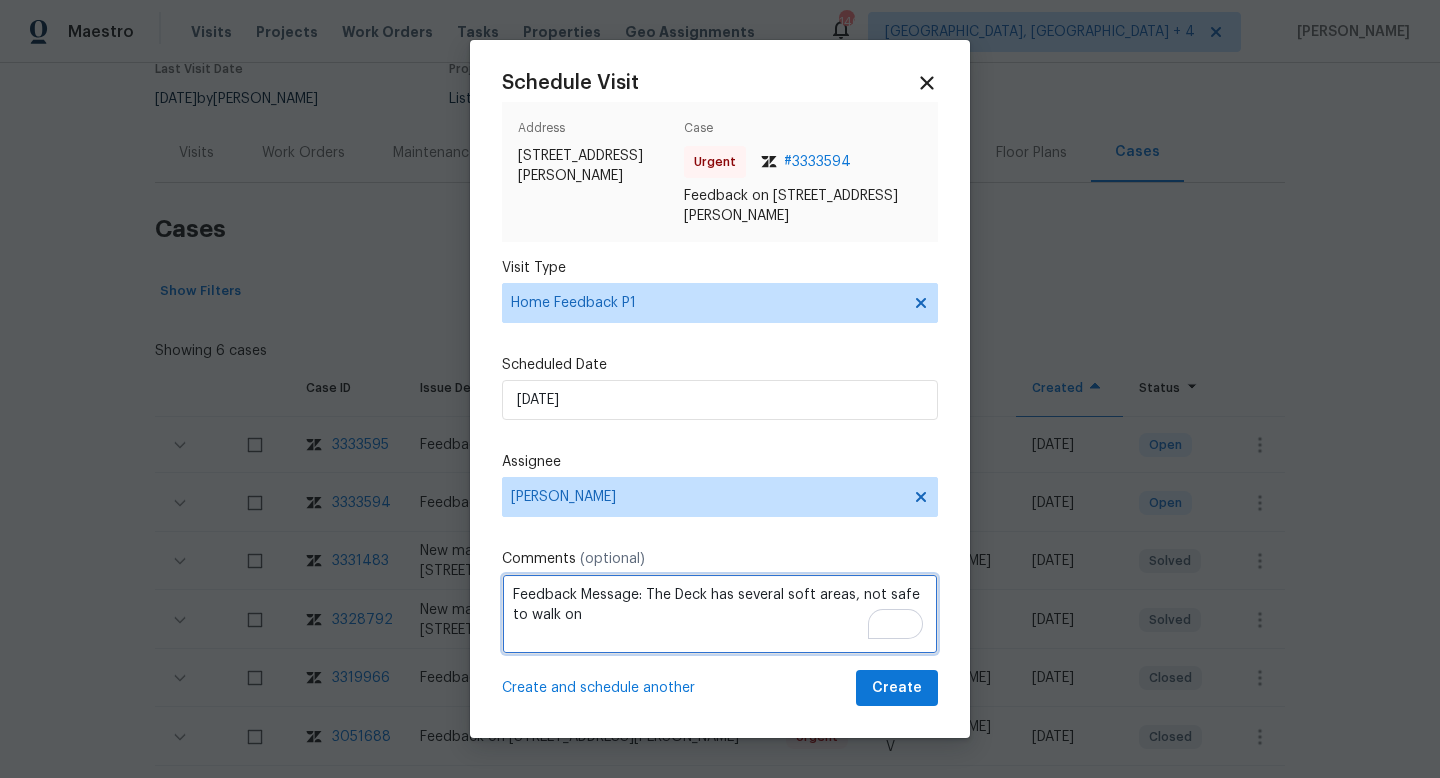 click on "Feedback Message: The Deck has several soft areas, not safe to walk on" at bounding box center (720, 614) 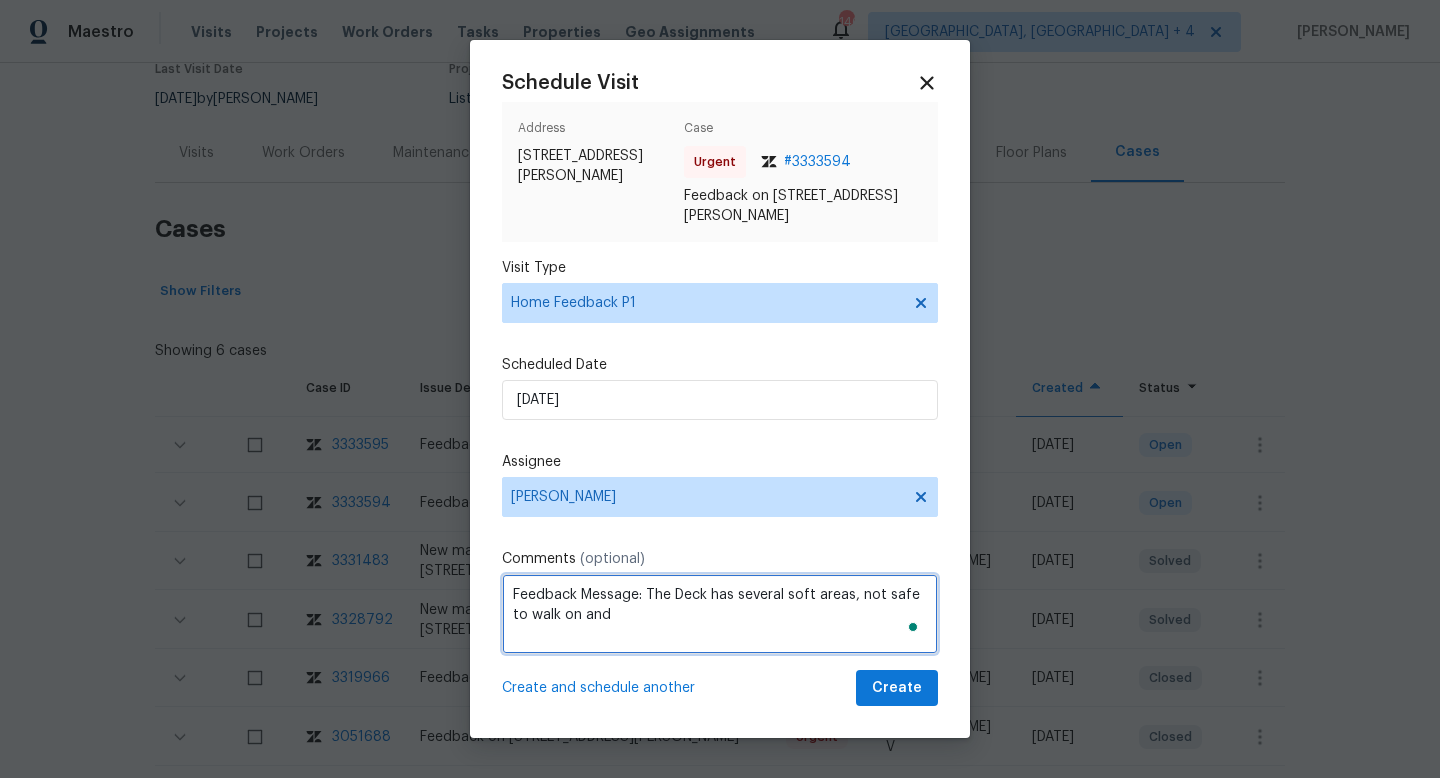 paste on "Laundry area in bad shape, garage ceiling has holes, doorframes rotted. Lots of maintenance needed." 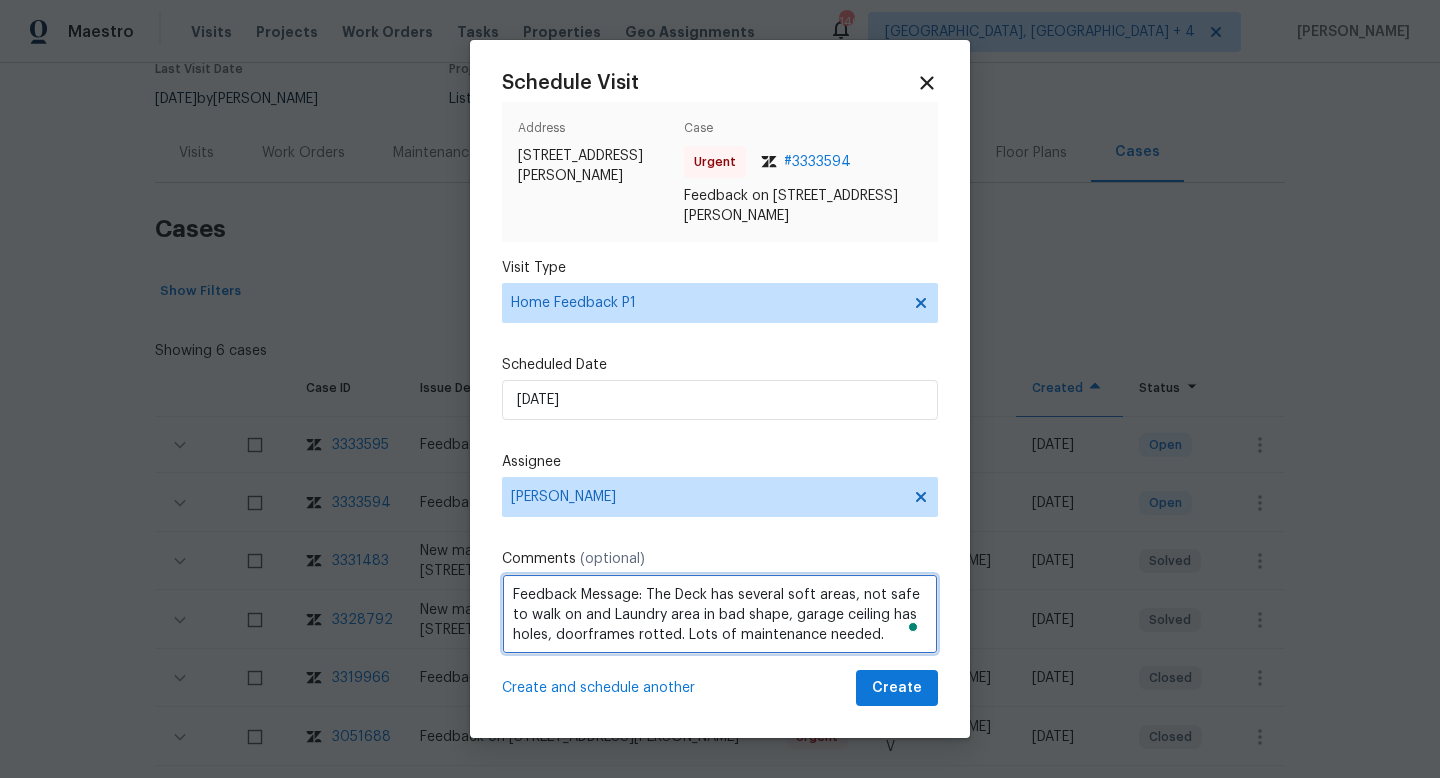 type on "Feedback Message: The Deck has several soft areas, not safe to walk on and Laundry area in bad shape, garage ceiling has holes, doorframes rotted. Lots of maintenance needed." 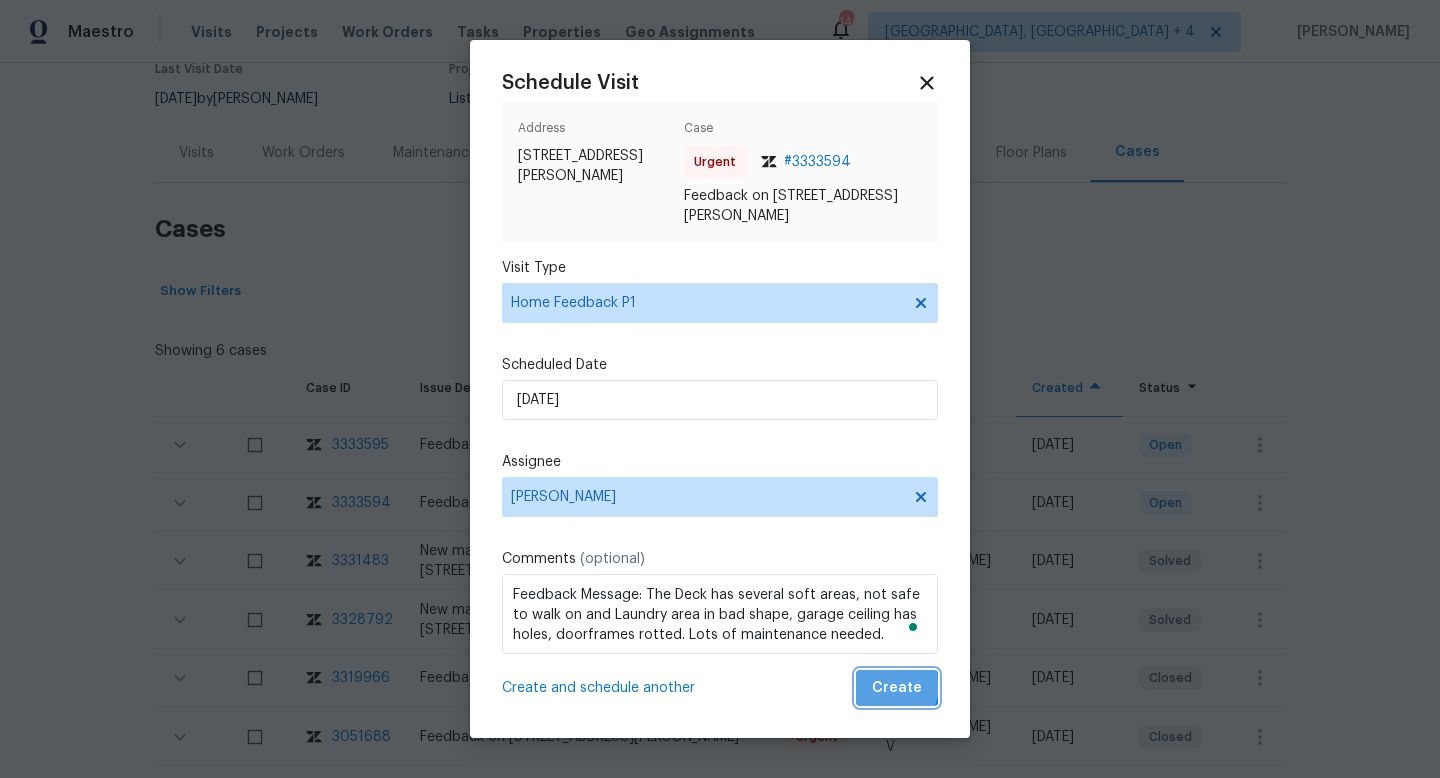 click on "Create" at bounding box center [897, 688] 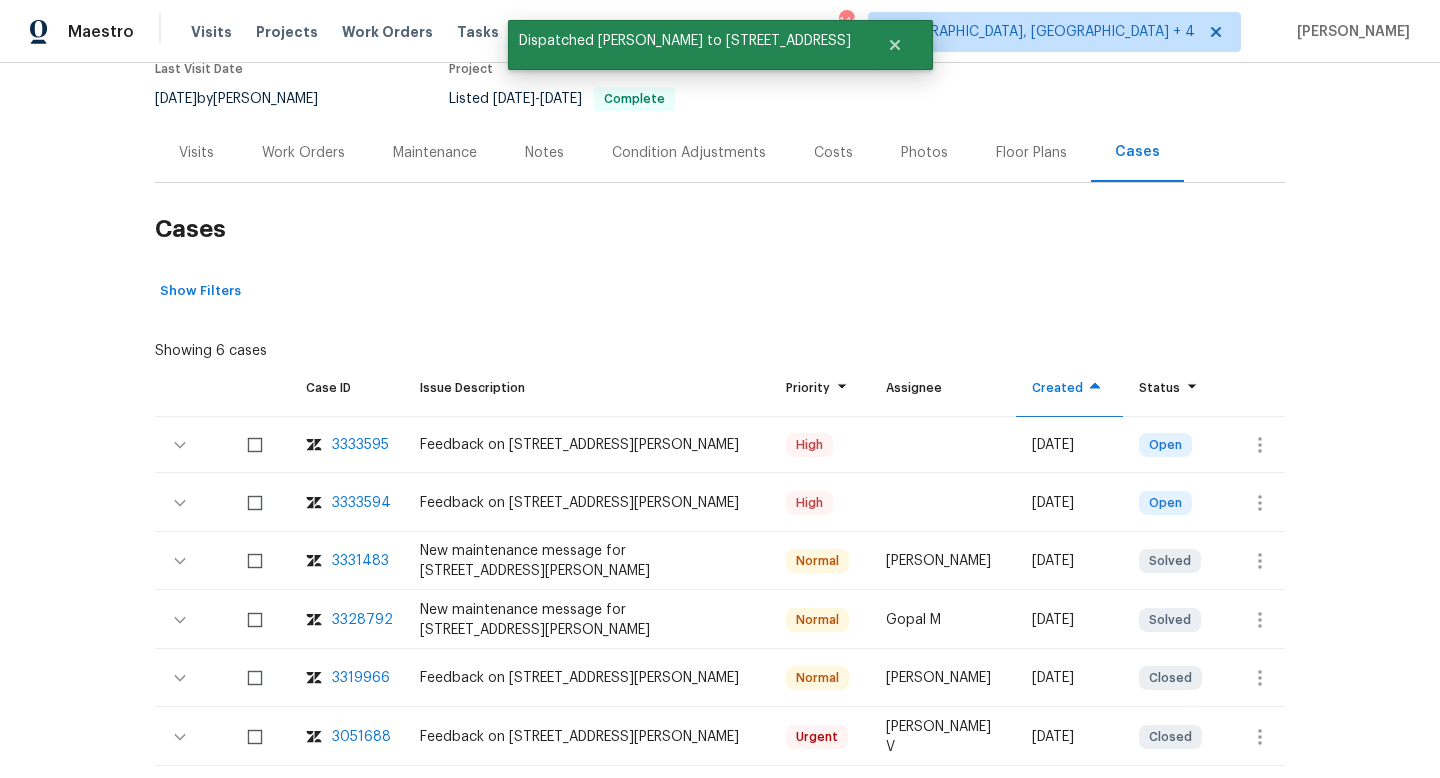 click on "Visits" at bounding box center (196, 153) 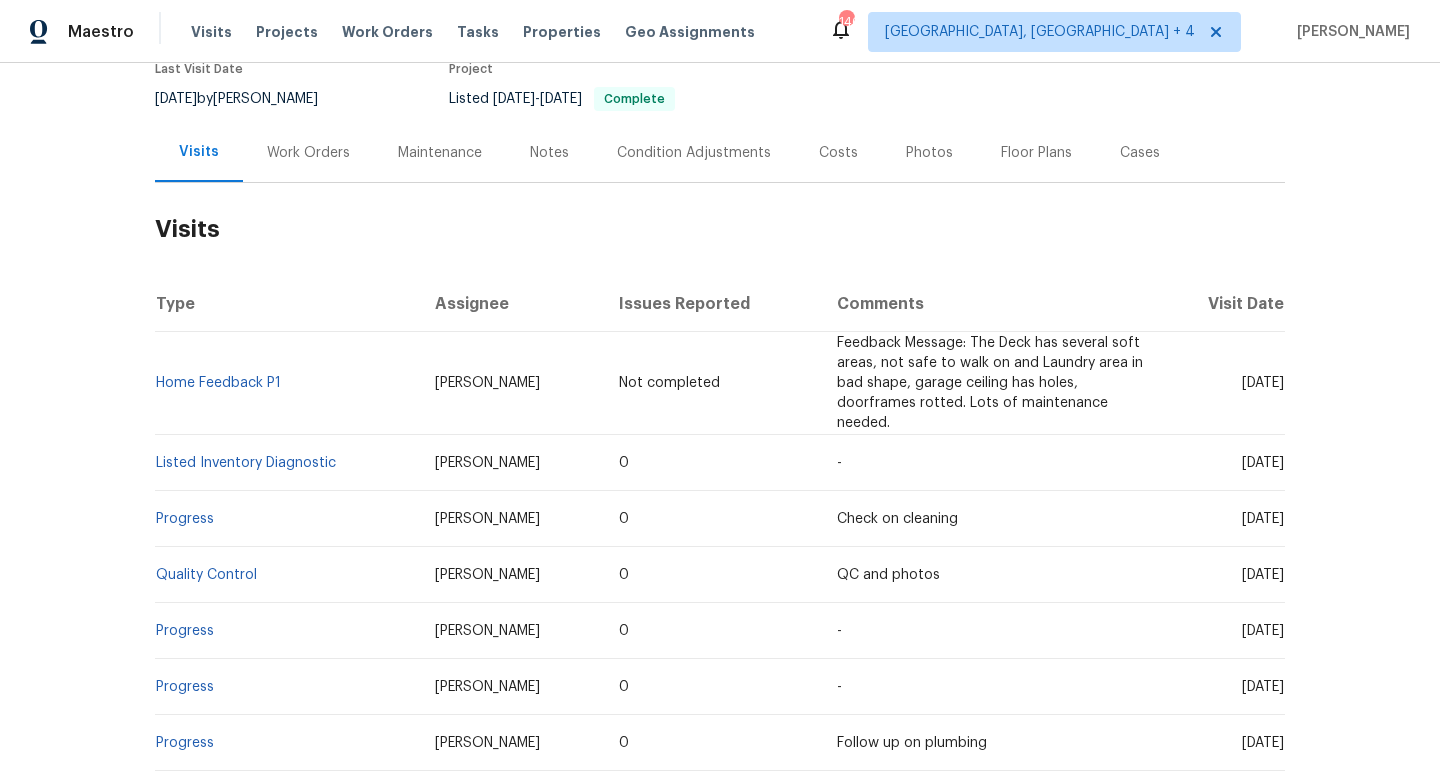 drag, startPoint x: 1200, startPoint y: 462, endPoint x: 1274, endPoint y: 473, distance: 74.8131 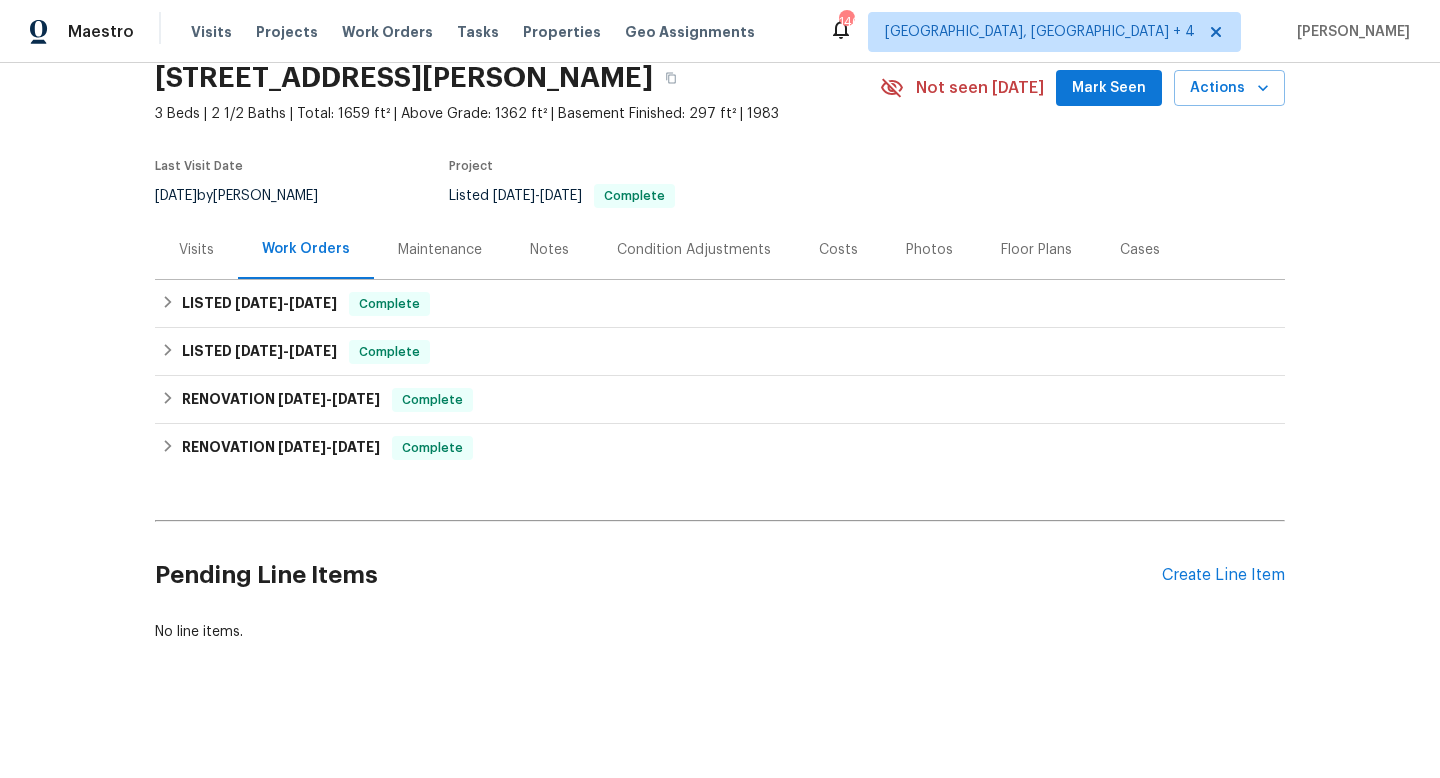 scroll, scrollTop: 83, scrollLeft: 0, axis: vertical 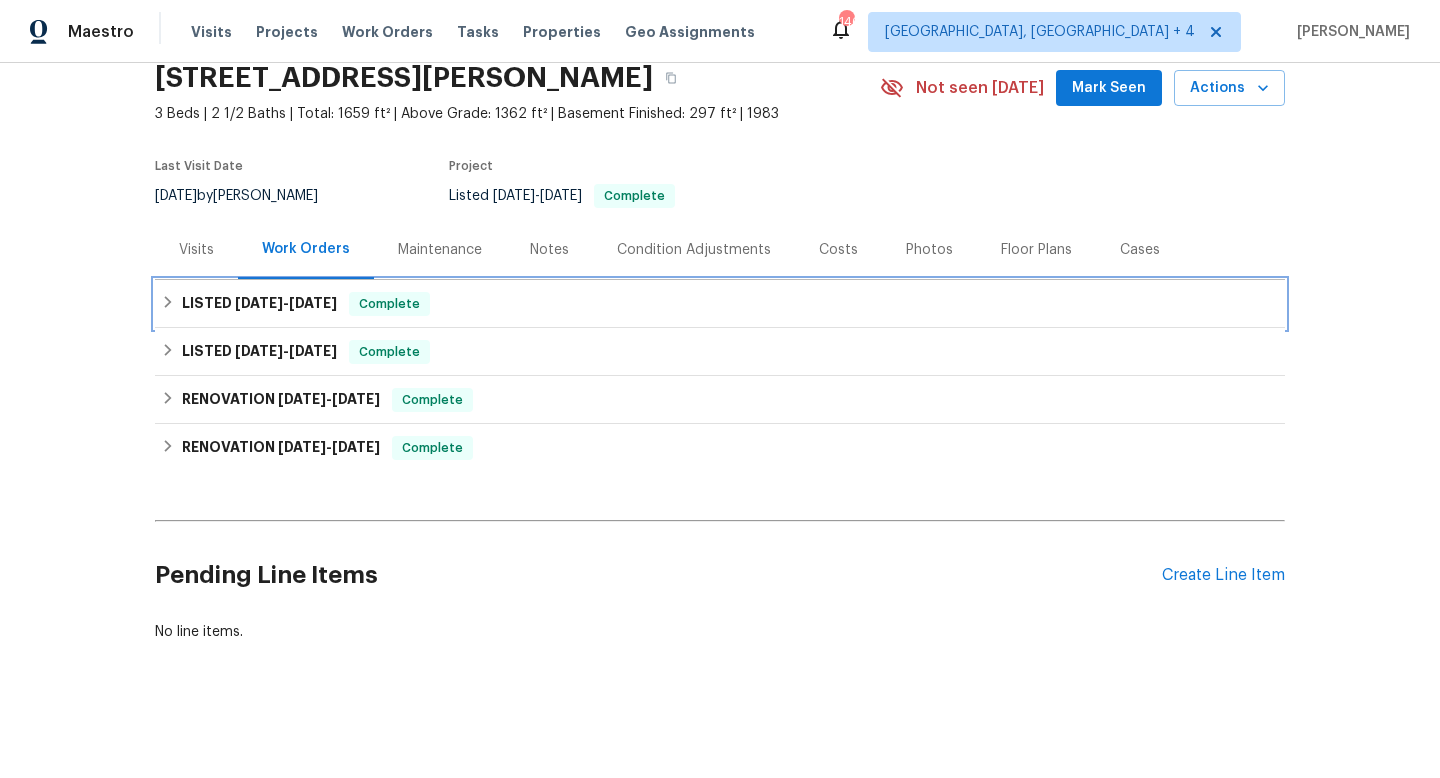 click on "LISTED   [DATE]  -  [DATE] Complete" at bounding box center (720, 304) 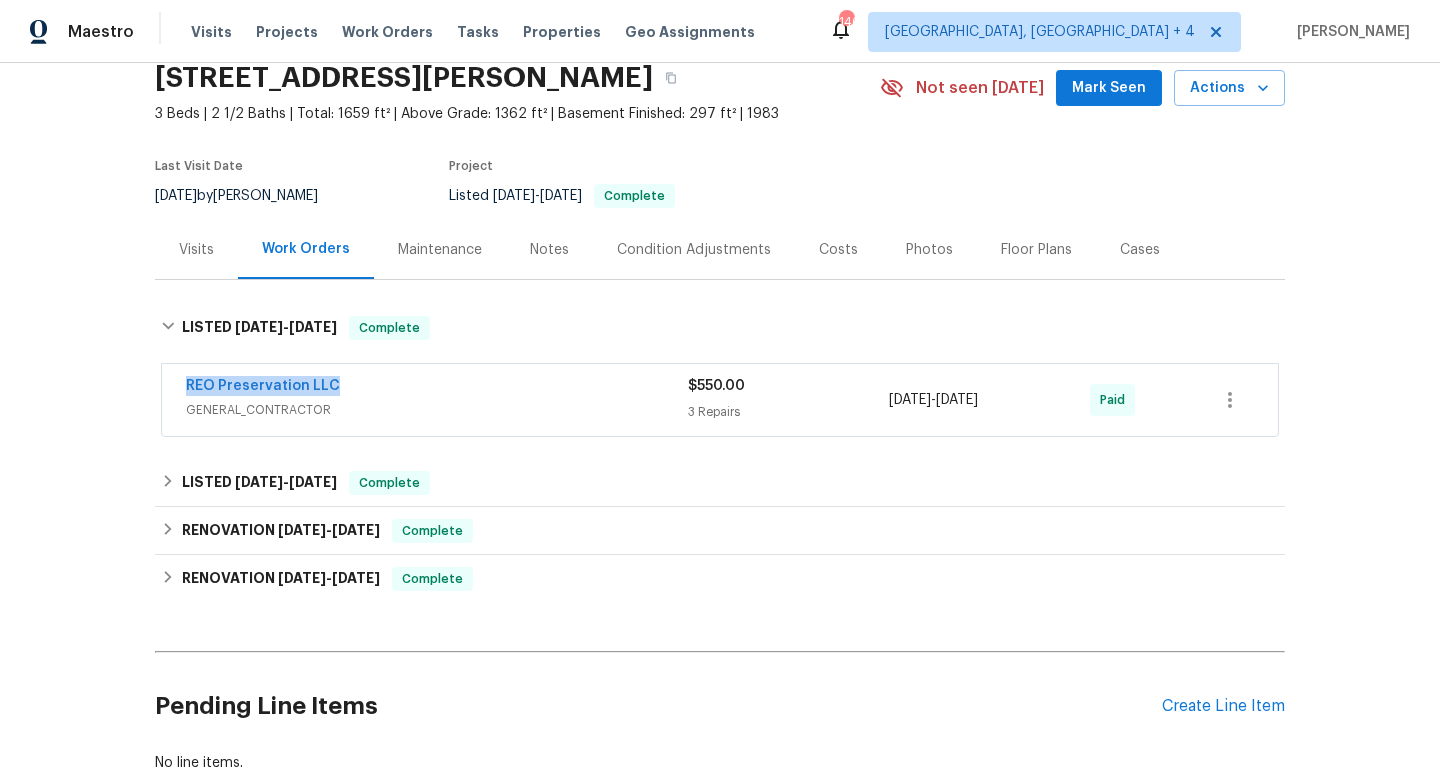 drag, startPoint x: 366, startPoint y: 388, endPoint x: 172, endPoint y: 381, distance: 194.12625 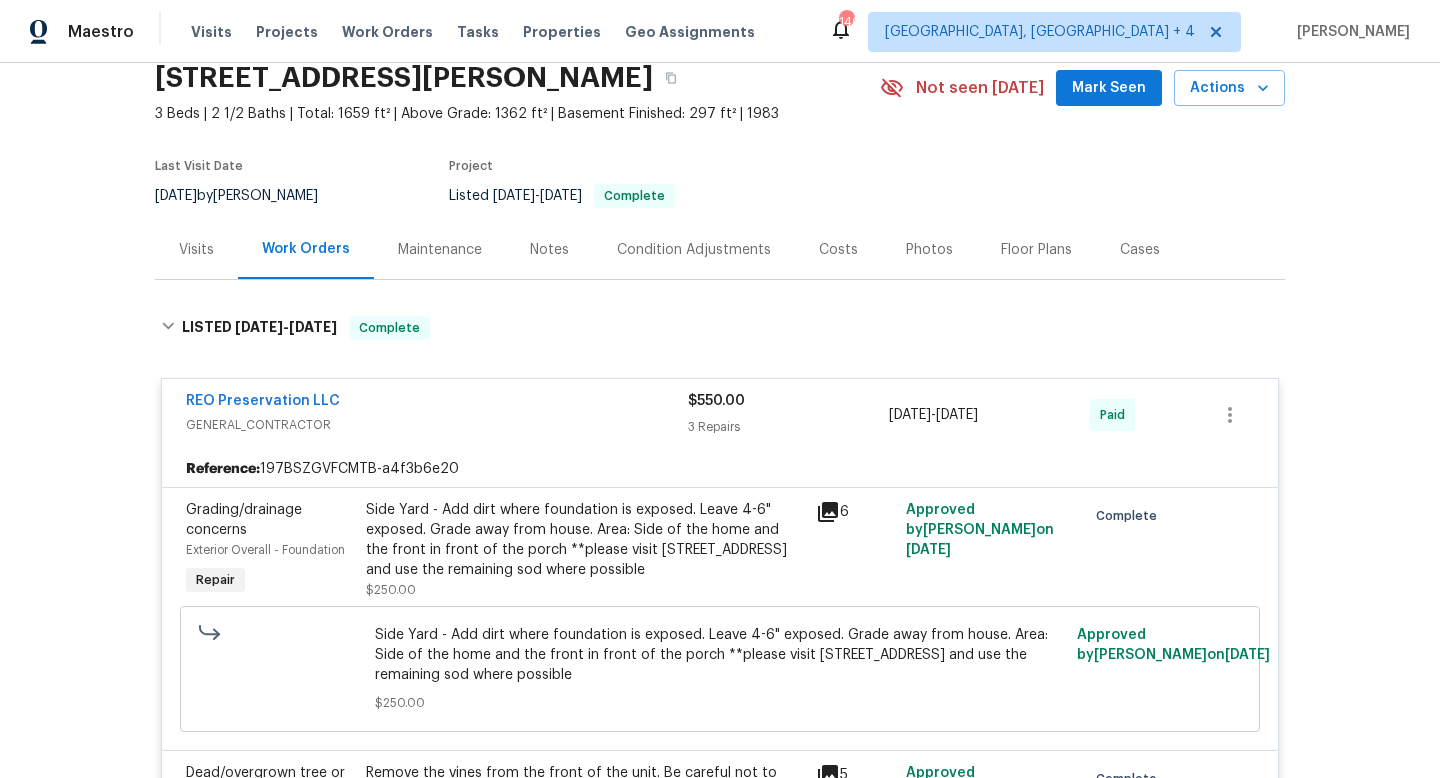 click on "Visits" at bounding box center (196, 250) 